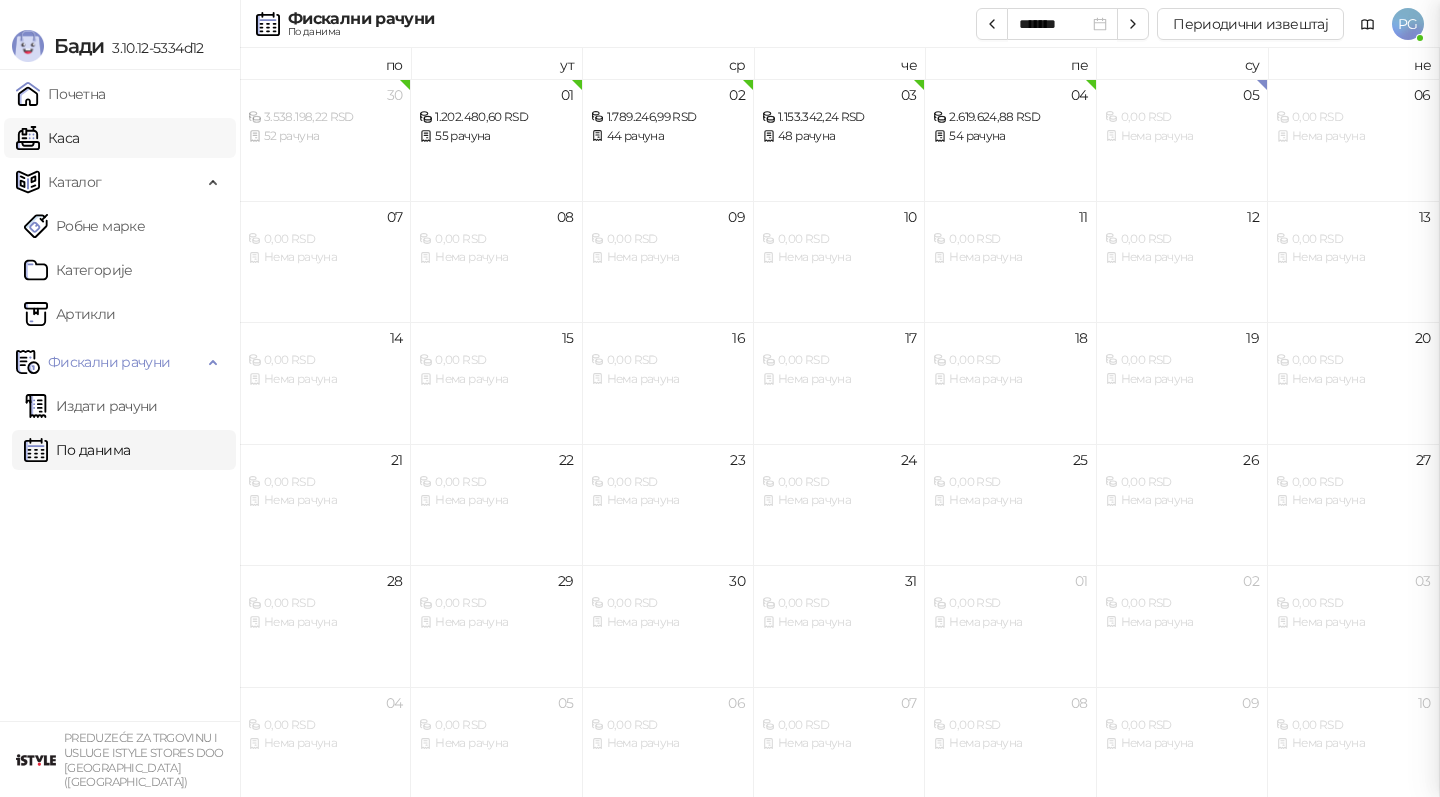 scroll, scrollTop: 0, scrollLeft: 0, axis: both 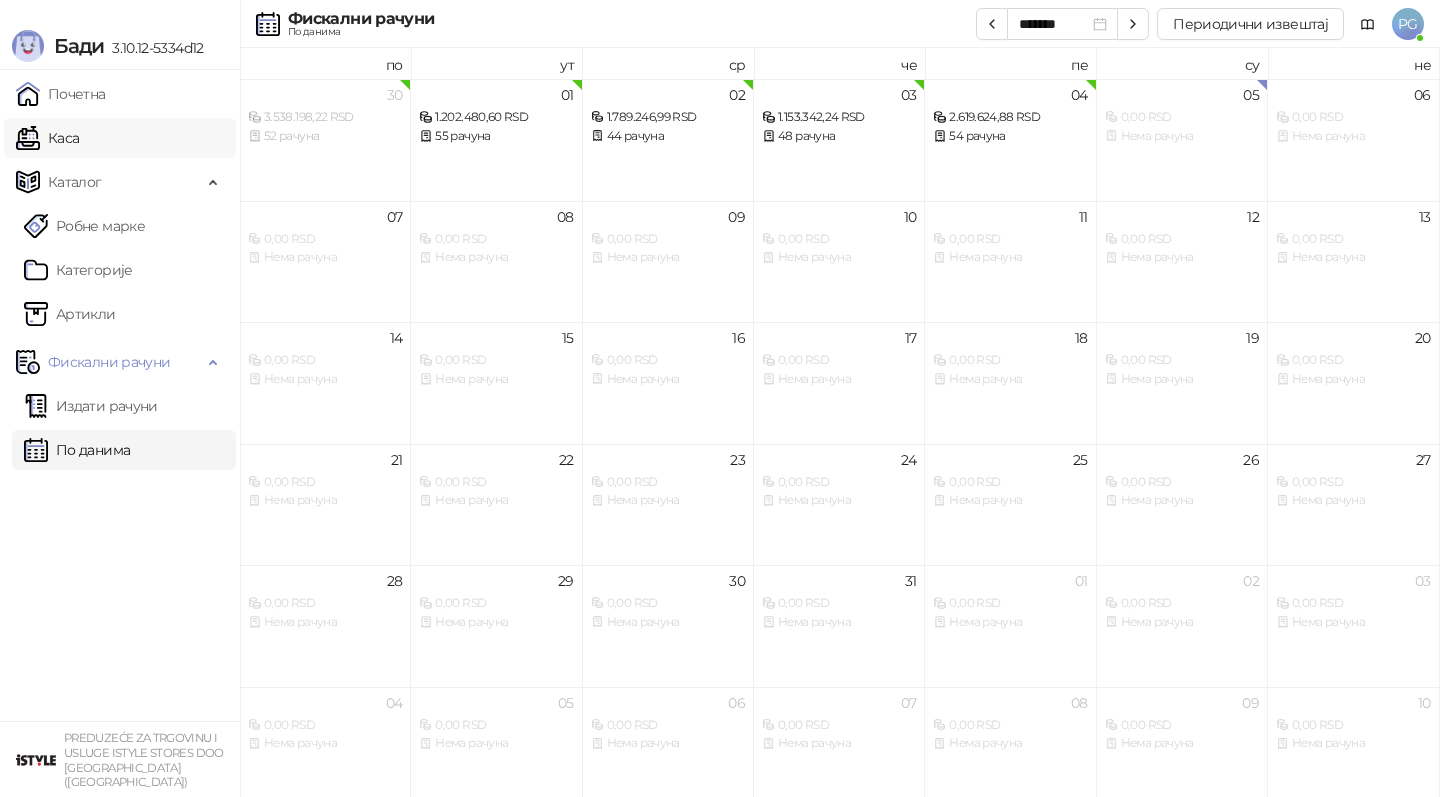 click on "Каса" at bounding box center (47, 138) 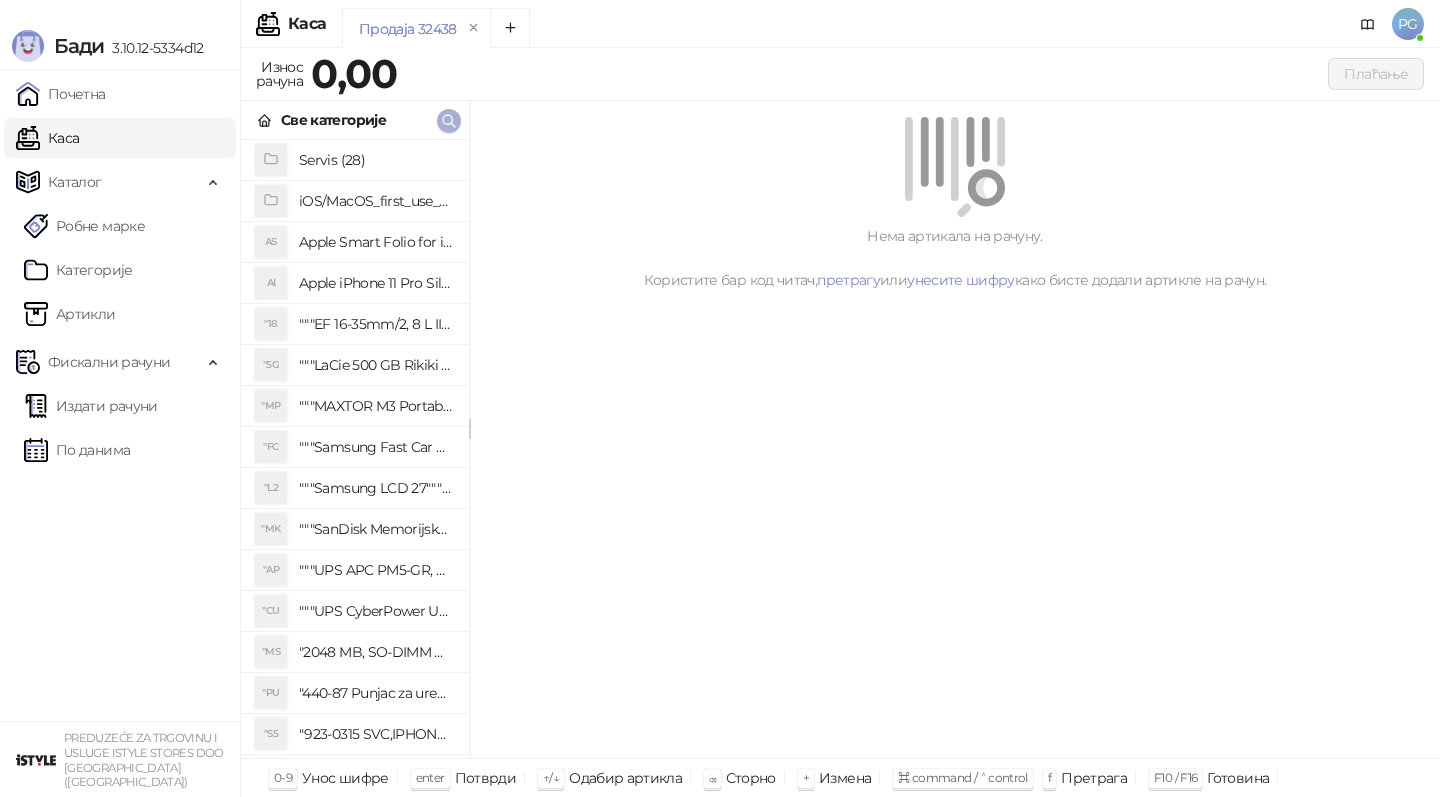 click at bounding box center (449, 120) 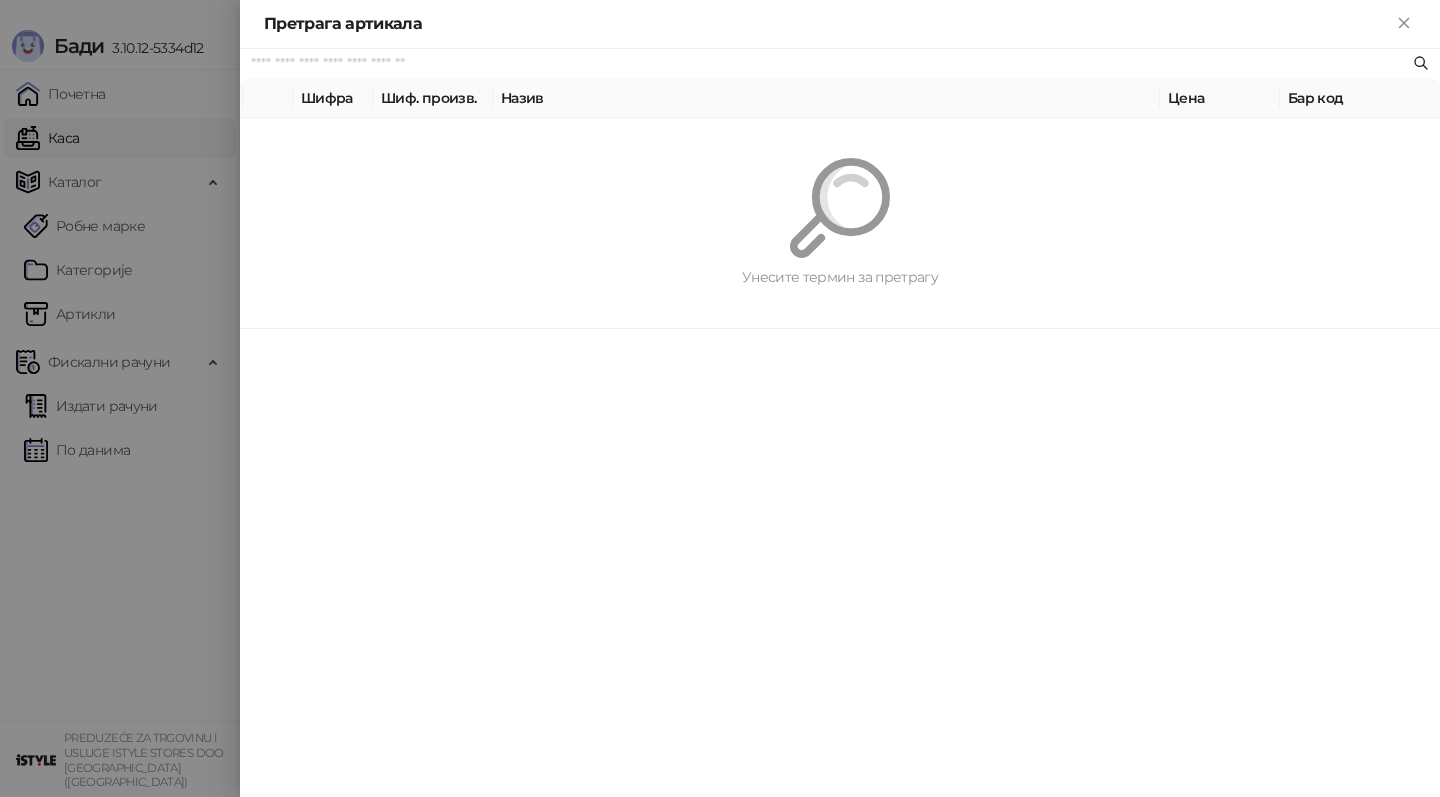 paste on "*********" 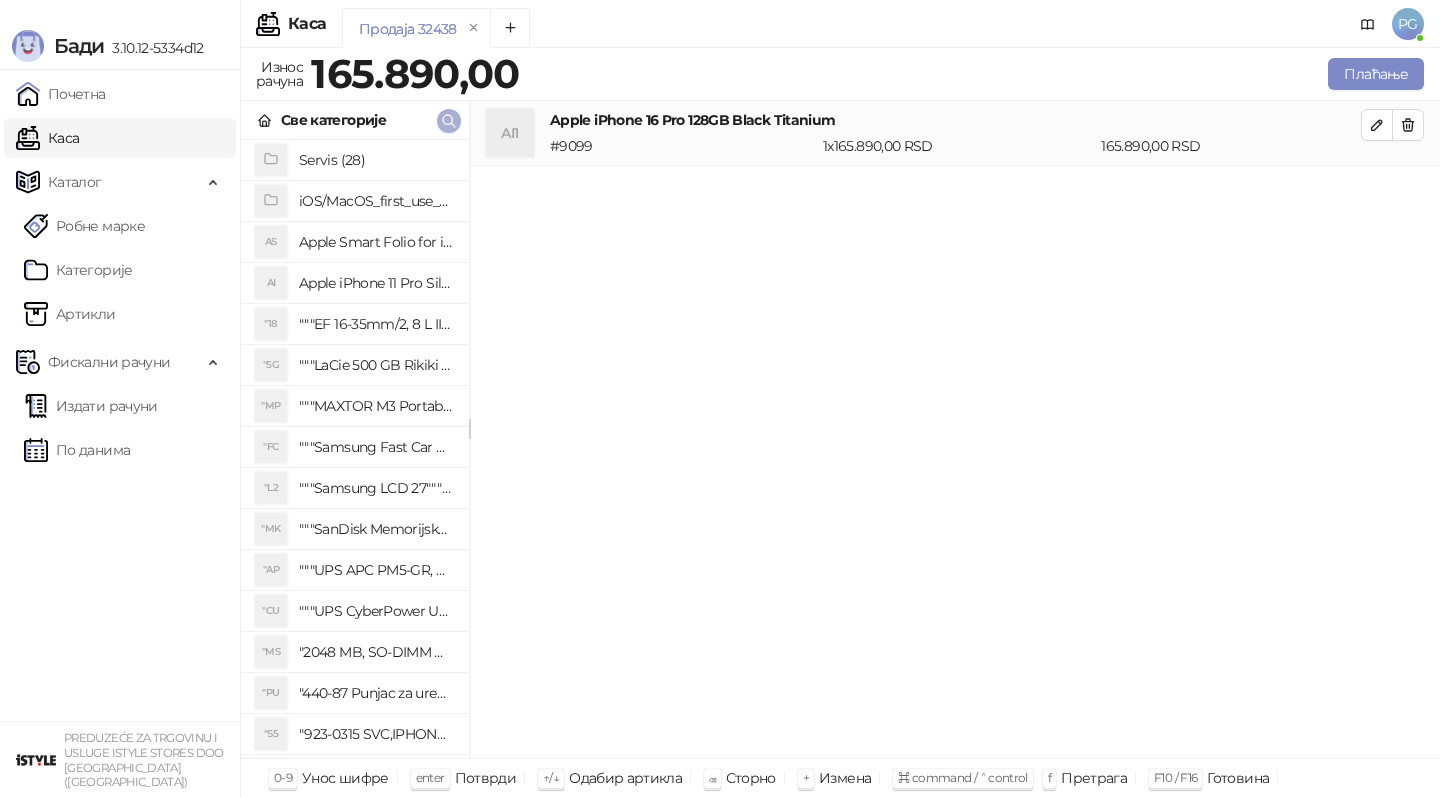 click 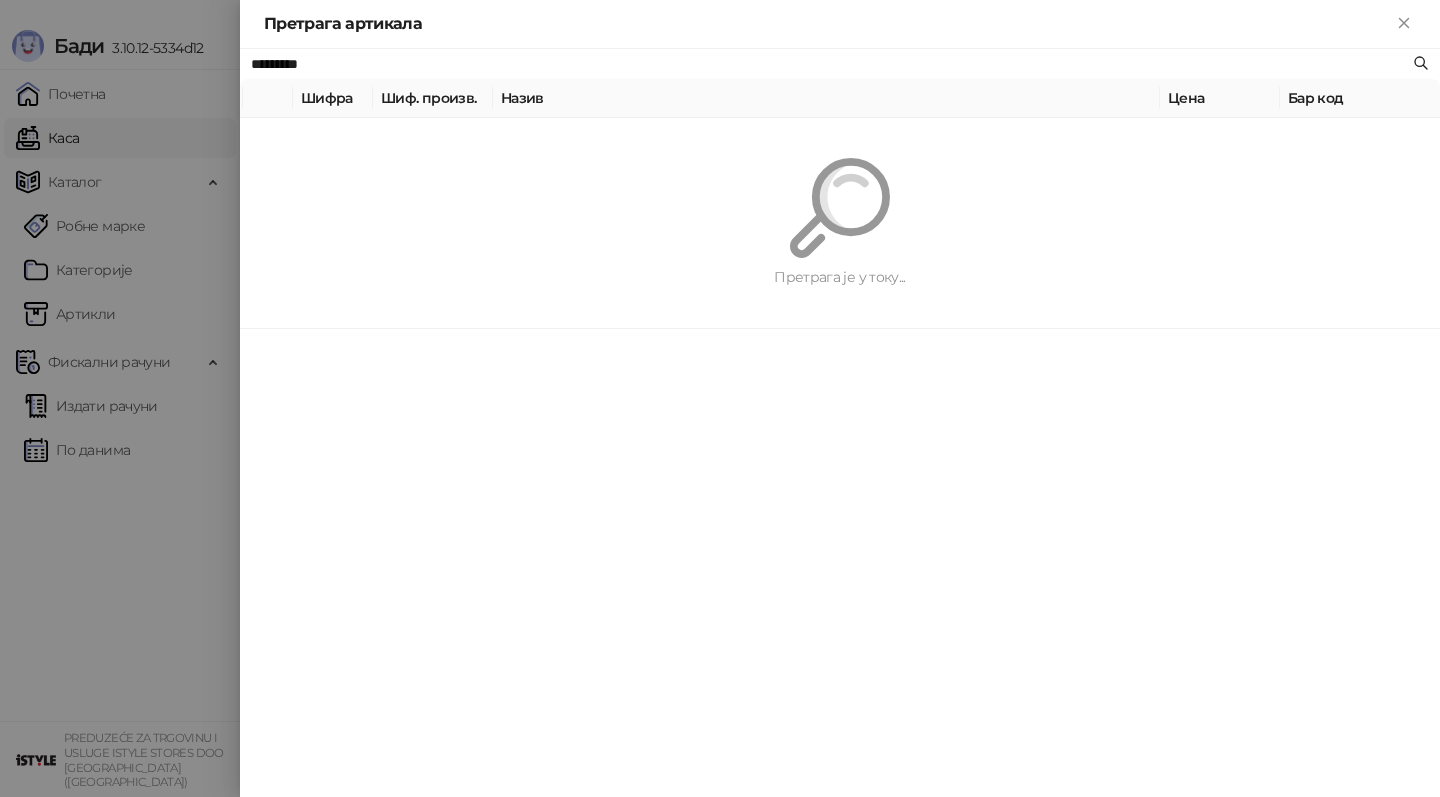 paste 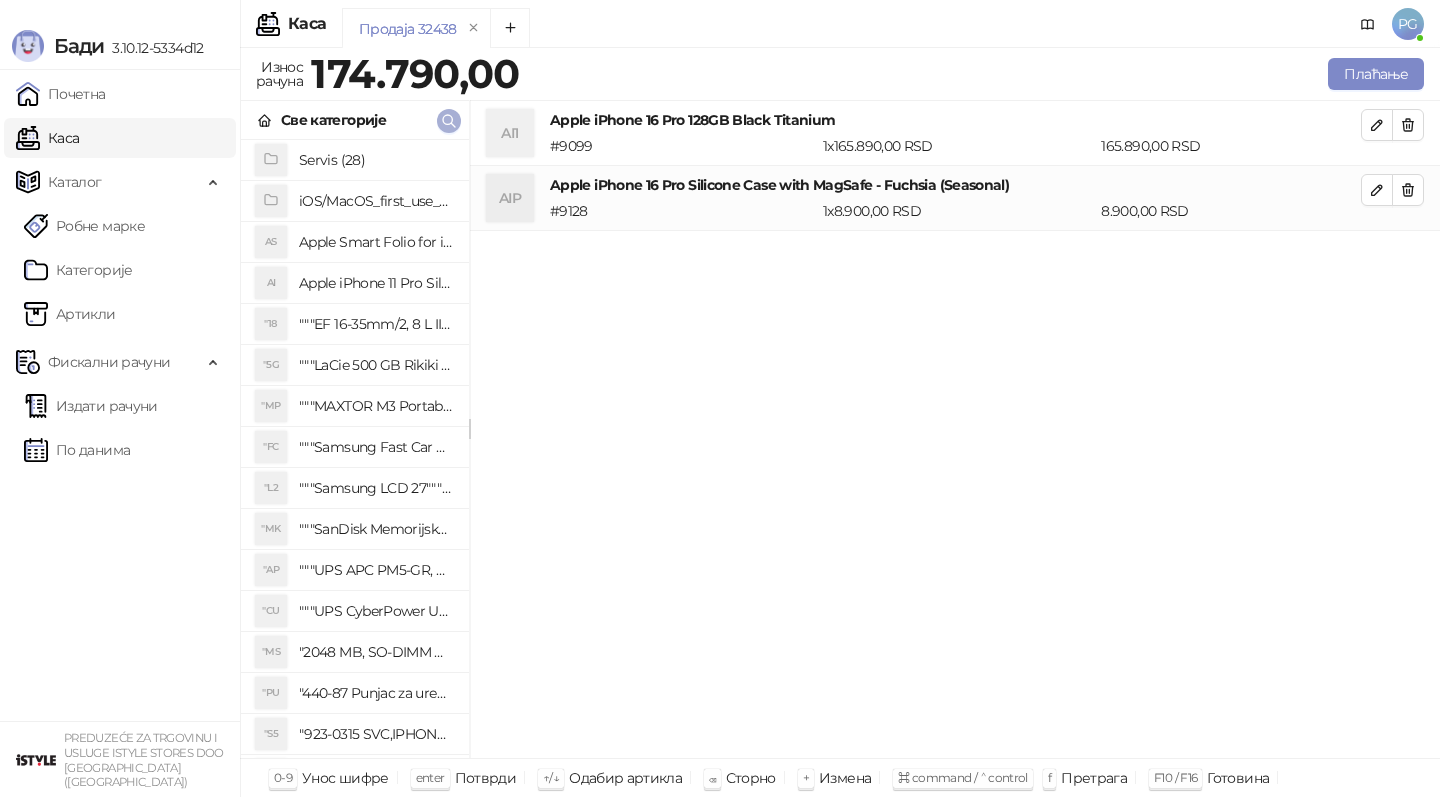 click 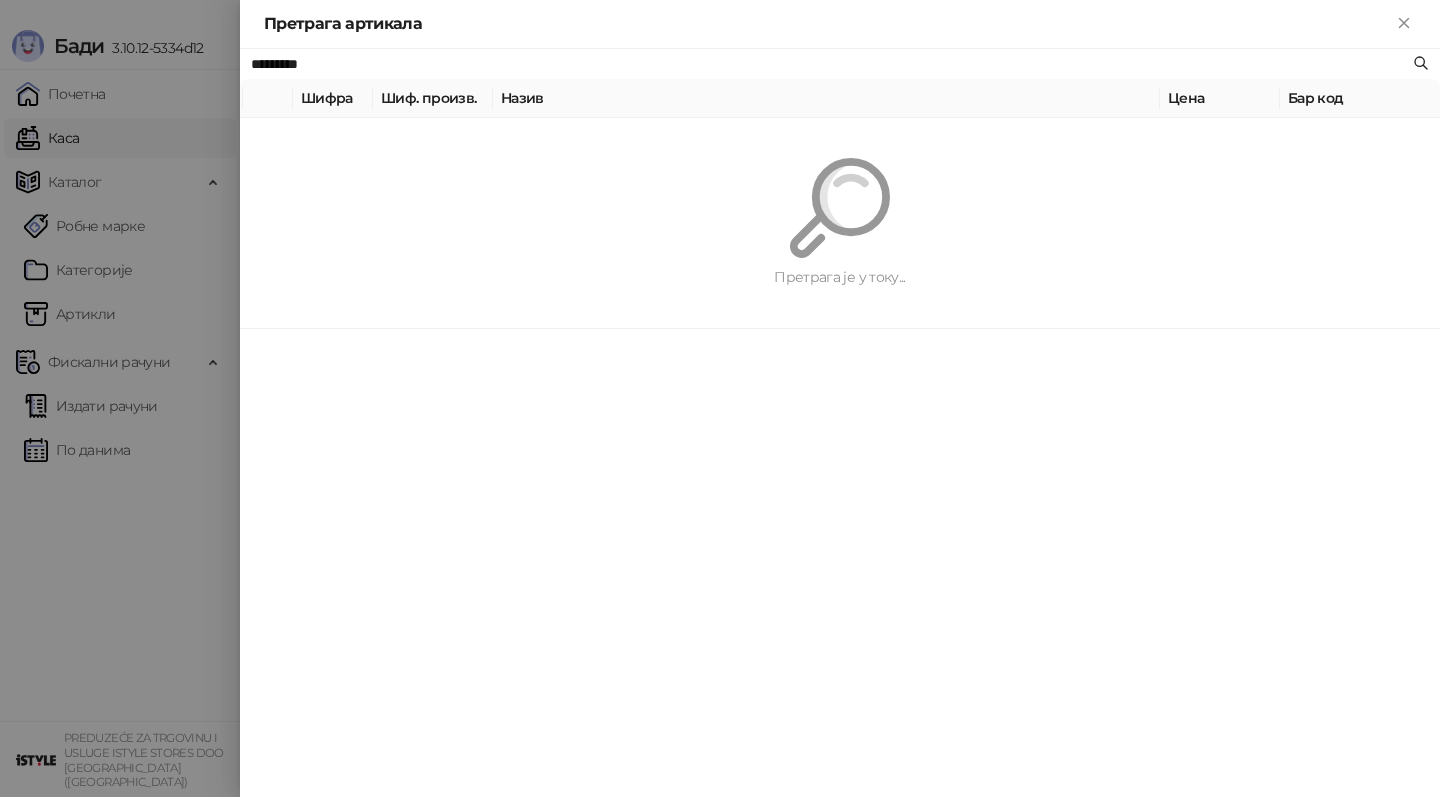 paste on "****" 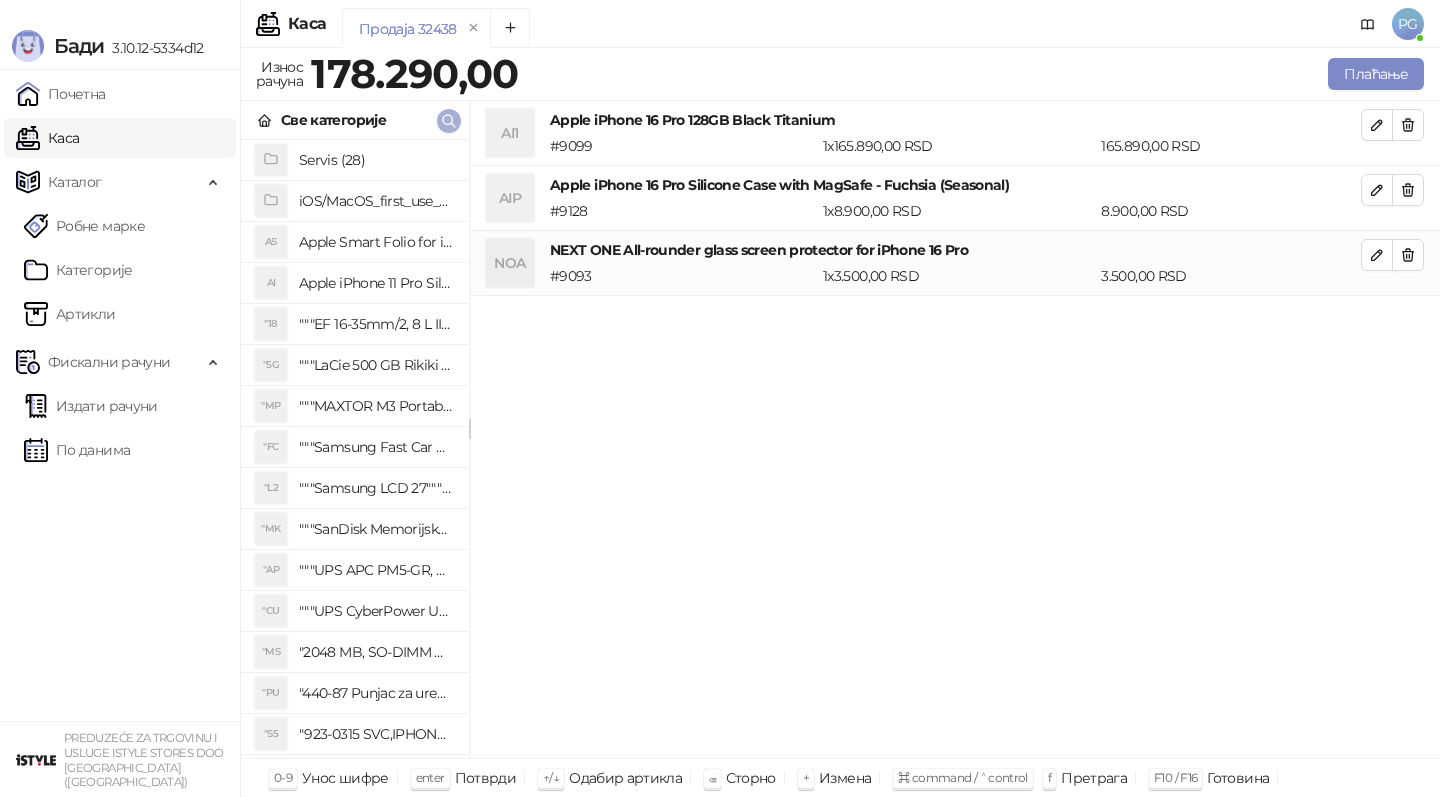 click 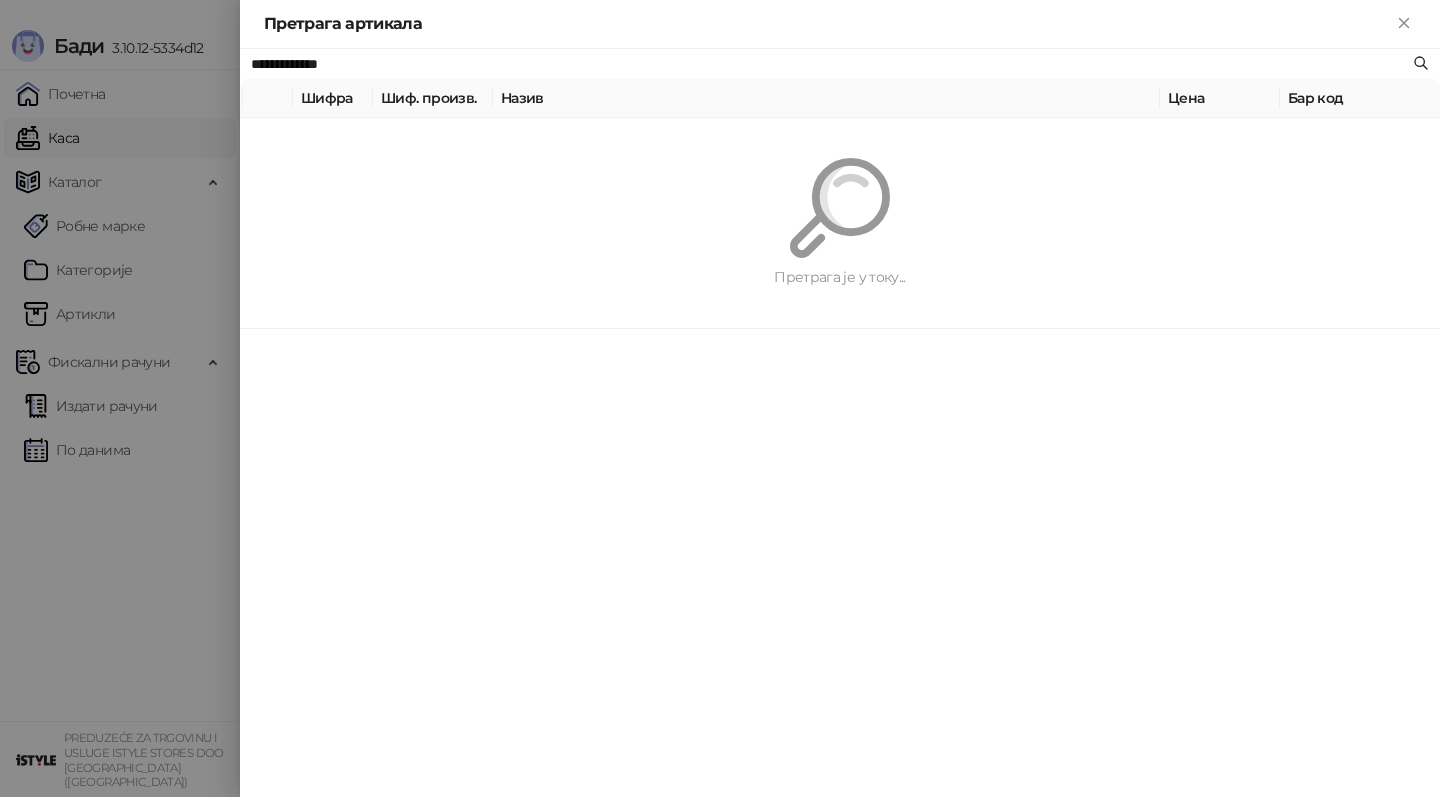 paste on "**********" 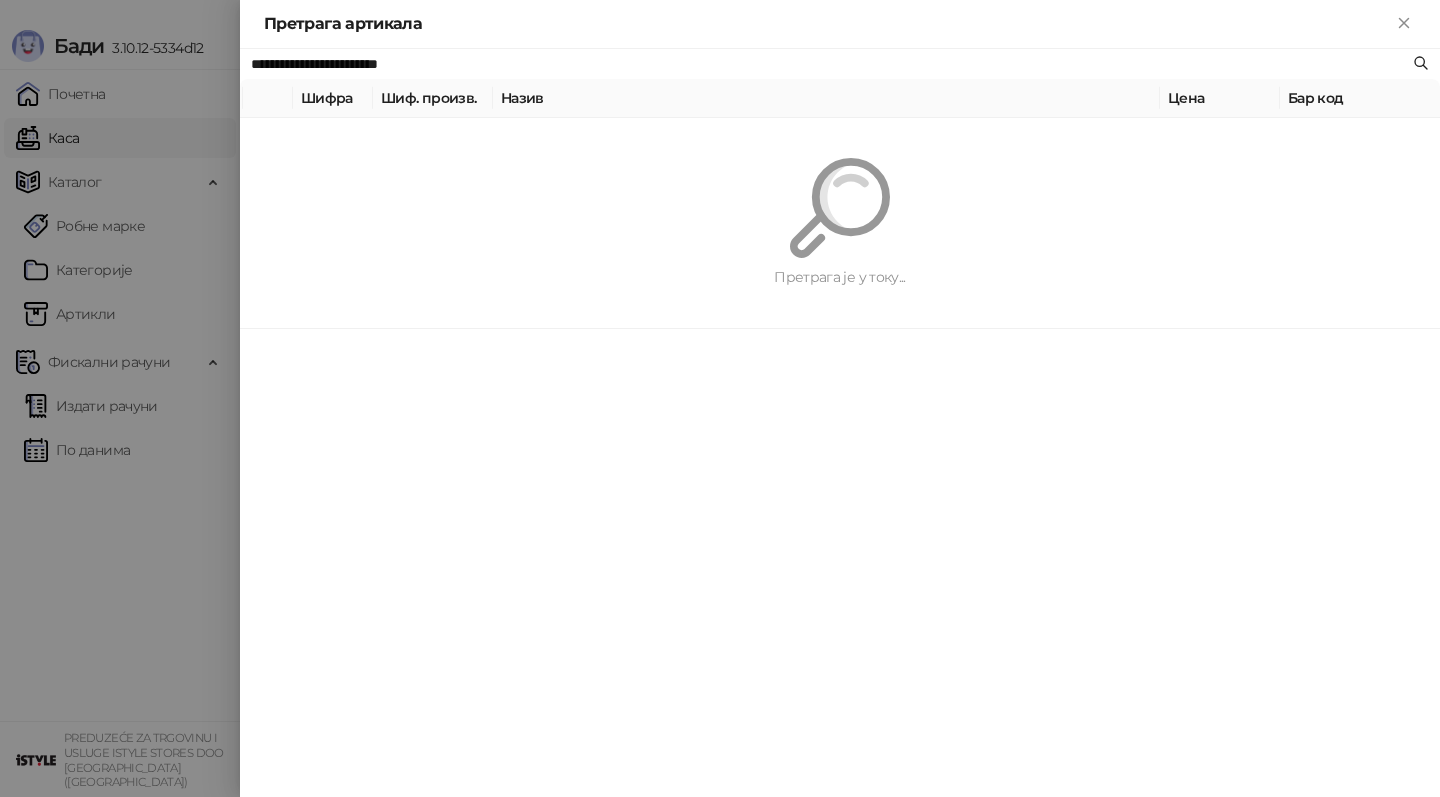 type on "**********" 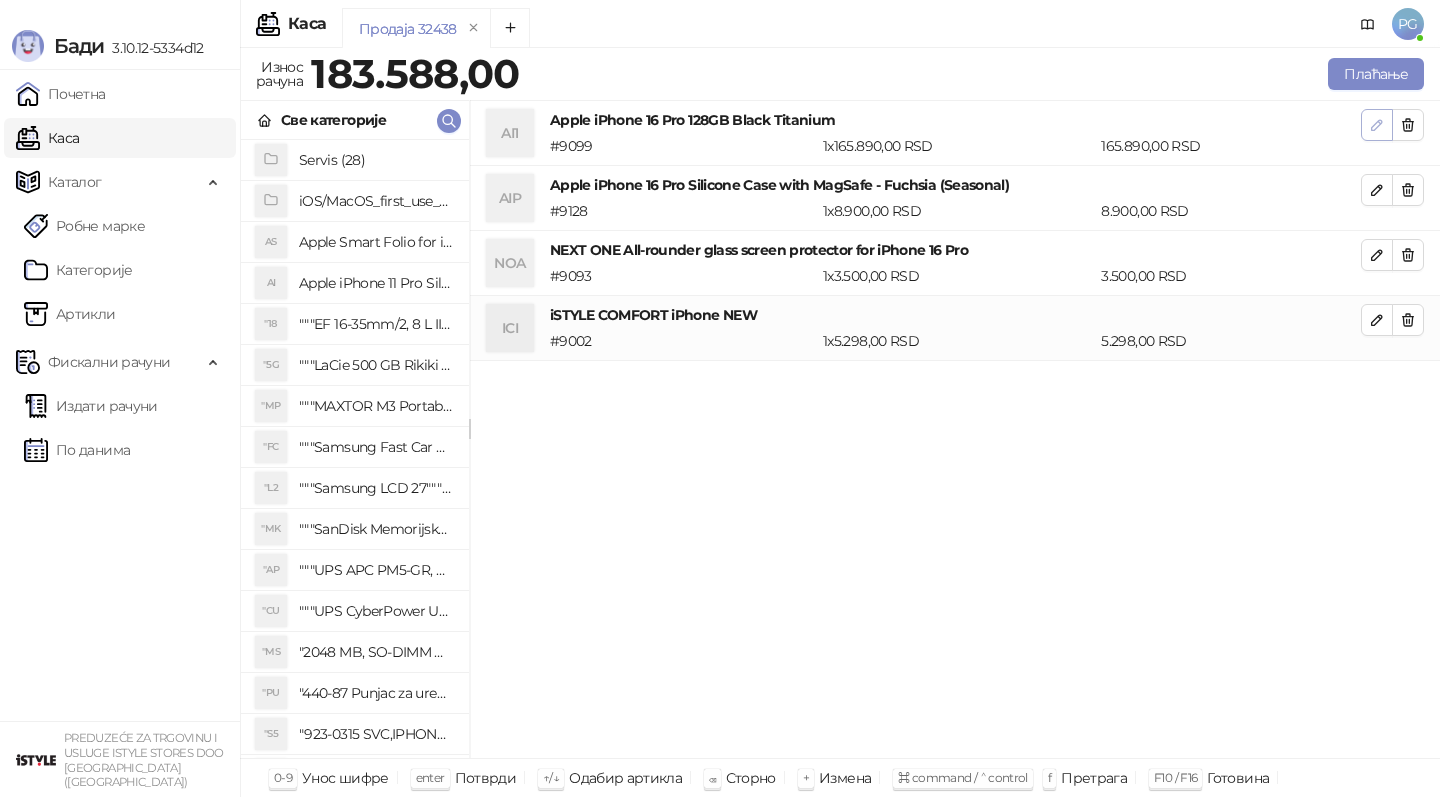 click 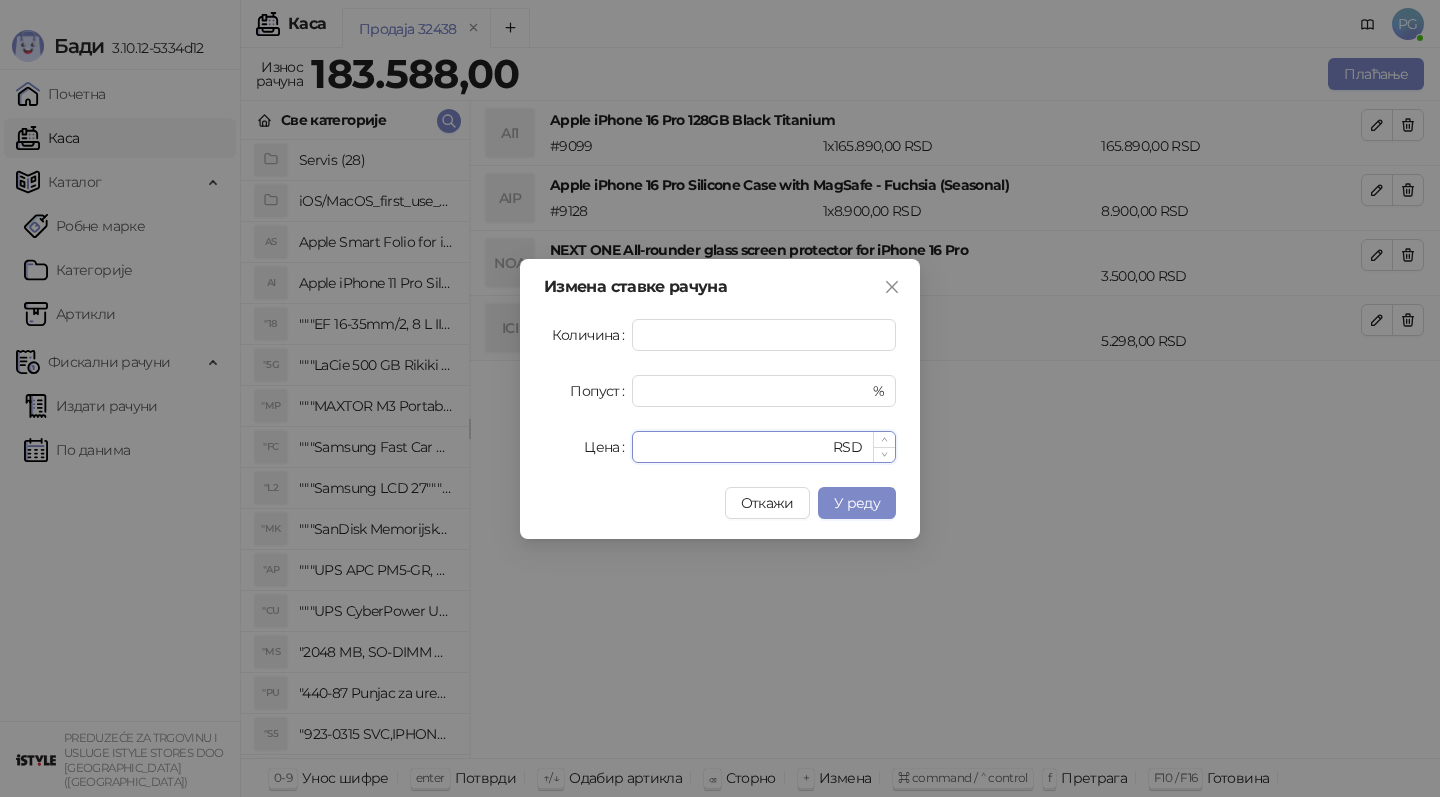 click on "******" at bounding box center [736, 447] 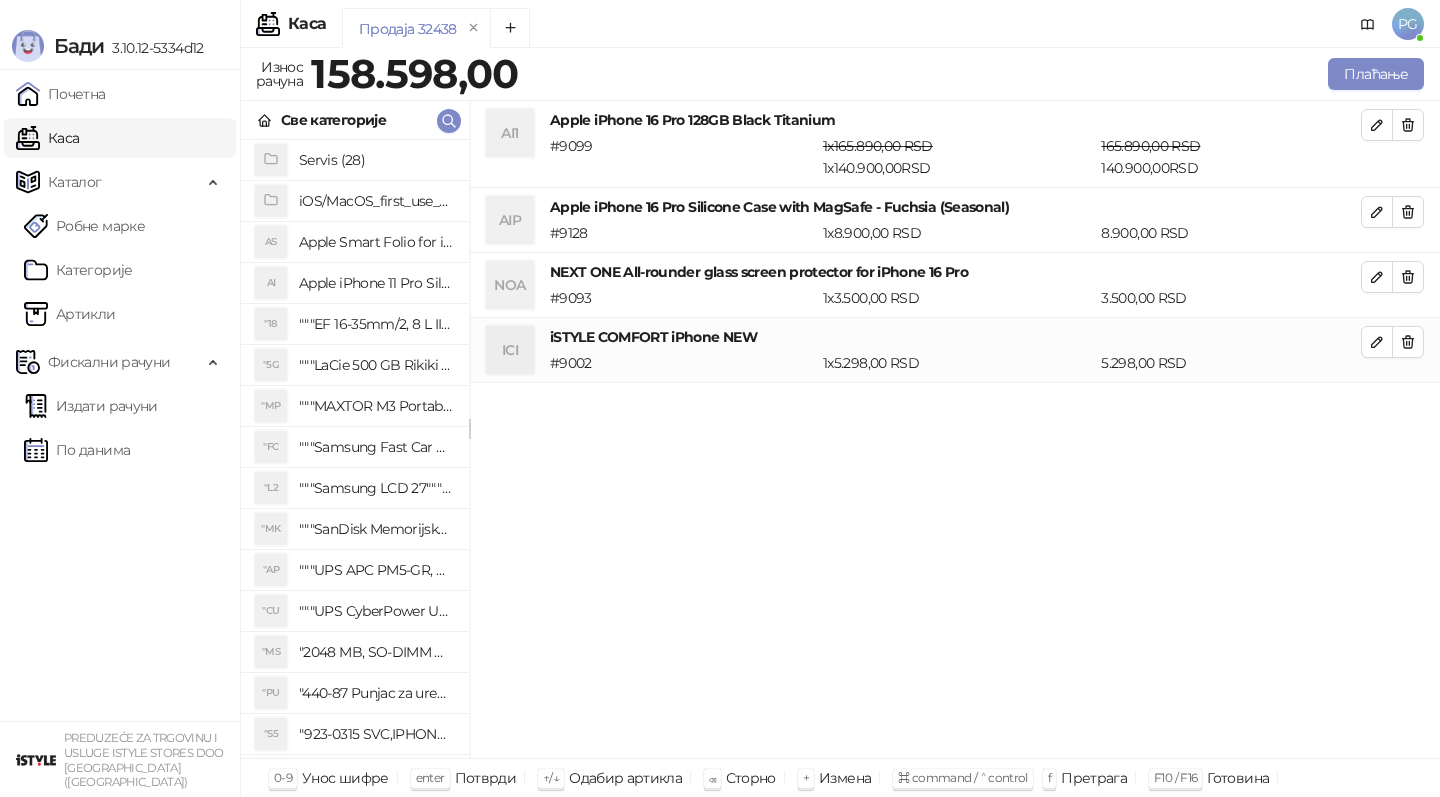 click 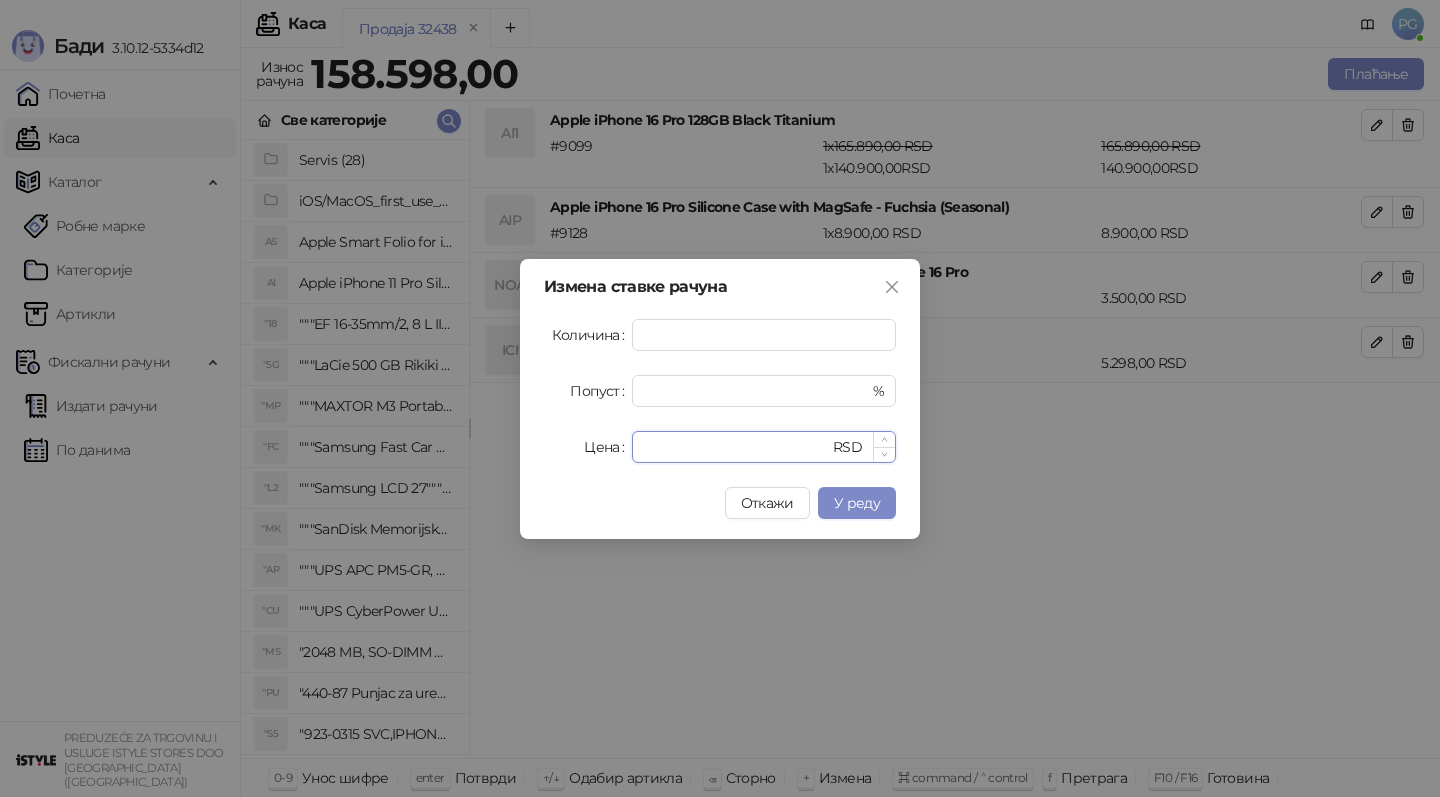 click on "****" at bounding box center (736, 447) 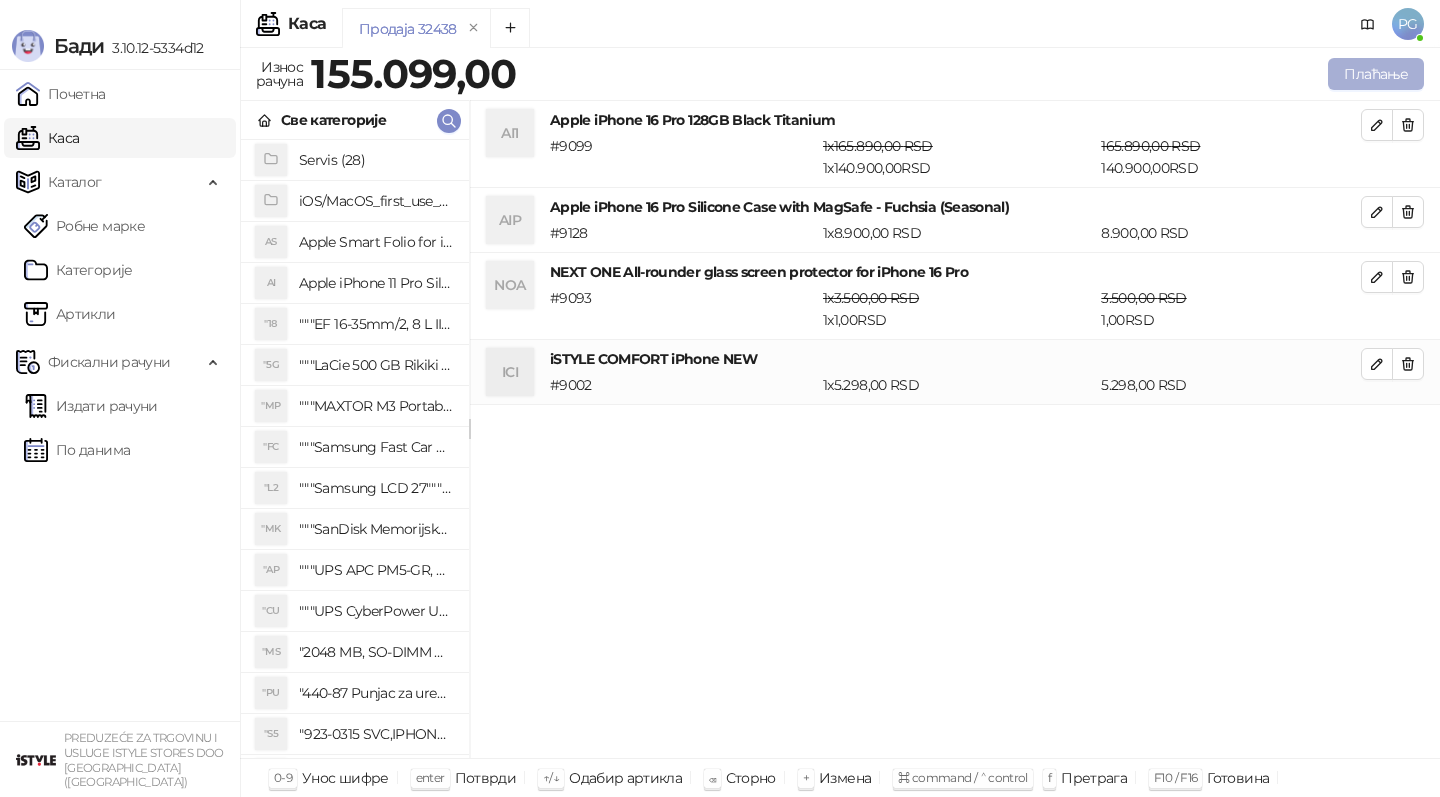 click on "Плаћање" at bounding box center (1376, 74) 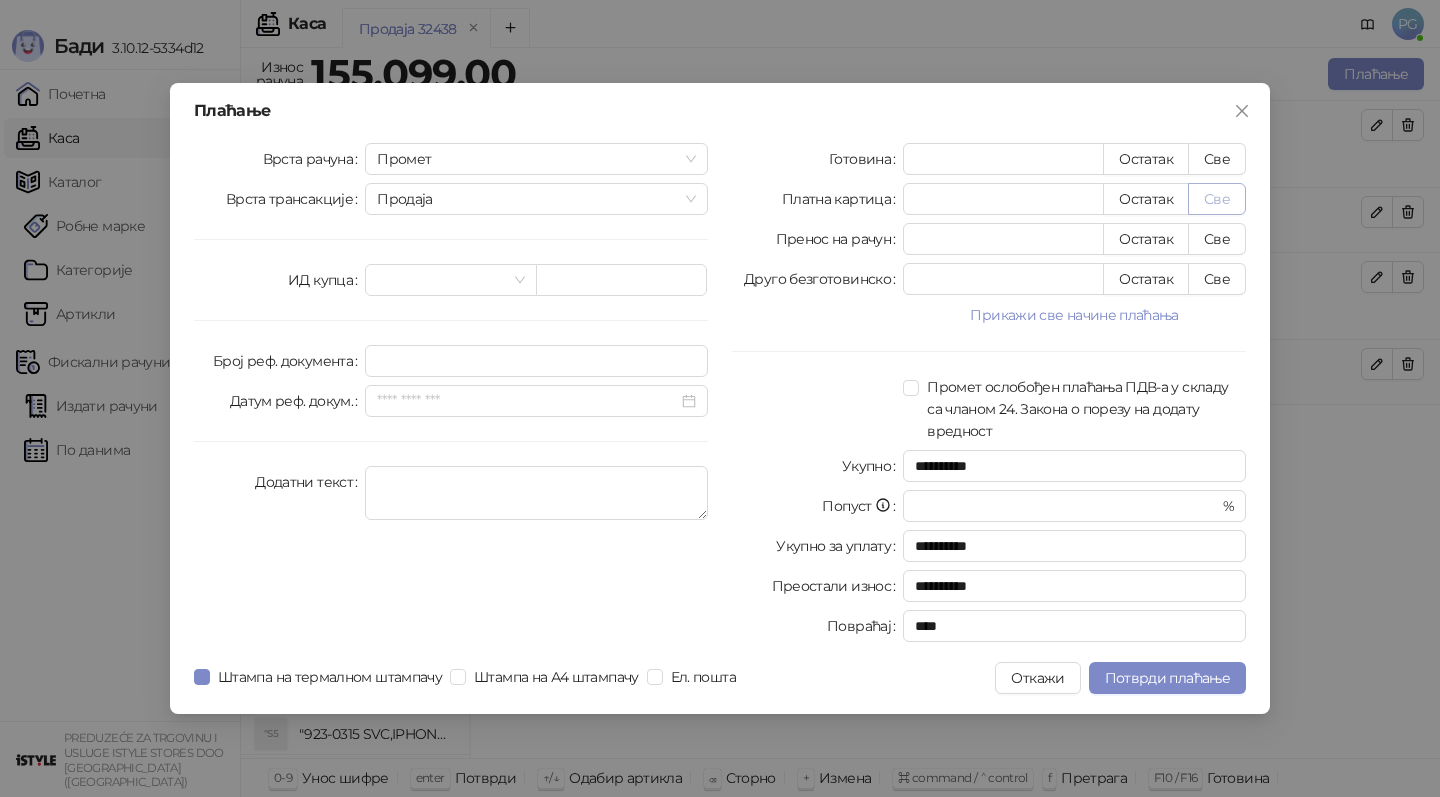 click on "Све" at bounding box center (1217, 199) 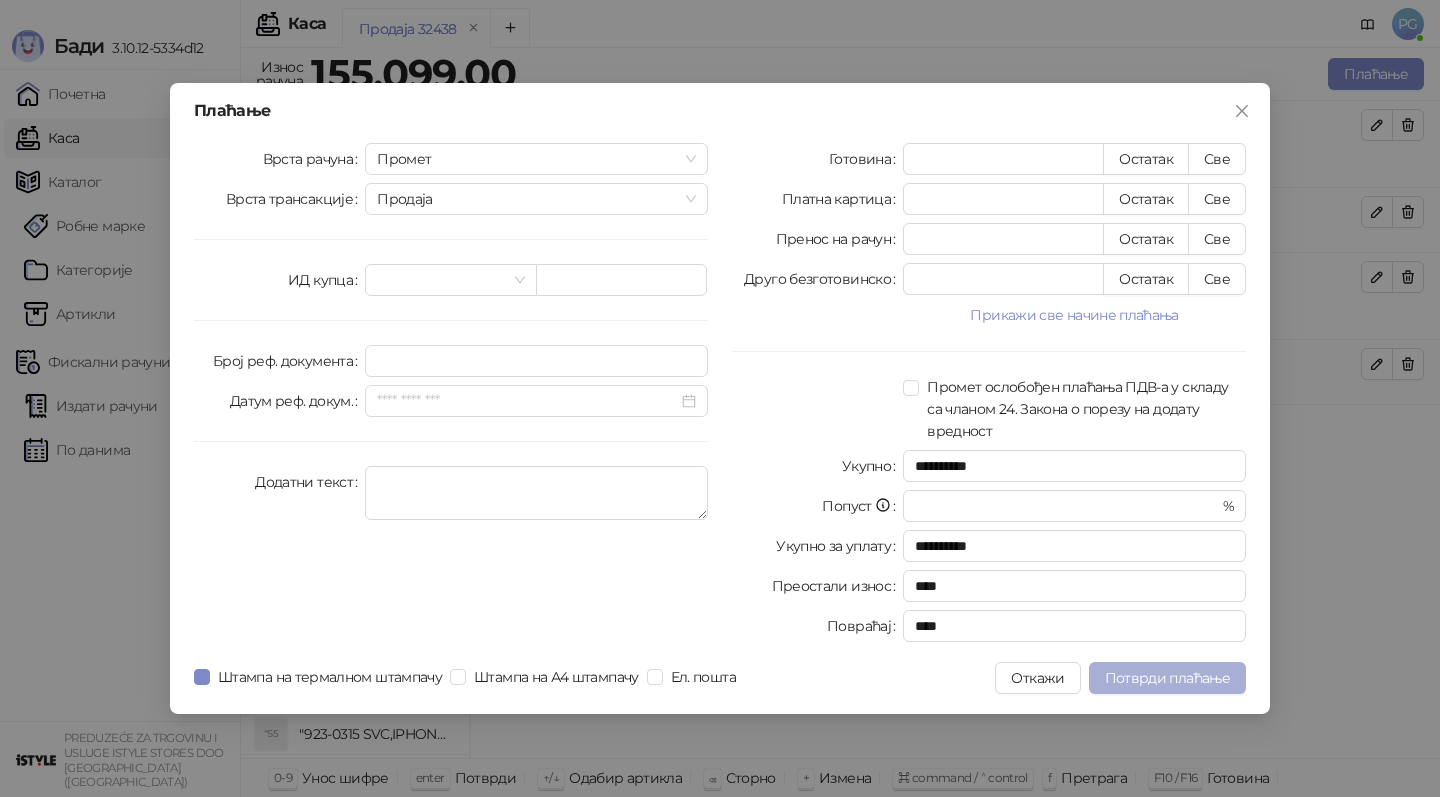 click on "Потврди плаћање" at bounding box center [1167, 678] 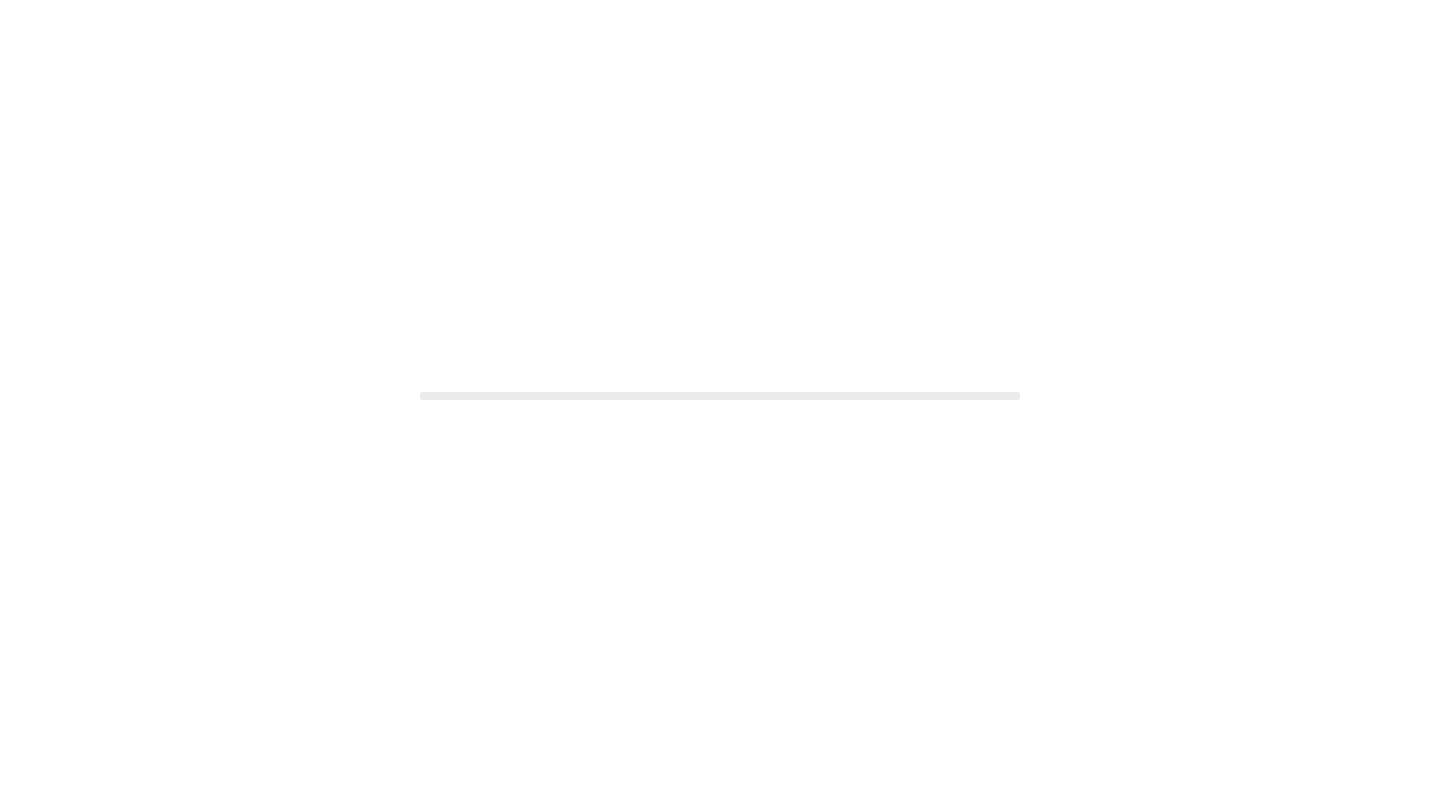 scroll, scrollTop: 0, scrollLeft: 0, axis: both 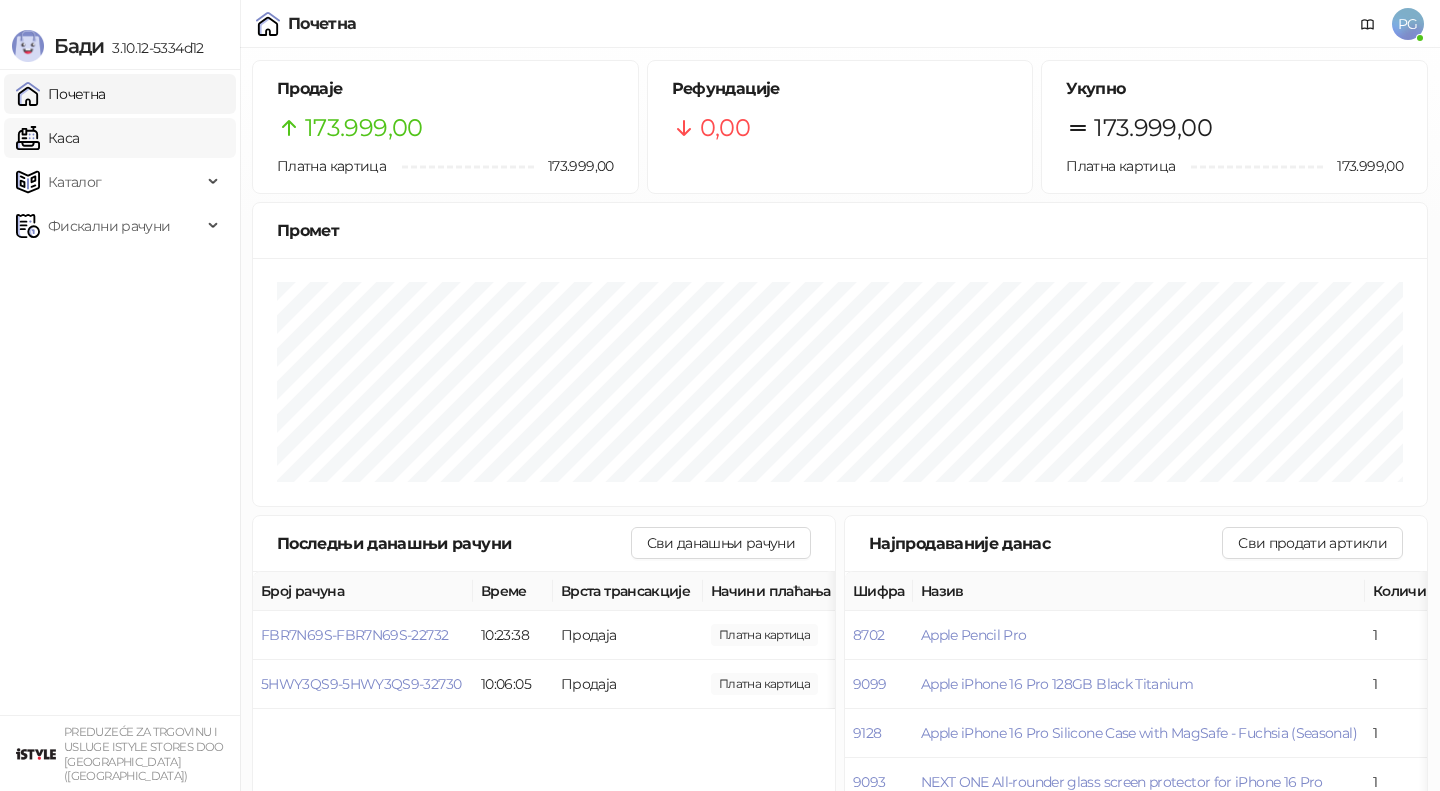 click on "Каса" at bounding box center (47, 138) 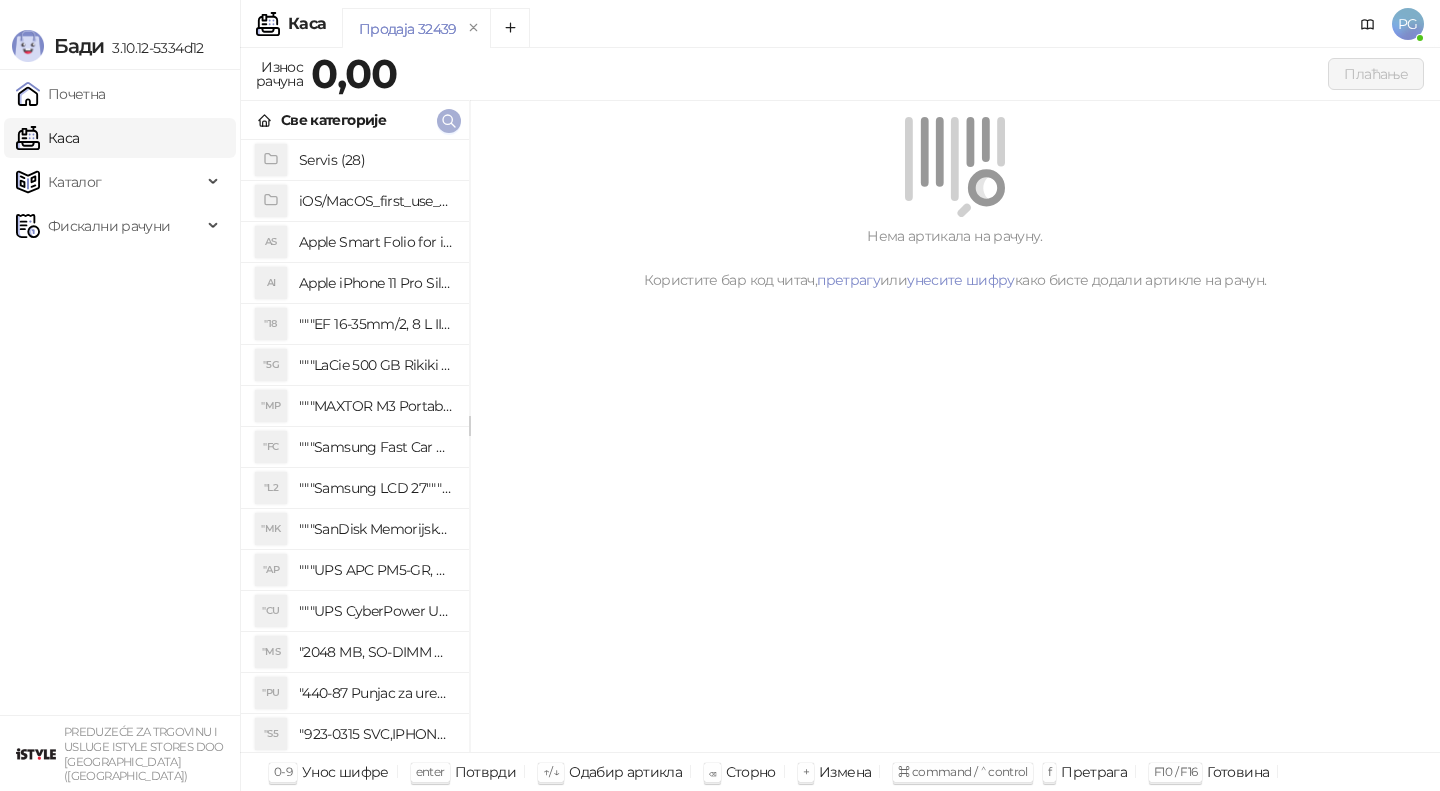 click 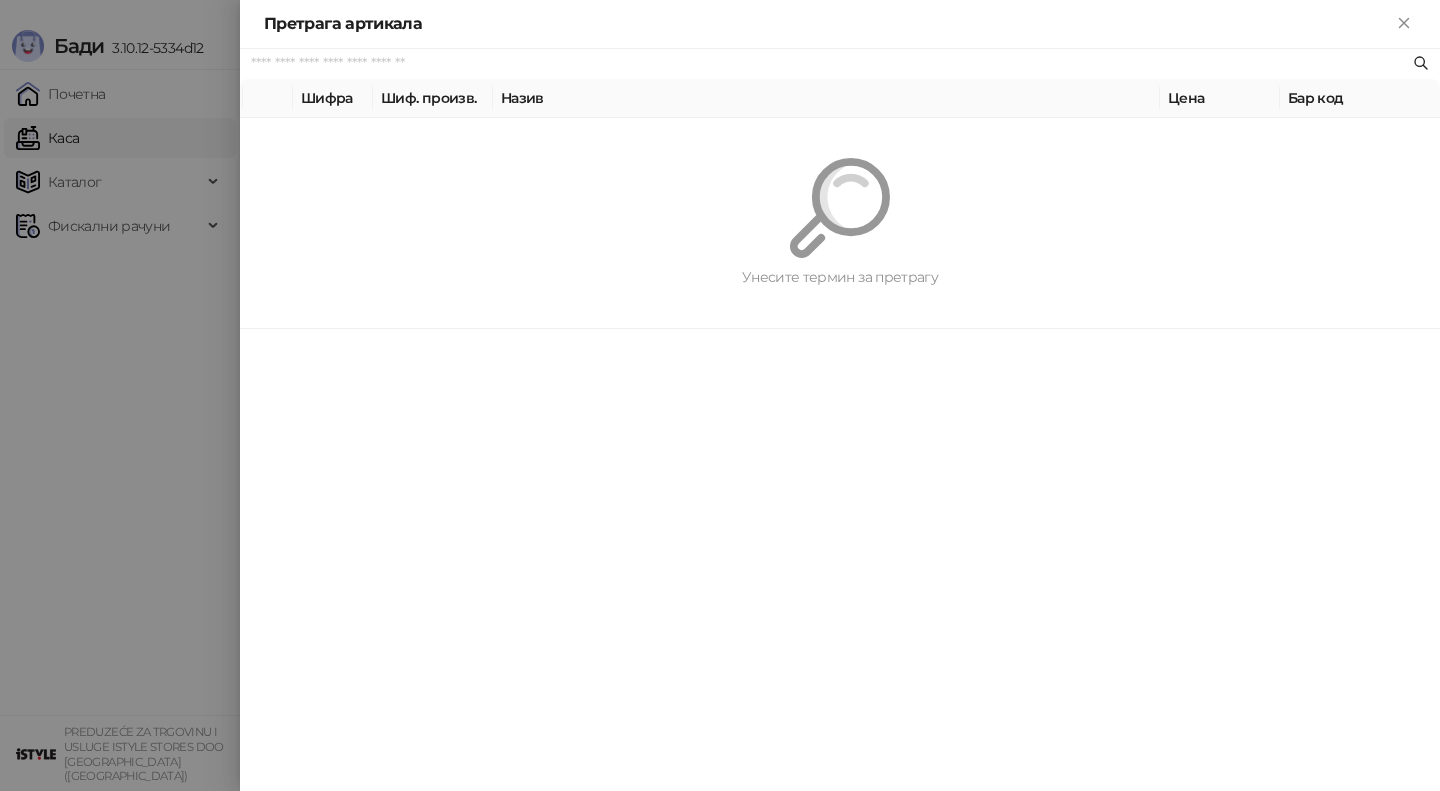 paste on "*********" 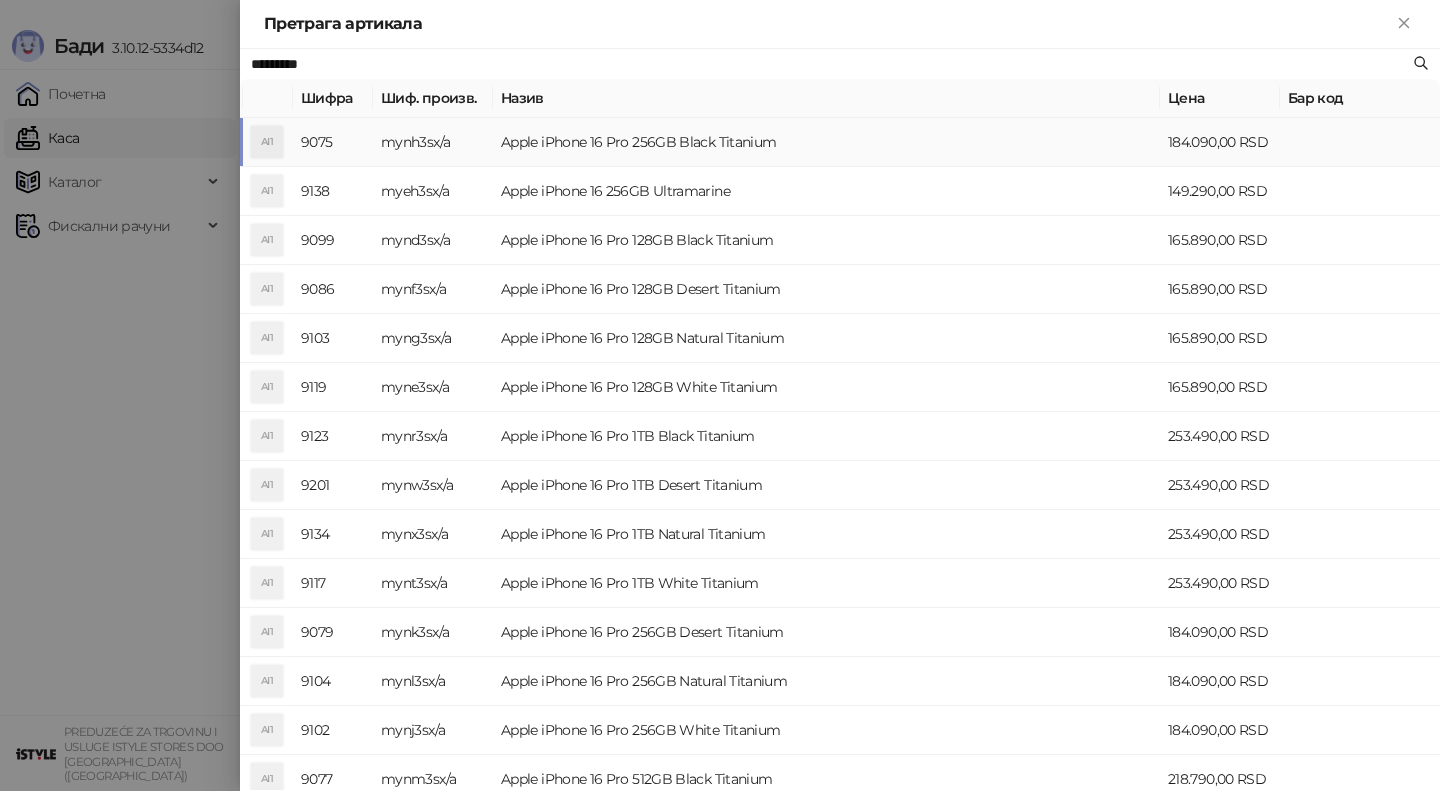 type on "*********" 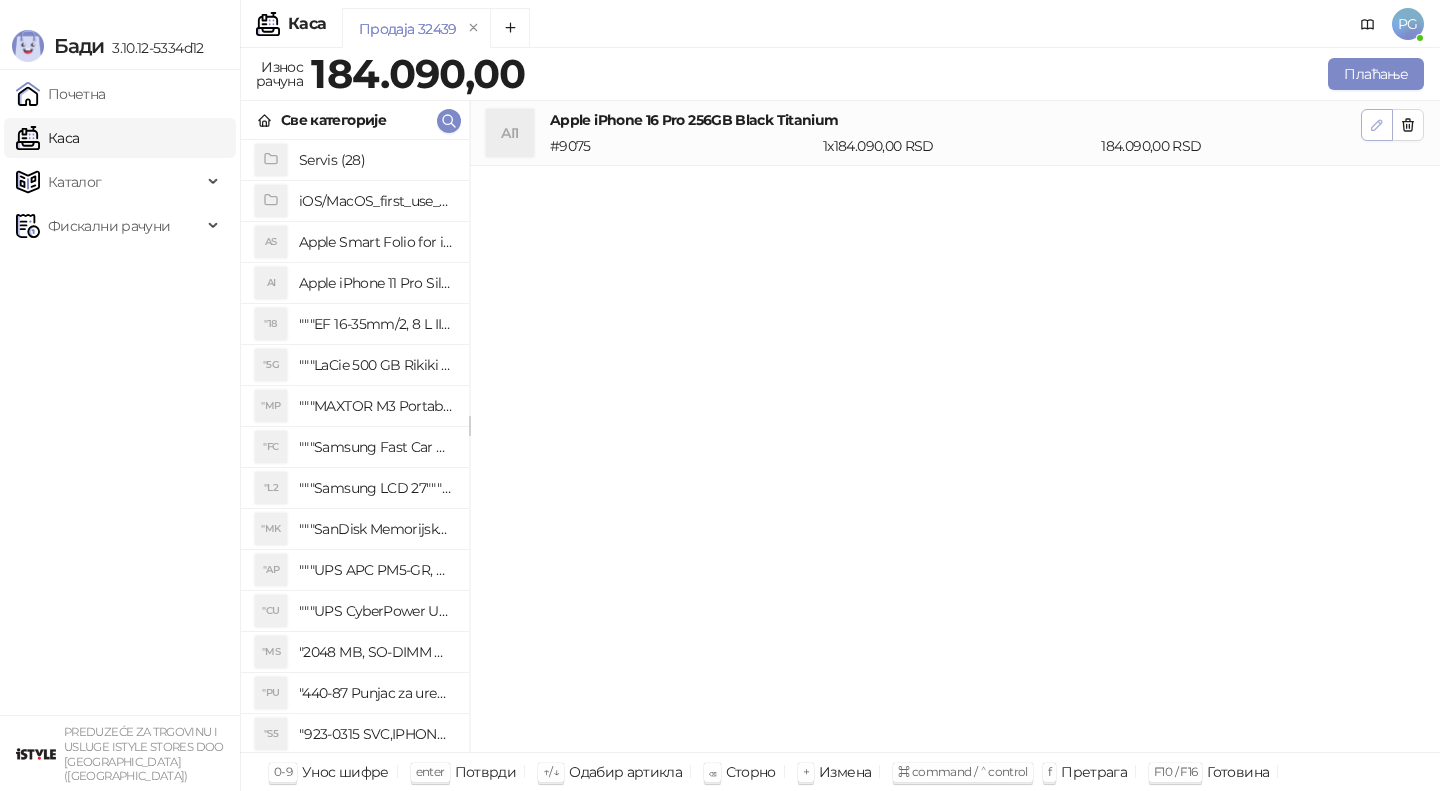 click 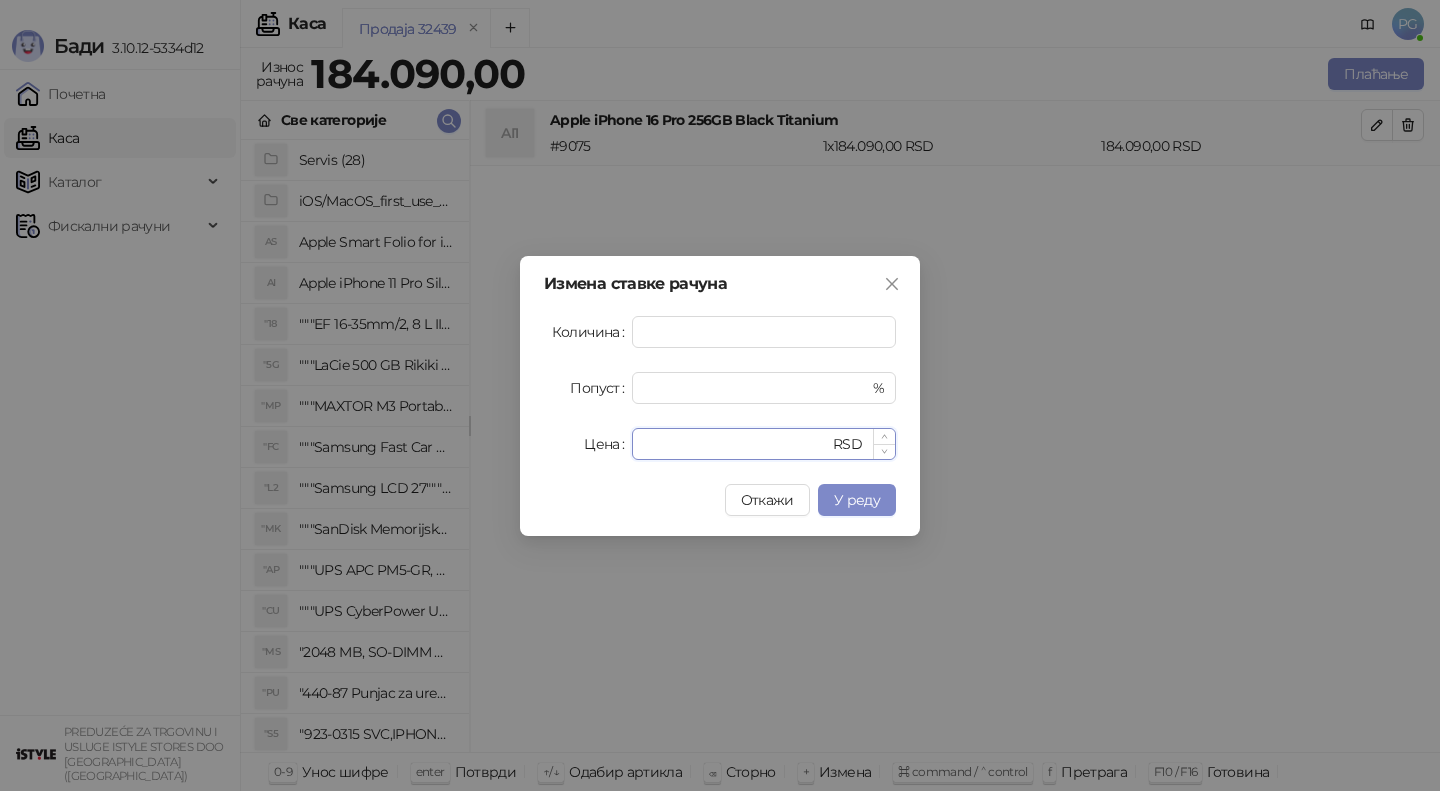 click on "******" at bounding box center [736, 444] 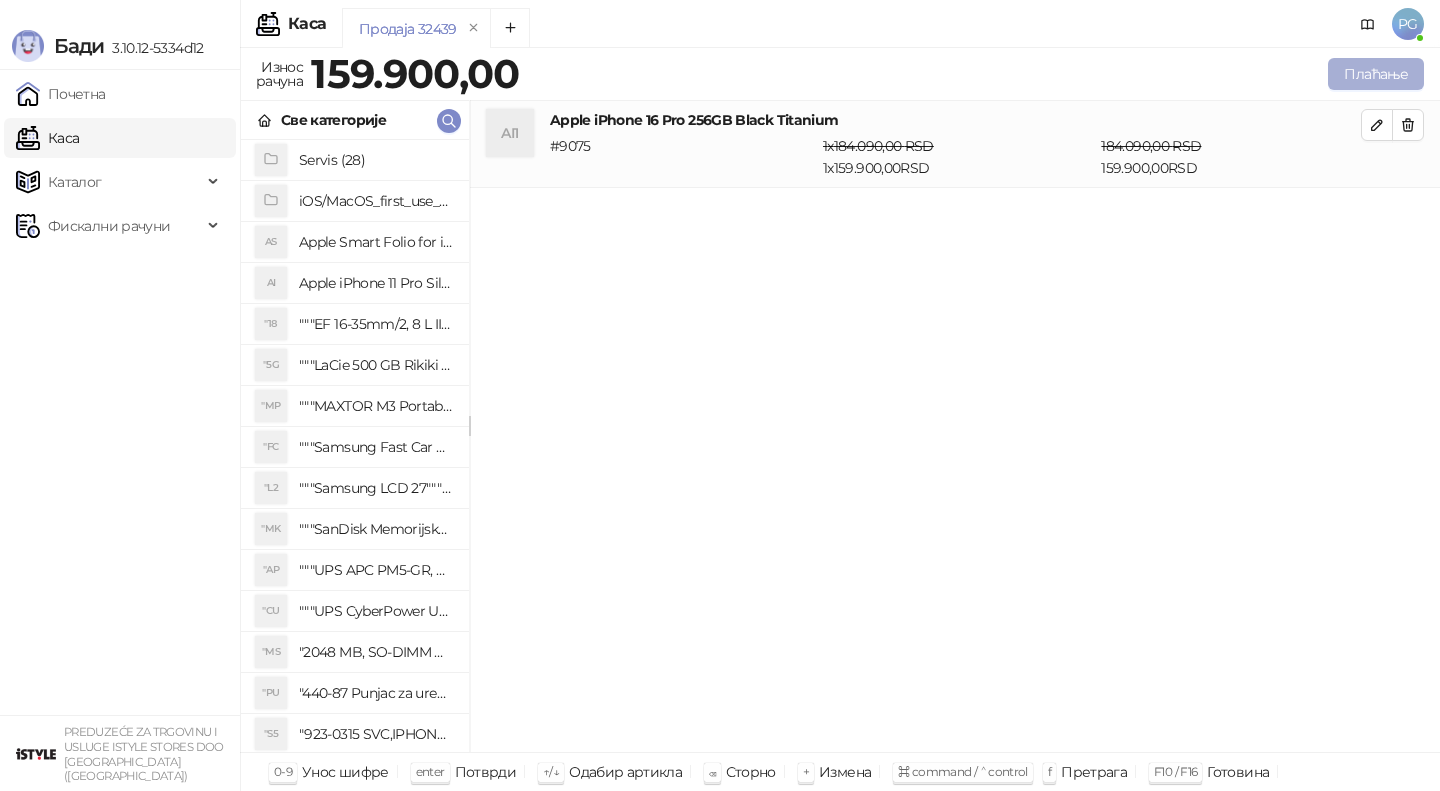 click on "Плаћање" at bounding box center [1376, 74] 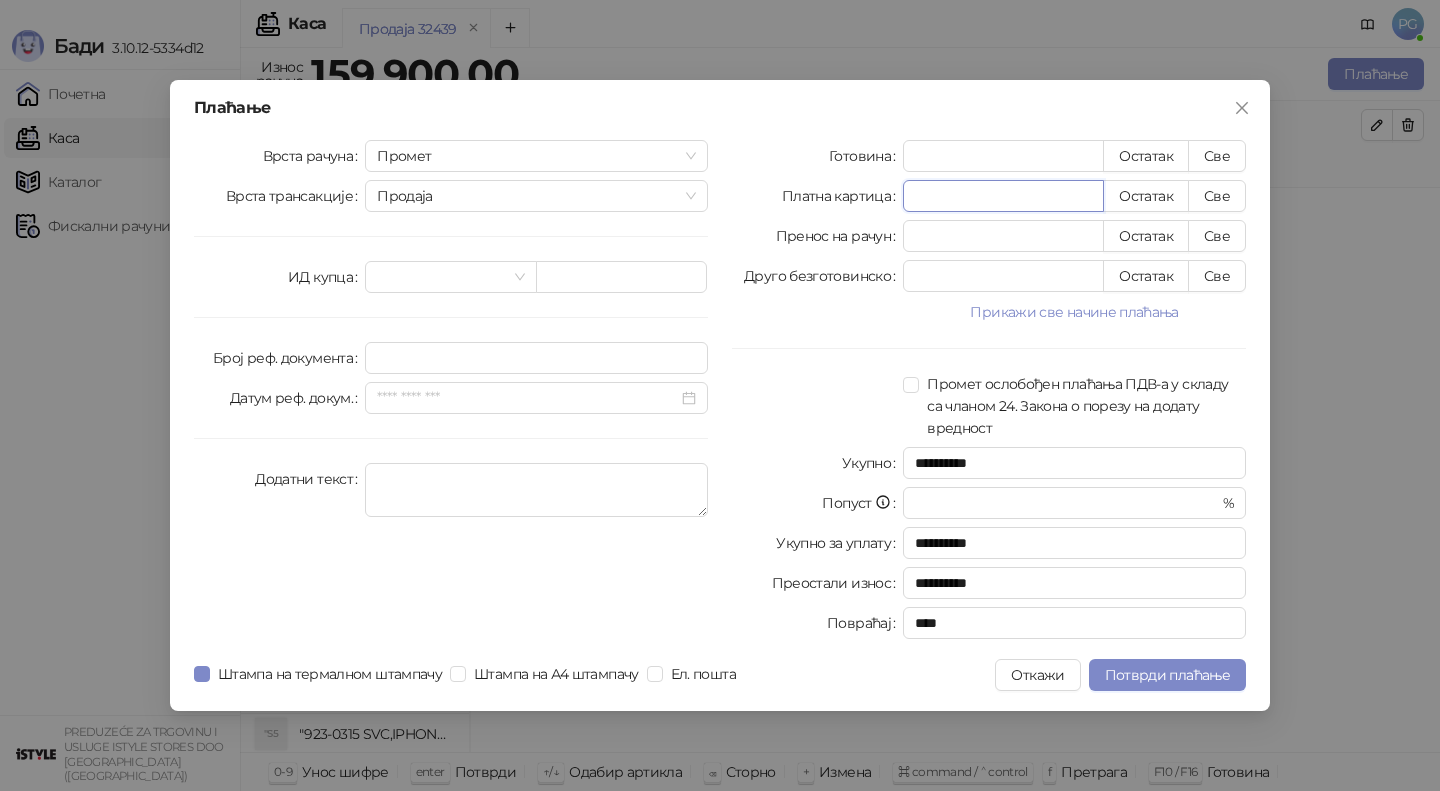 click on "*" at bounding box center [1003, 196] 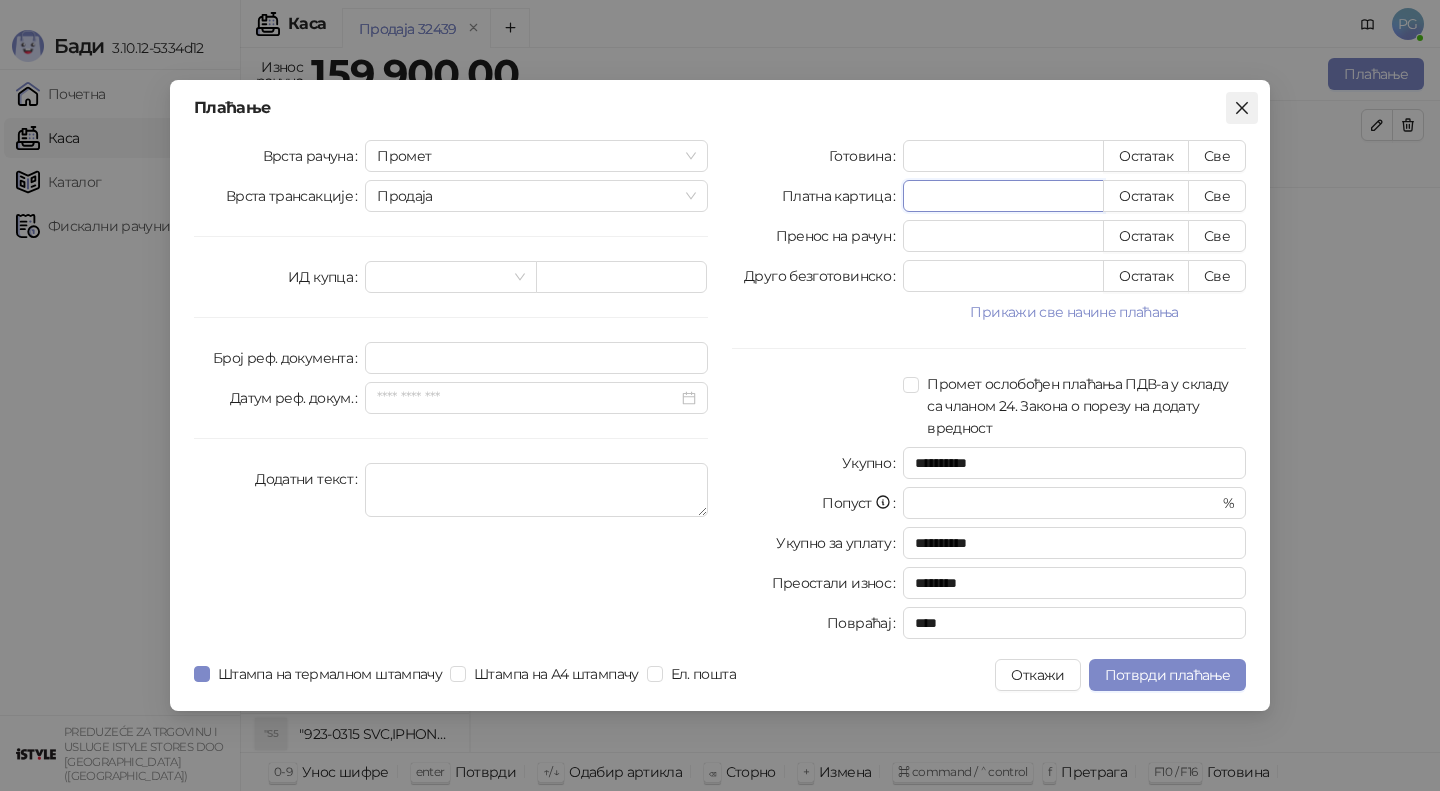type on "******" 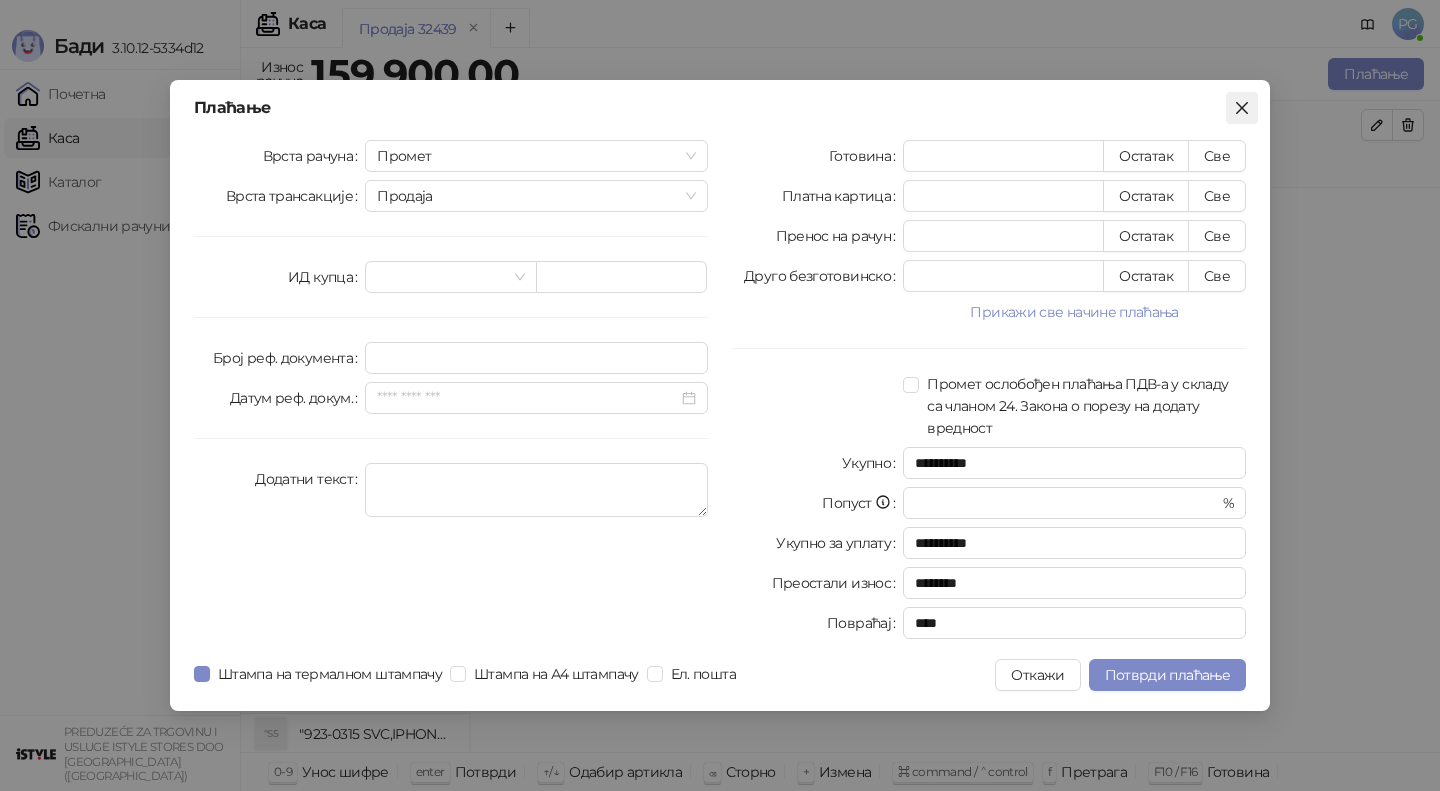 click 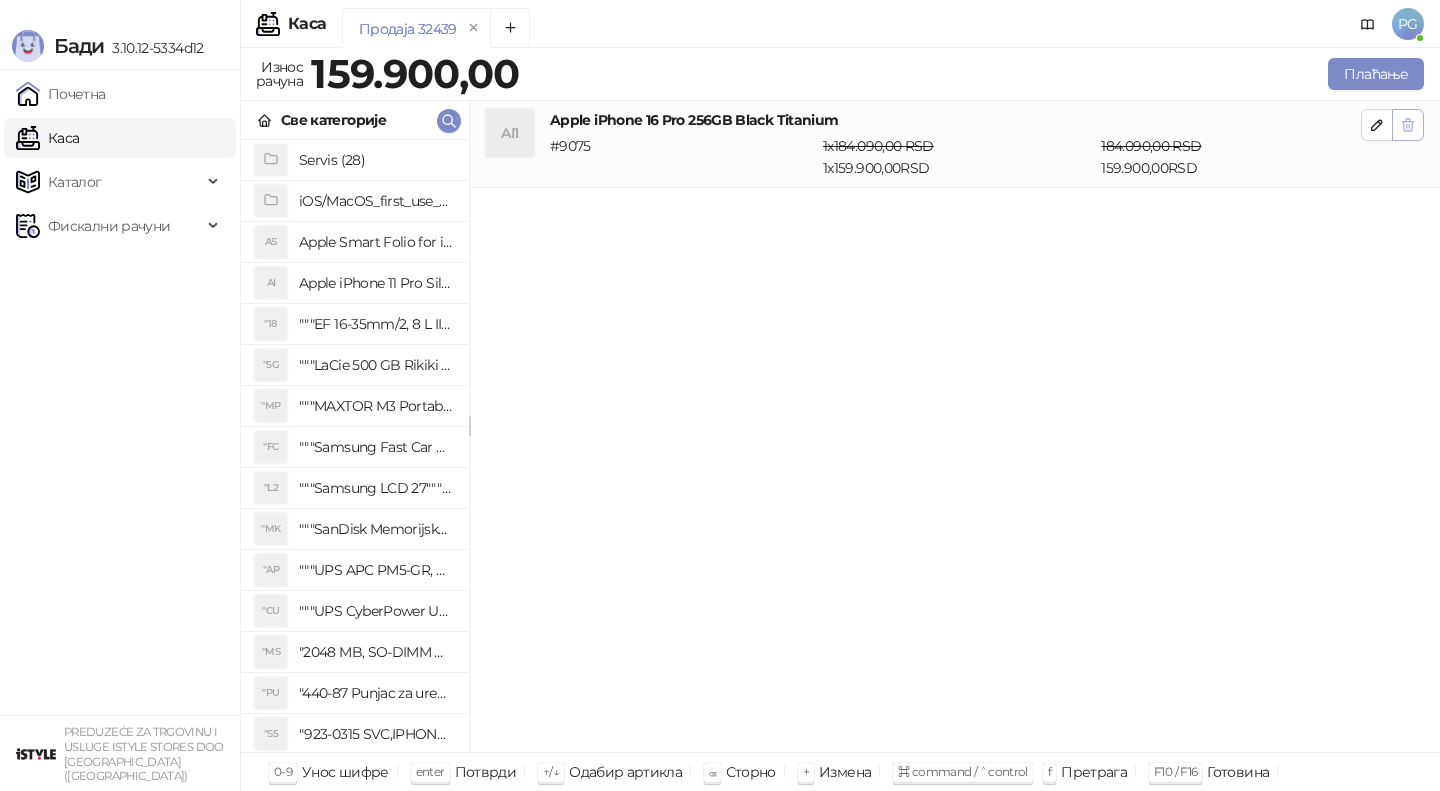 click 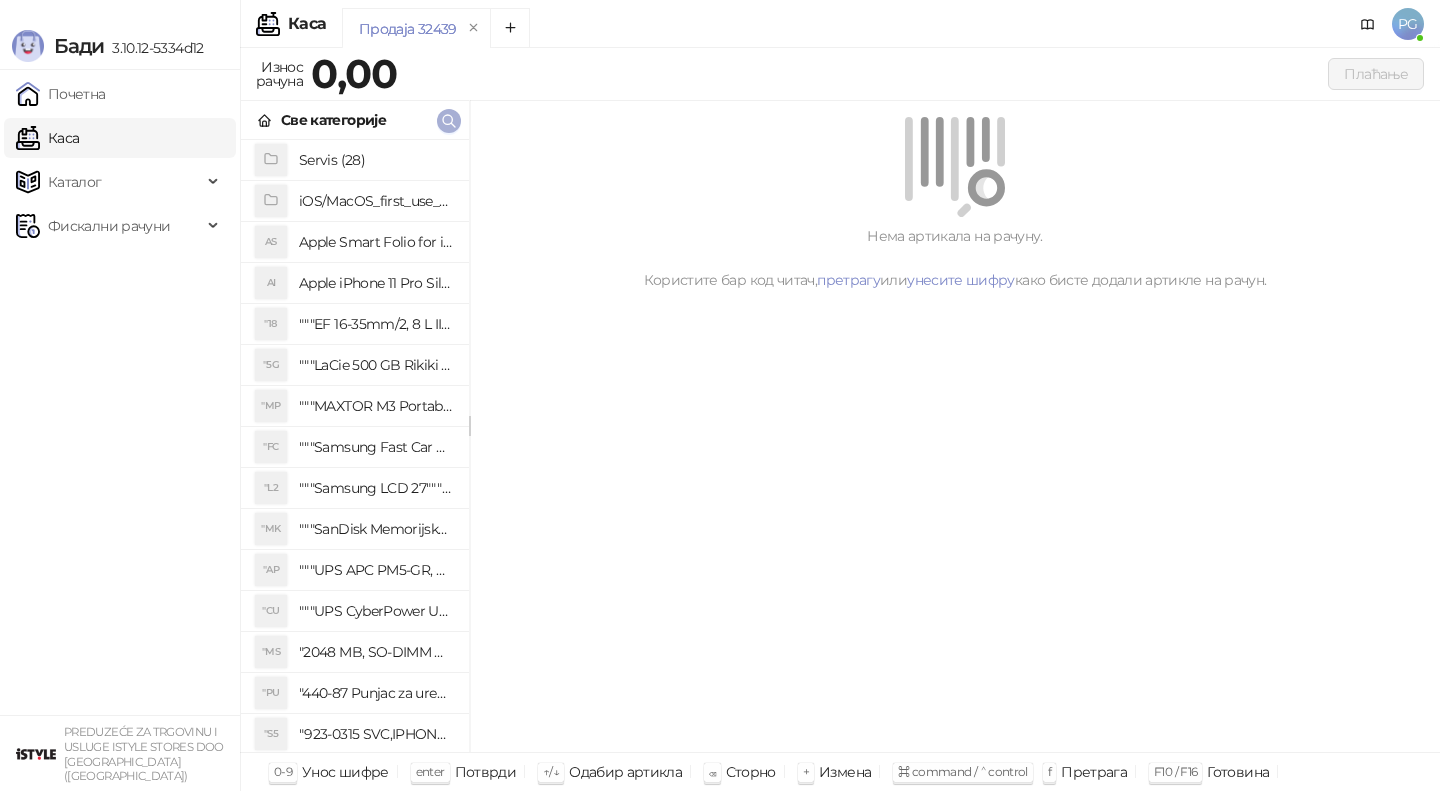 click 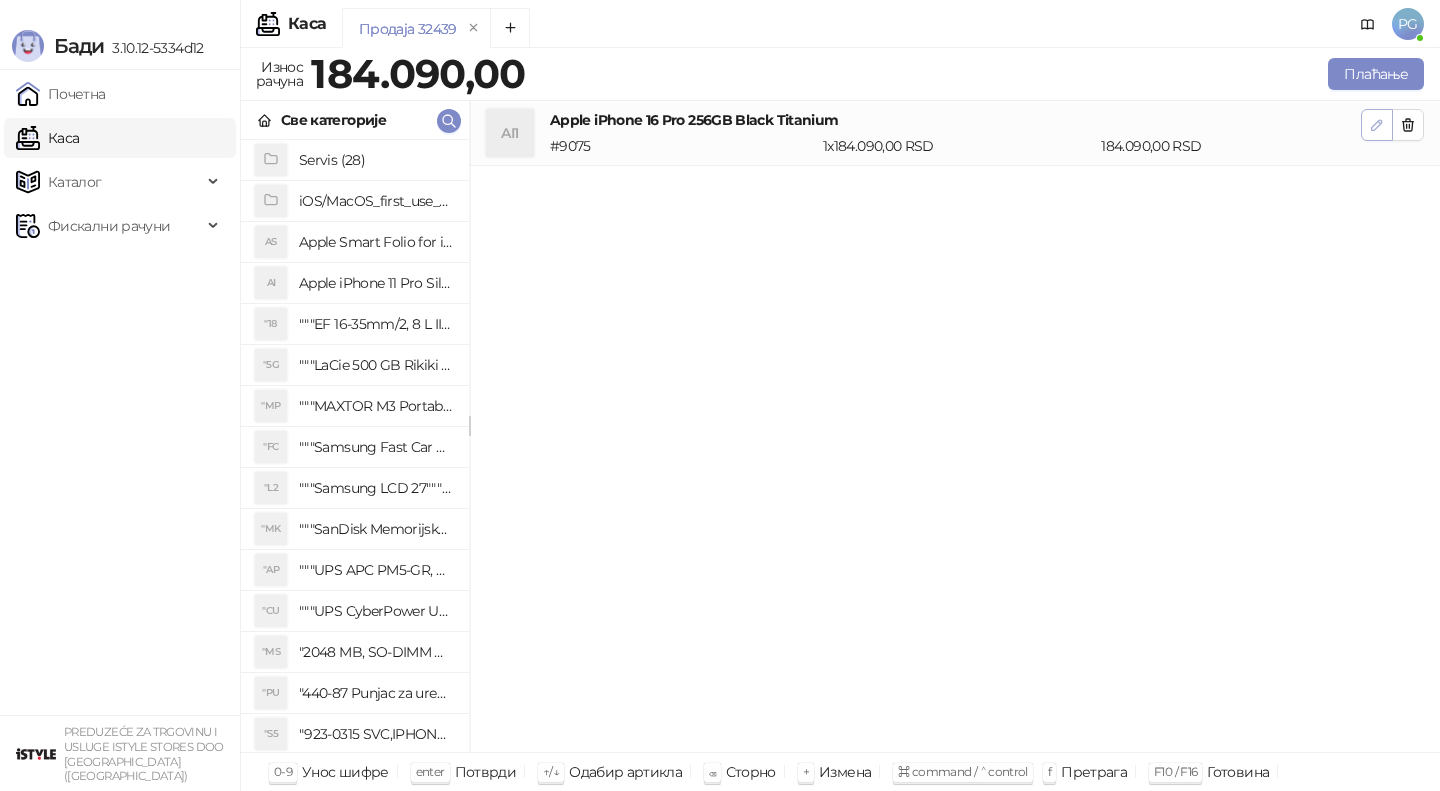click 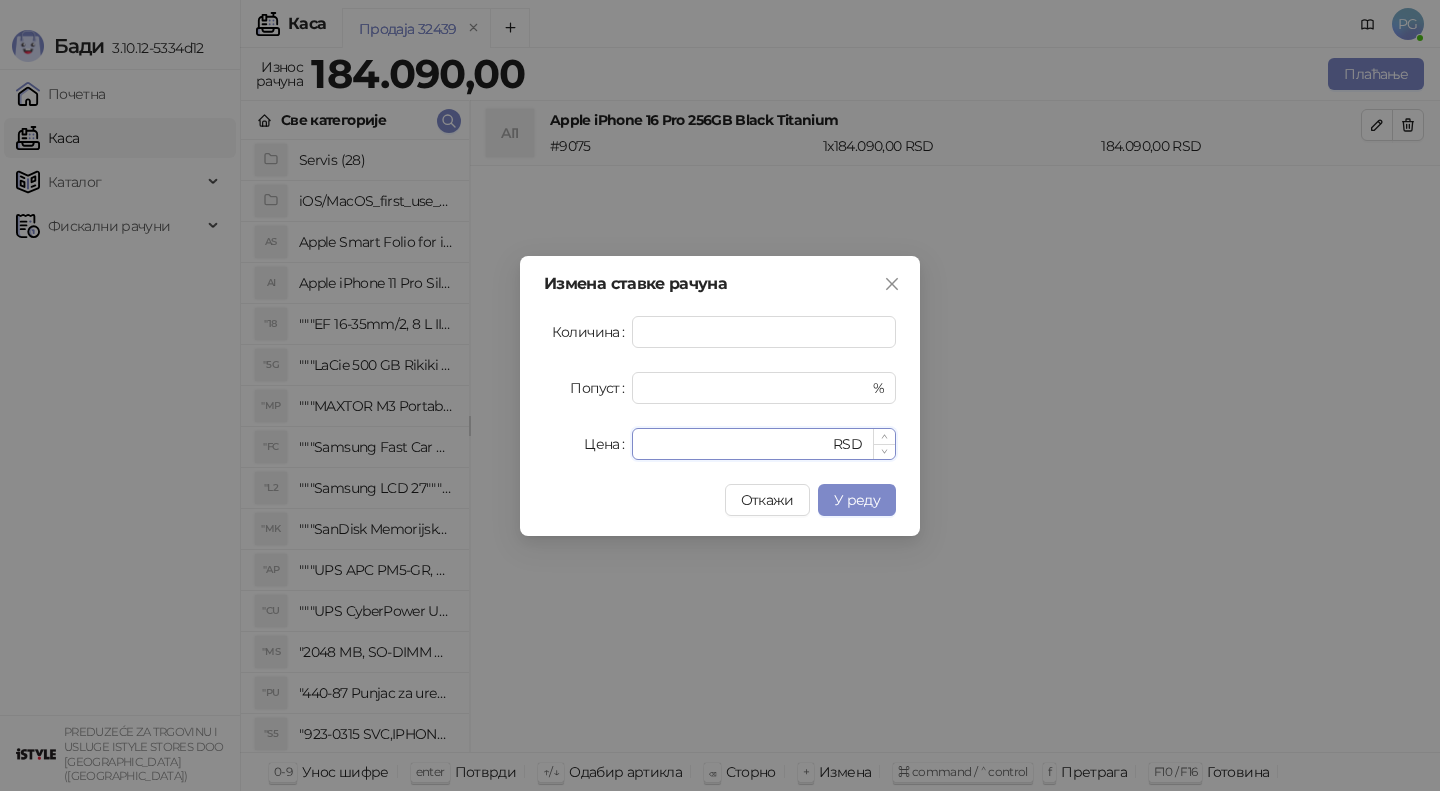 click on "******" at bounding box center (736, 444) 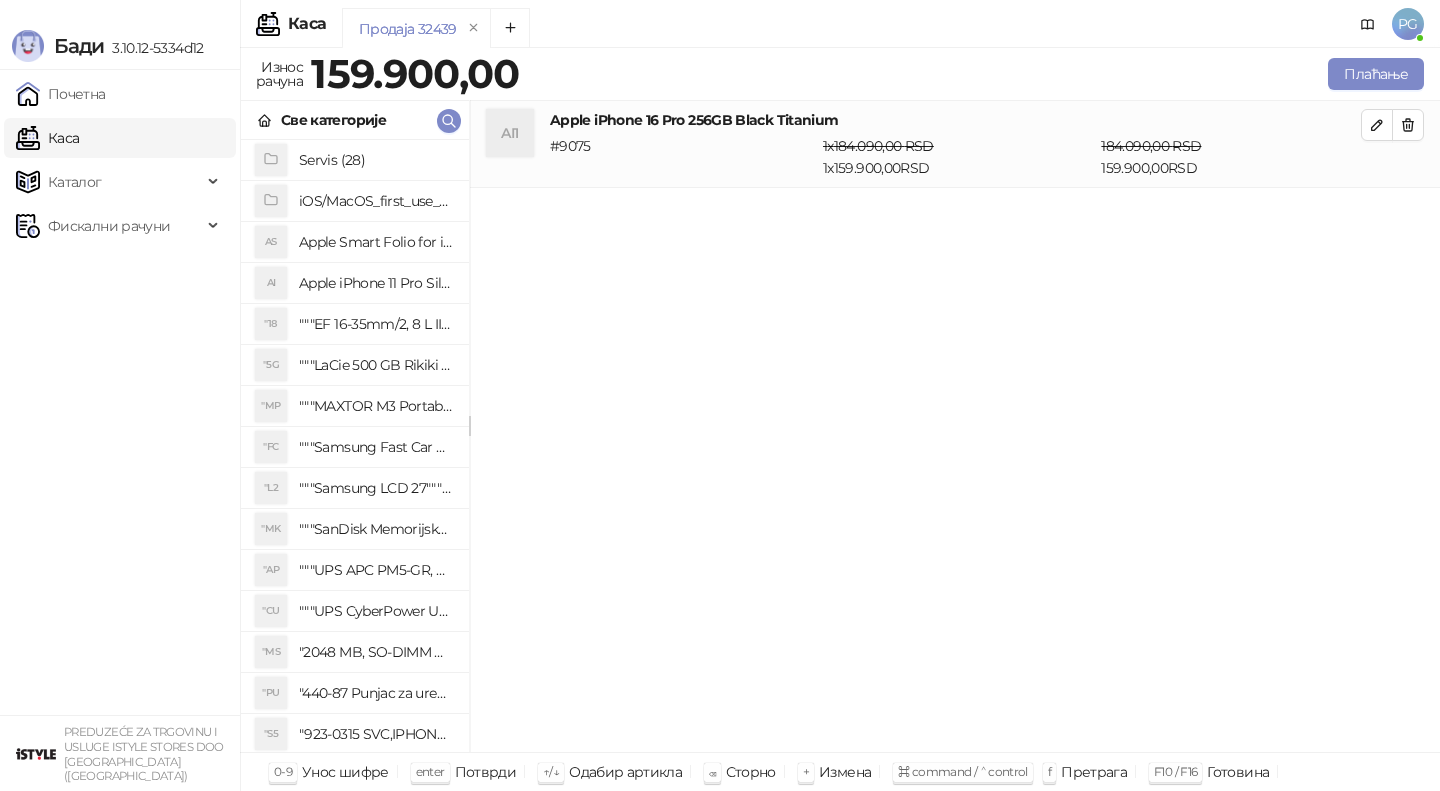 click on "Плаћање" at bounding box center (976, 74) 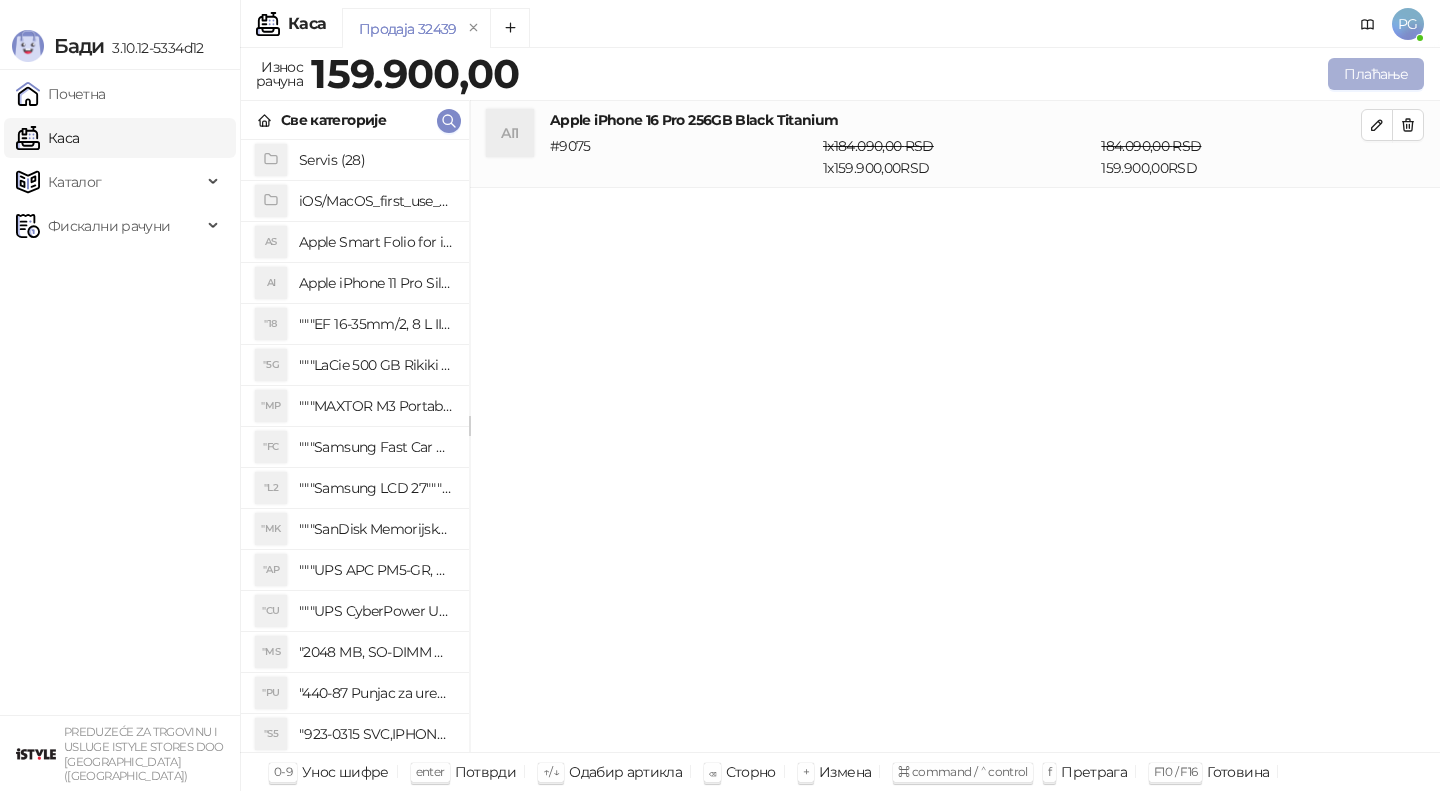 click on "Плаћање" at bounding box center (1376, 74) 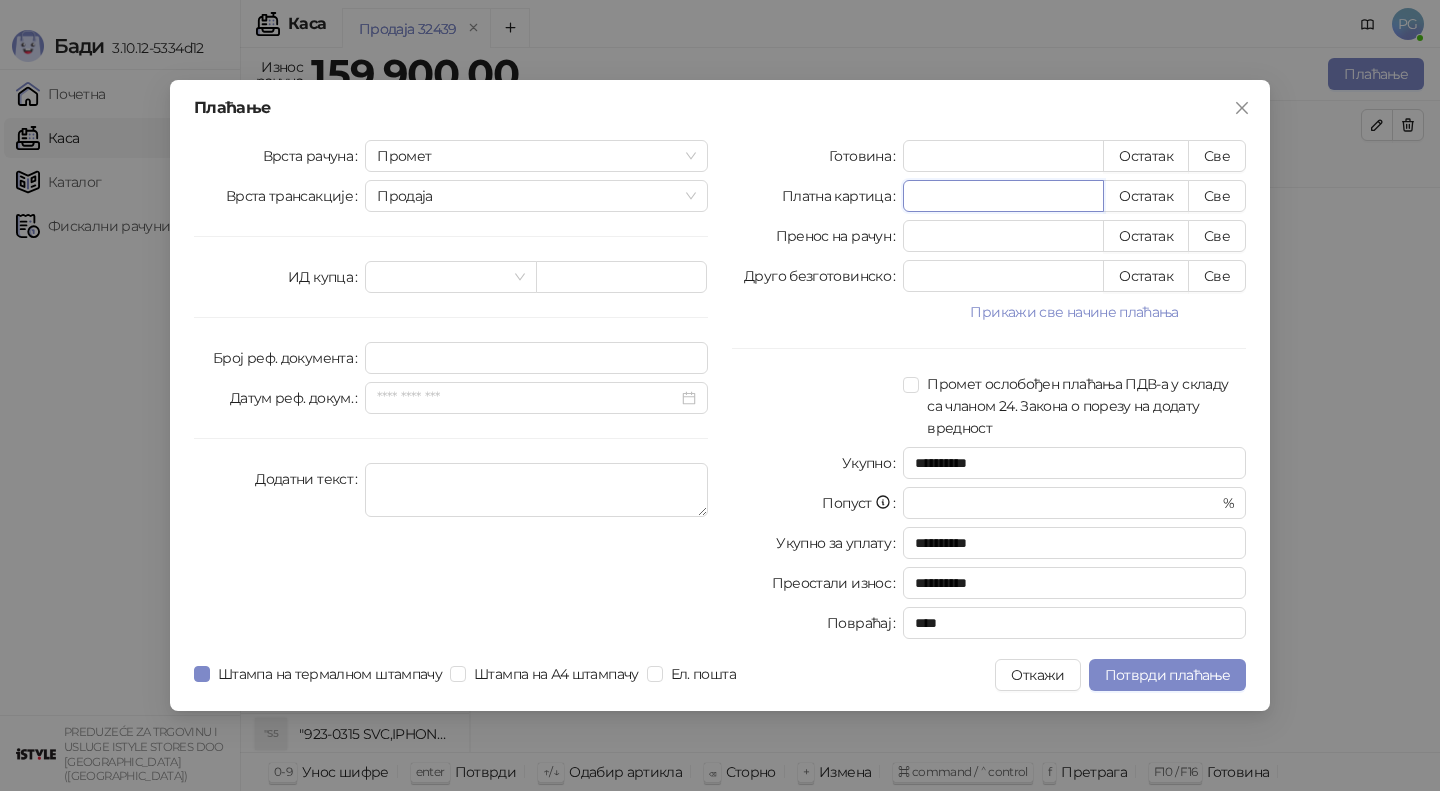 click on "*" at bounding box center [1003, 196] 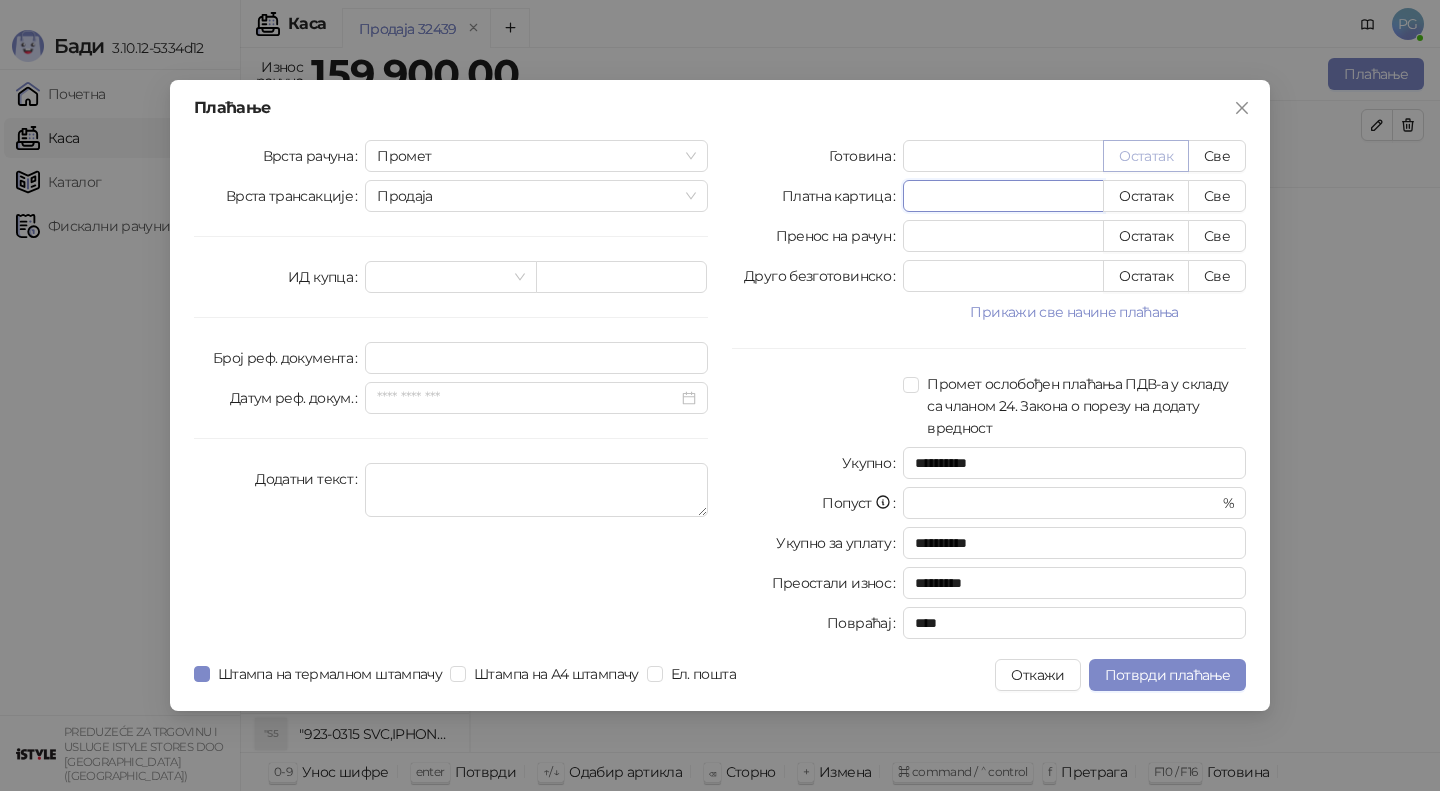 type on "******" 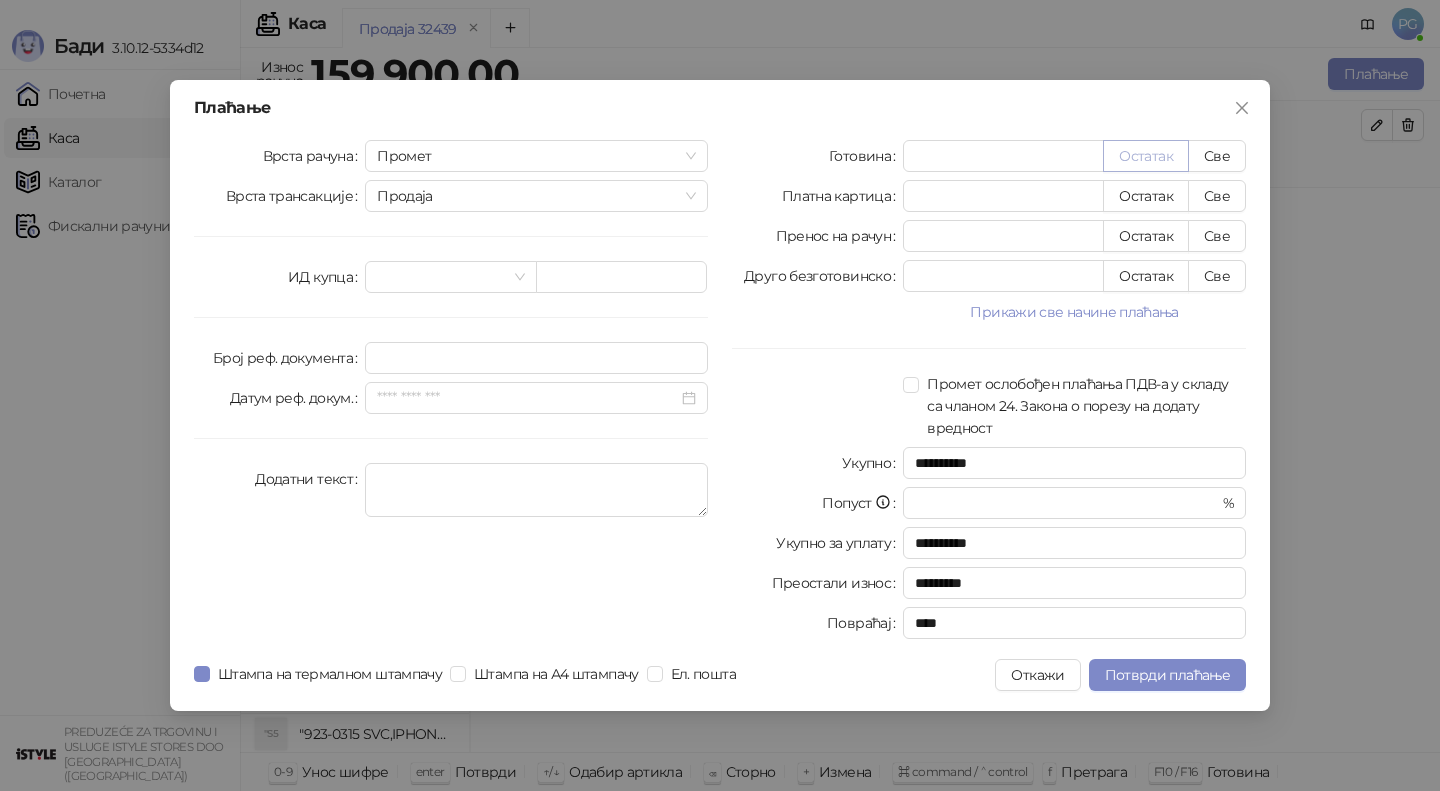 click on "Остатак" at bounding box center (1146, 156) 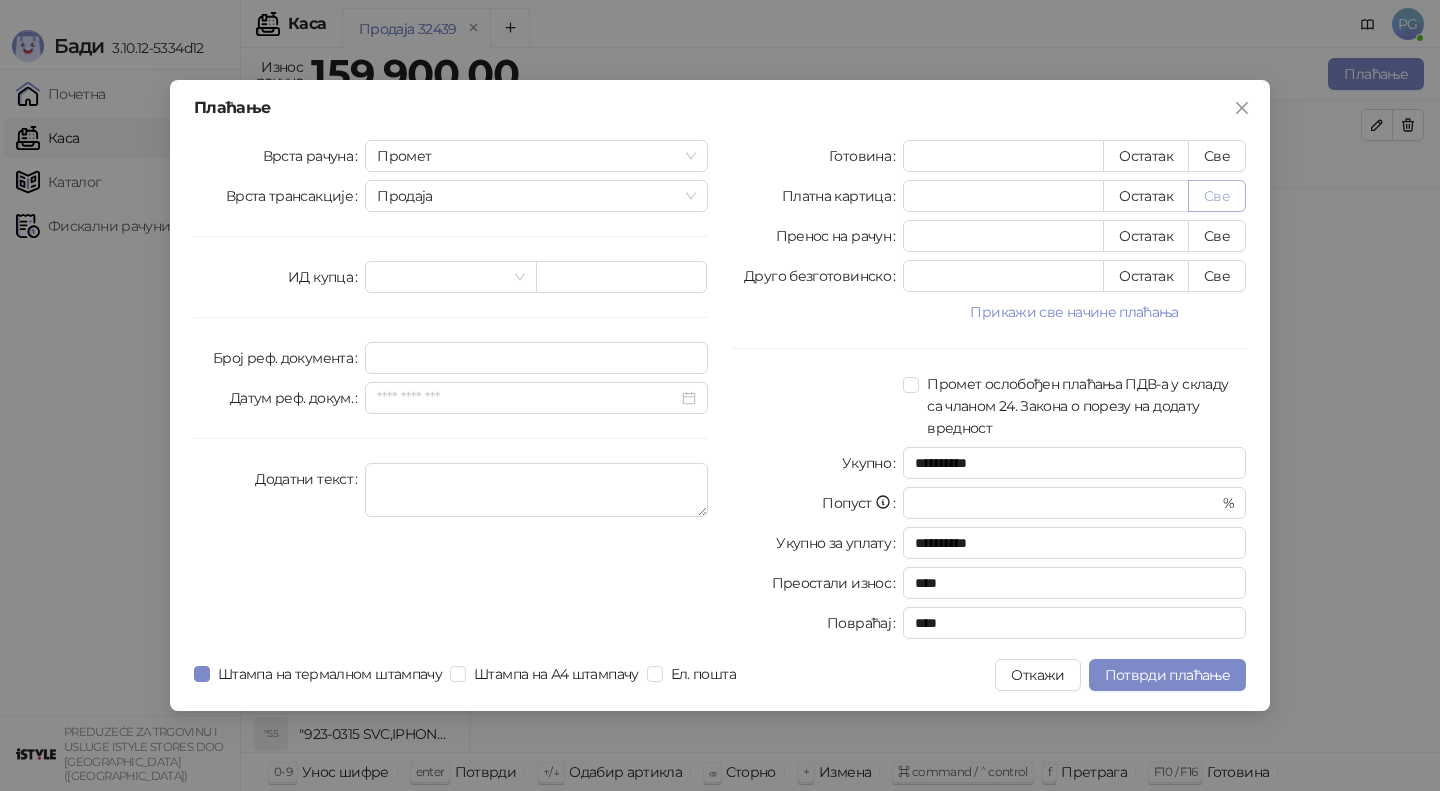 click on "Све" at bounding box center (1217, 196) 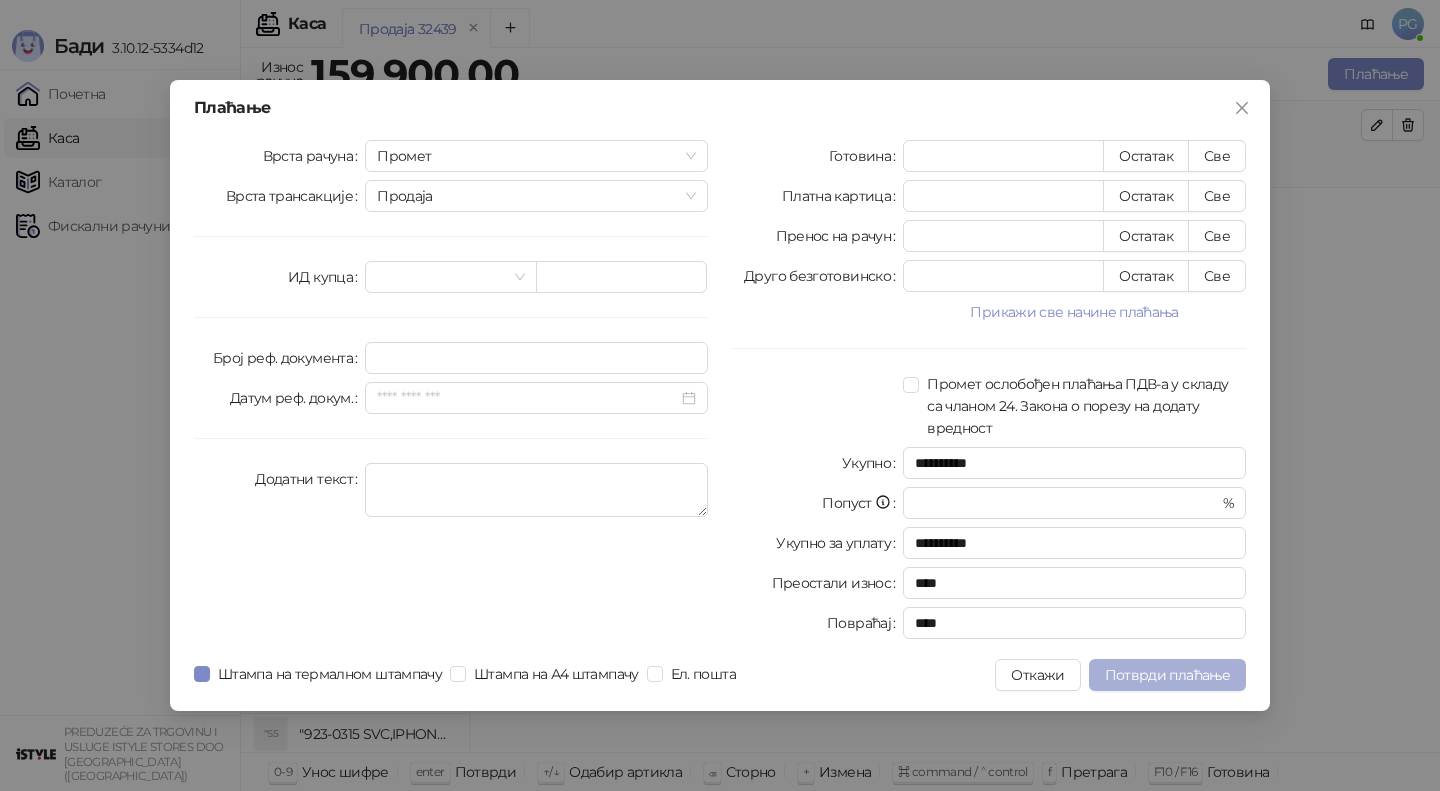 click on "Потврди плаћање" at bounding box center [1167, 675] 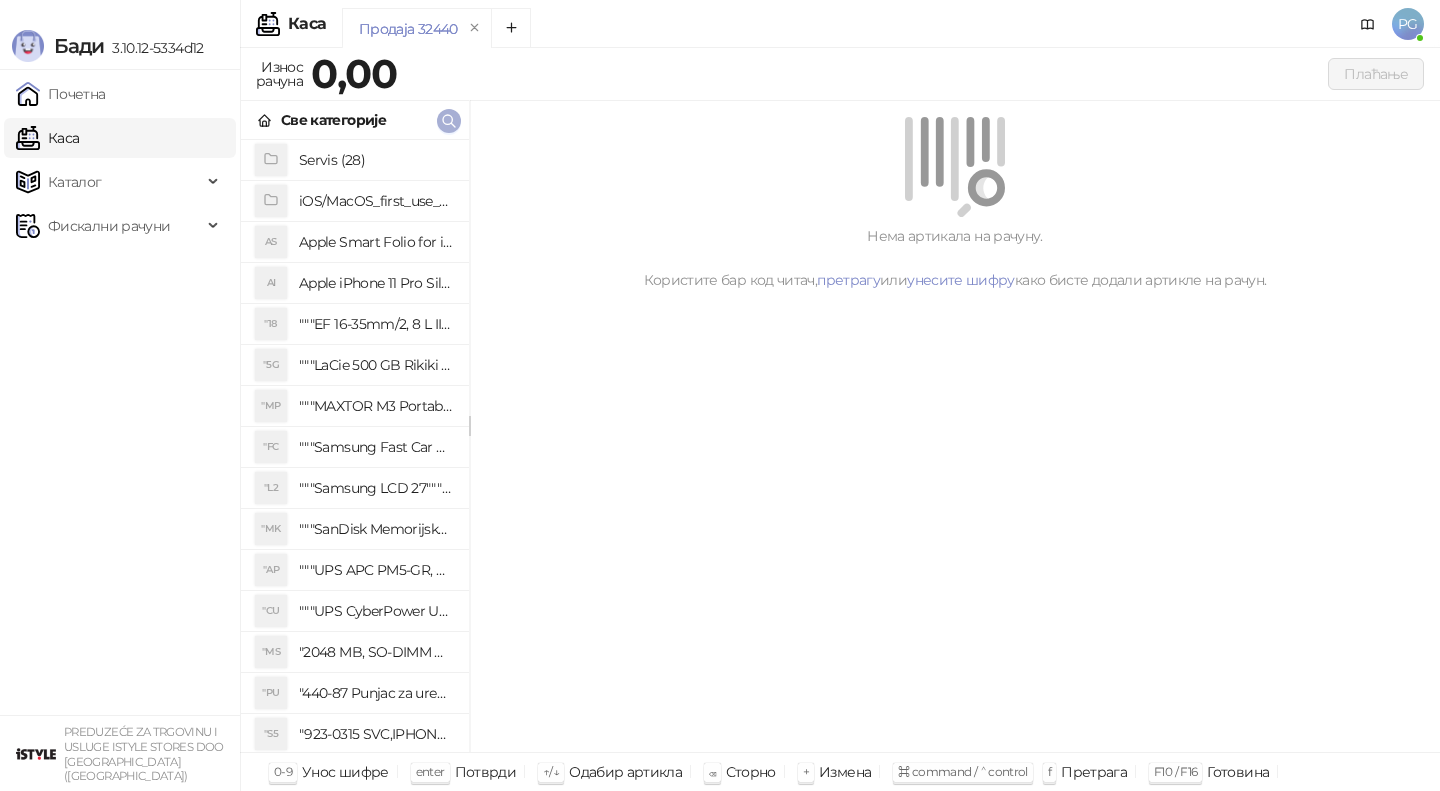 click 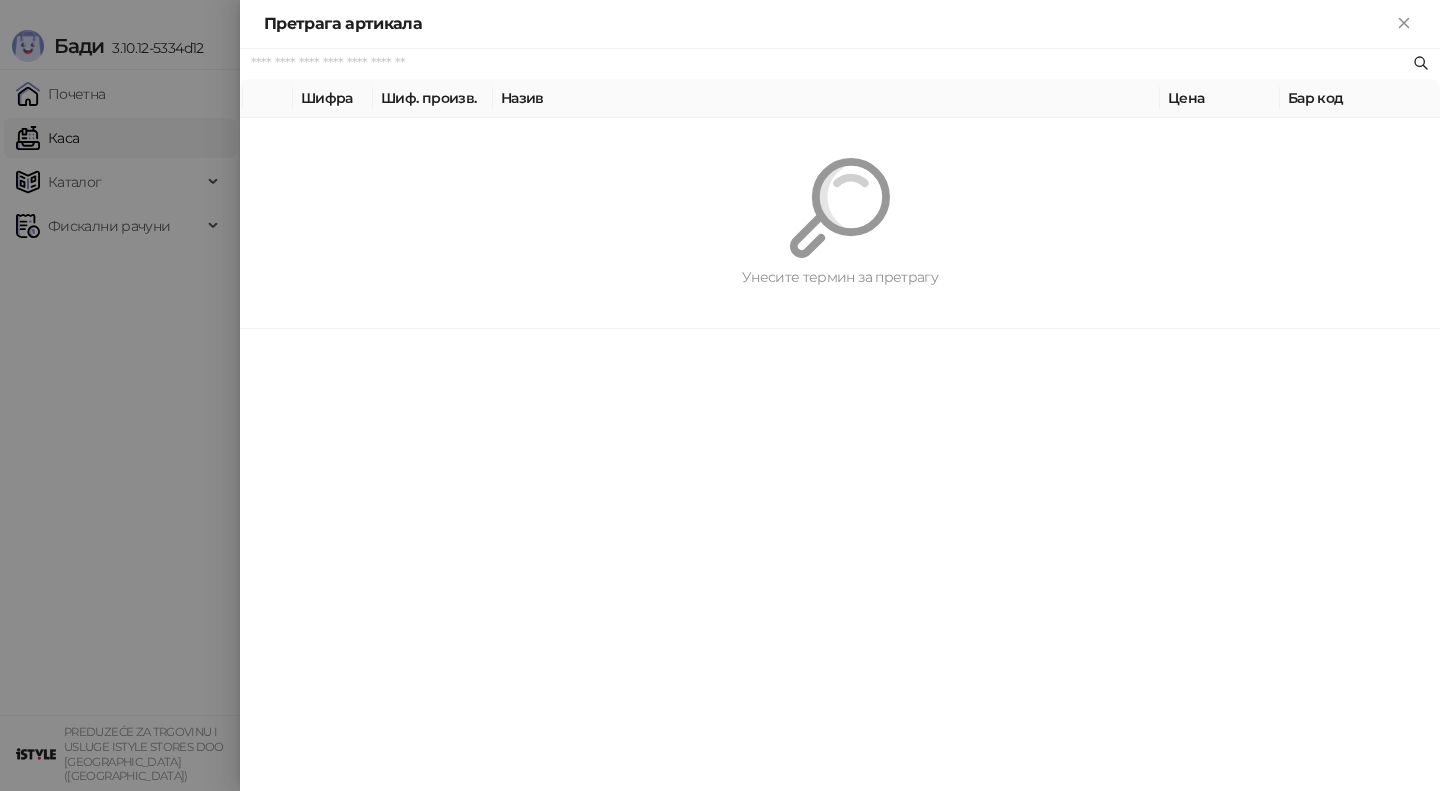 paste on "*********" 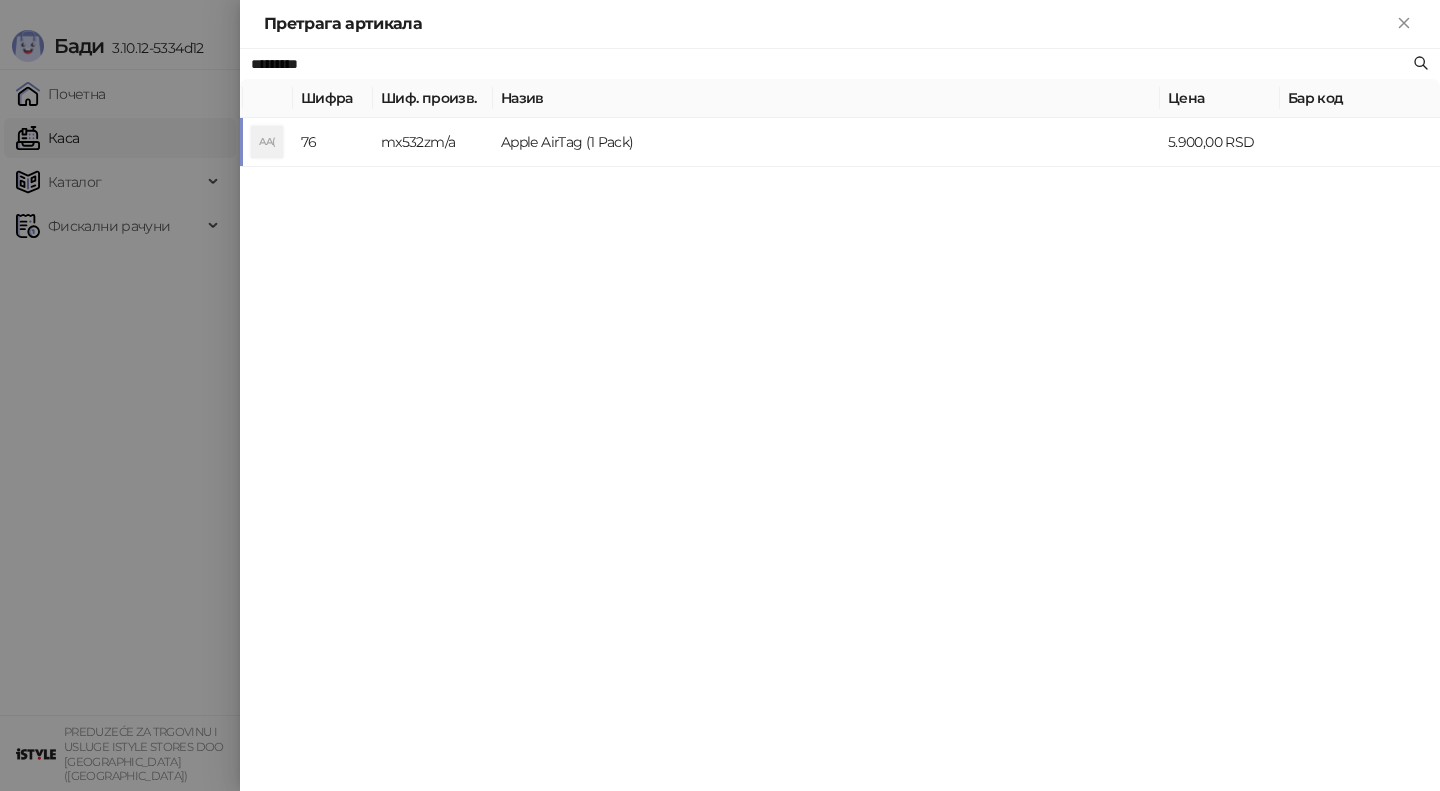 type on "*********" 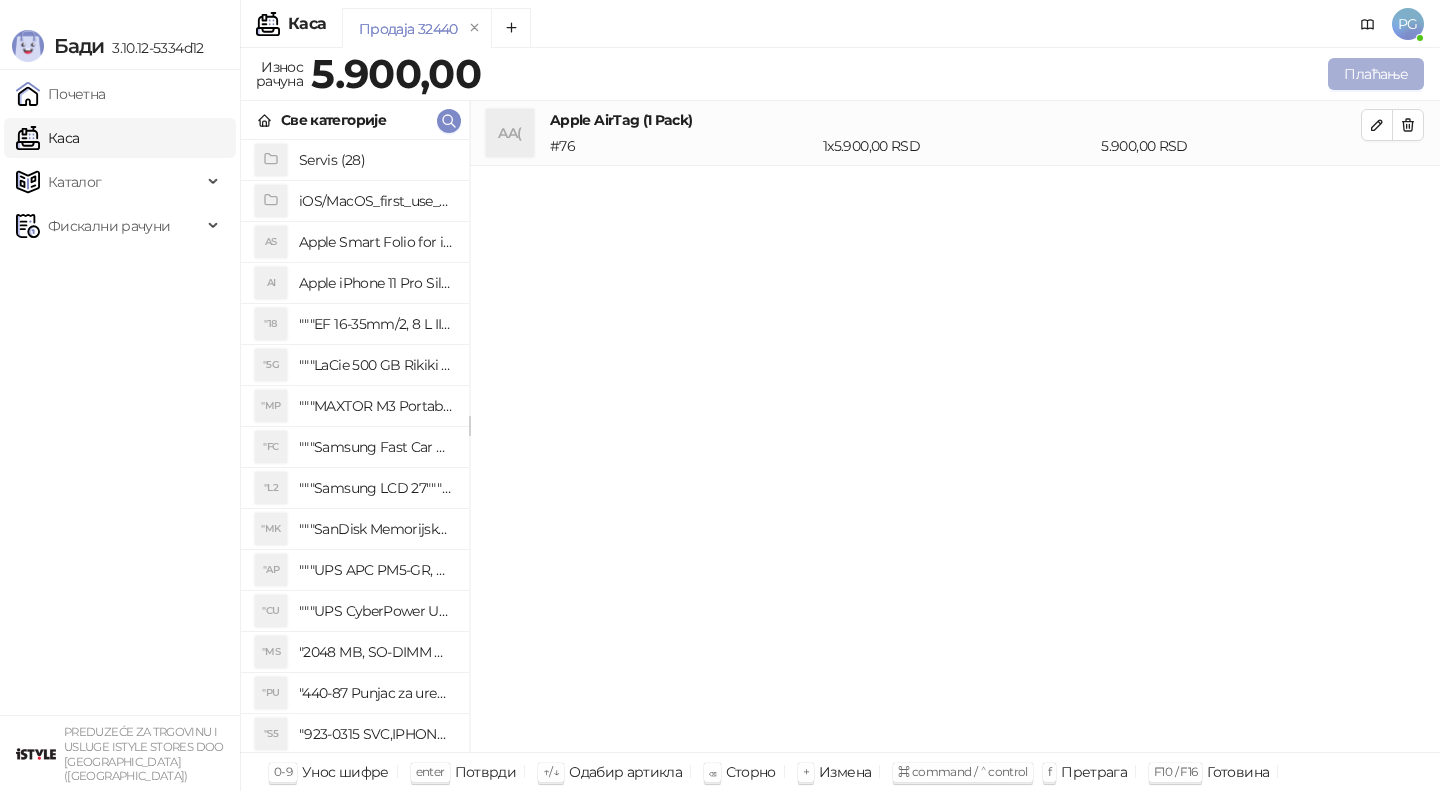 click on "Плаћање" at bounding box center [1376, 74] 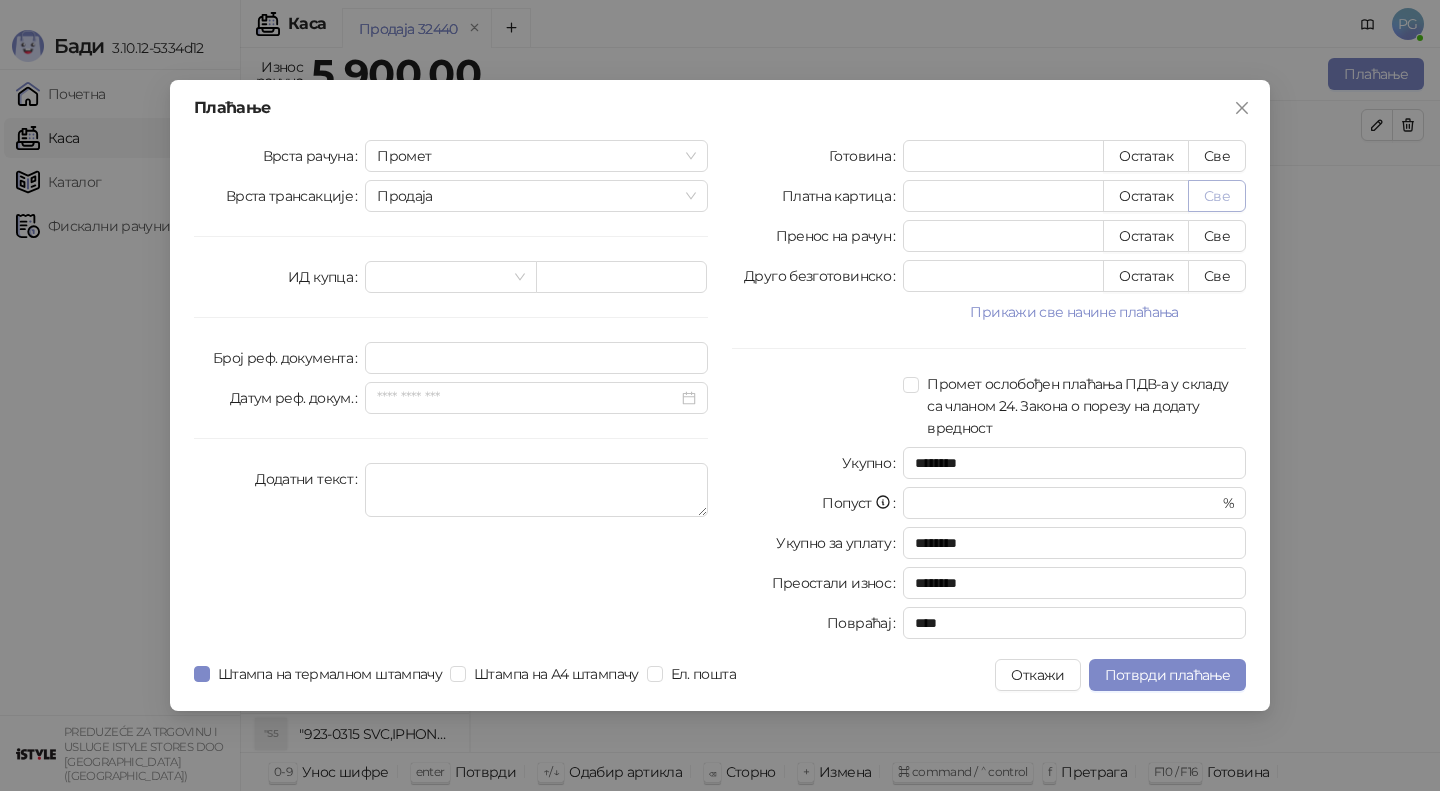 click on "Све" at bounding box center (1217, 196) 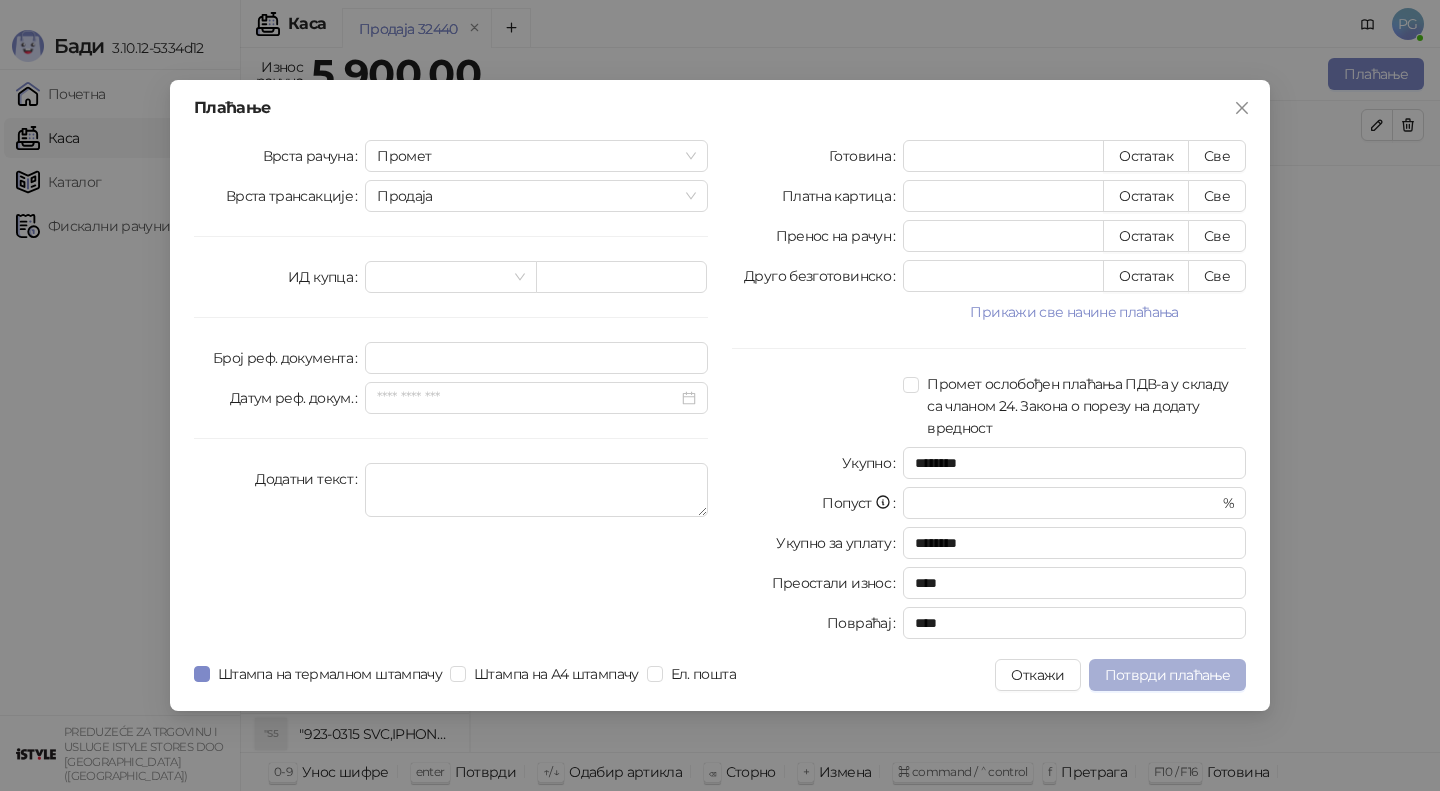 click on "Потврди плаћање" at bounding box center [1167, 675] 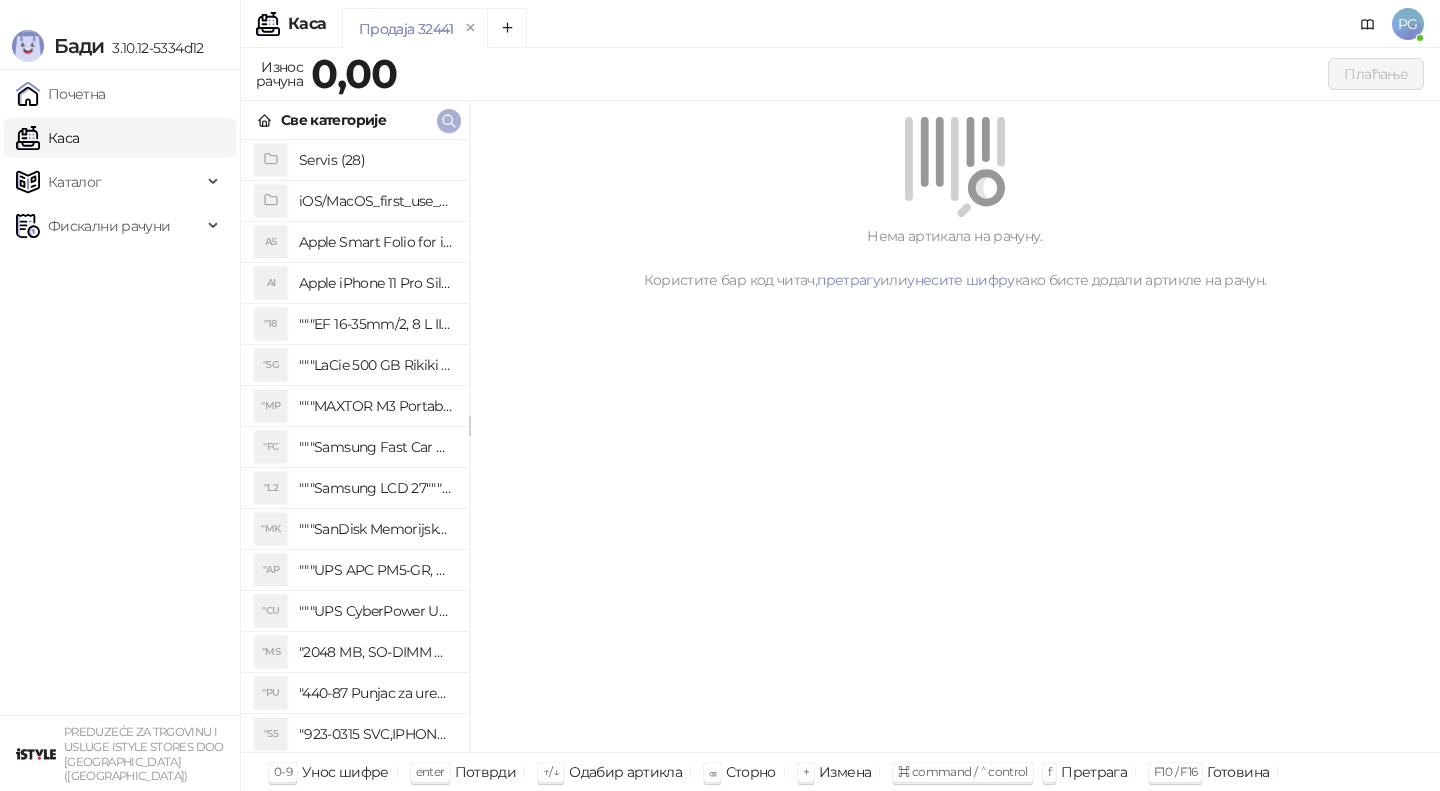 click 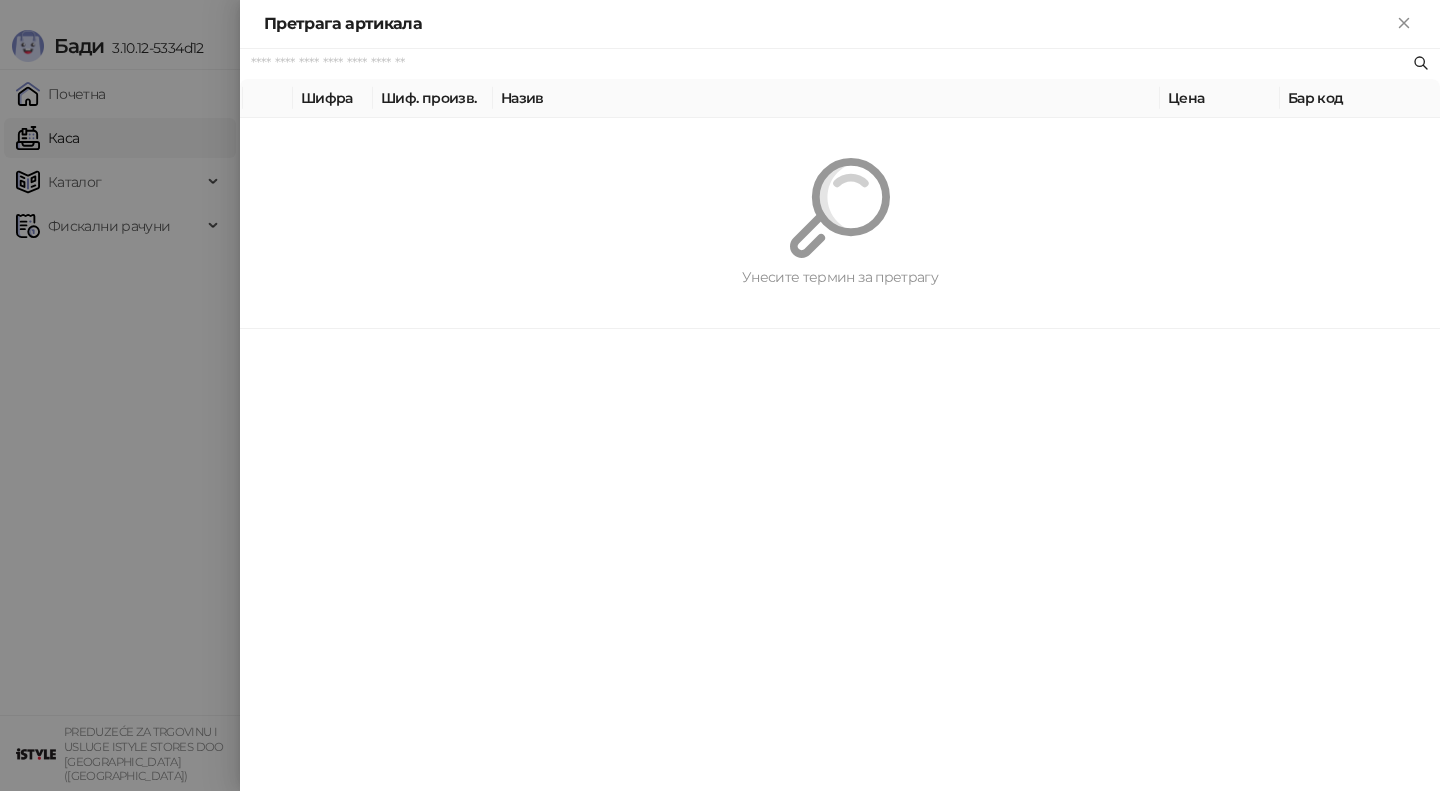 paste on "********" 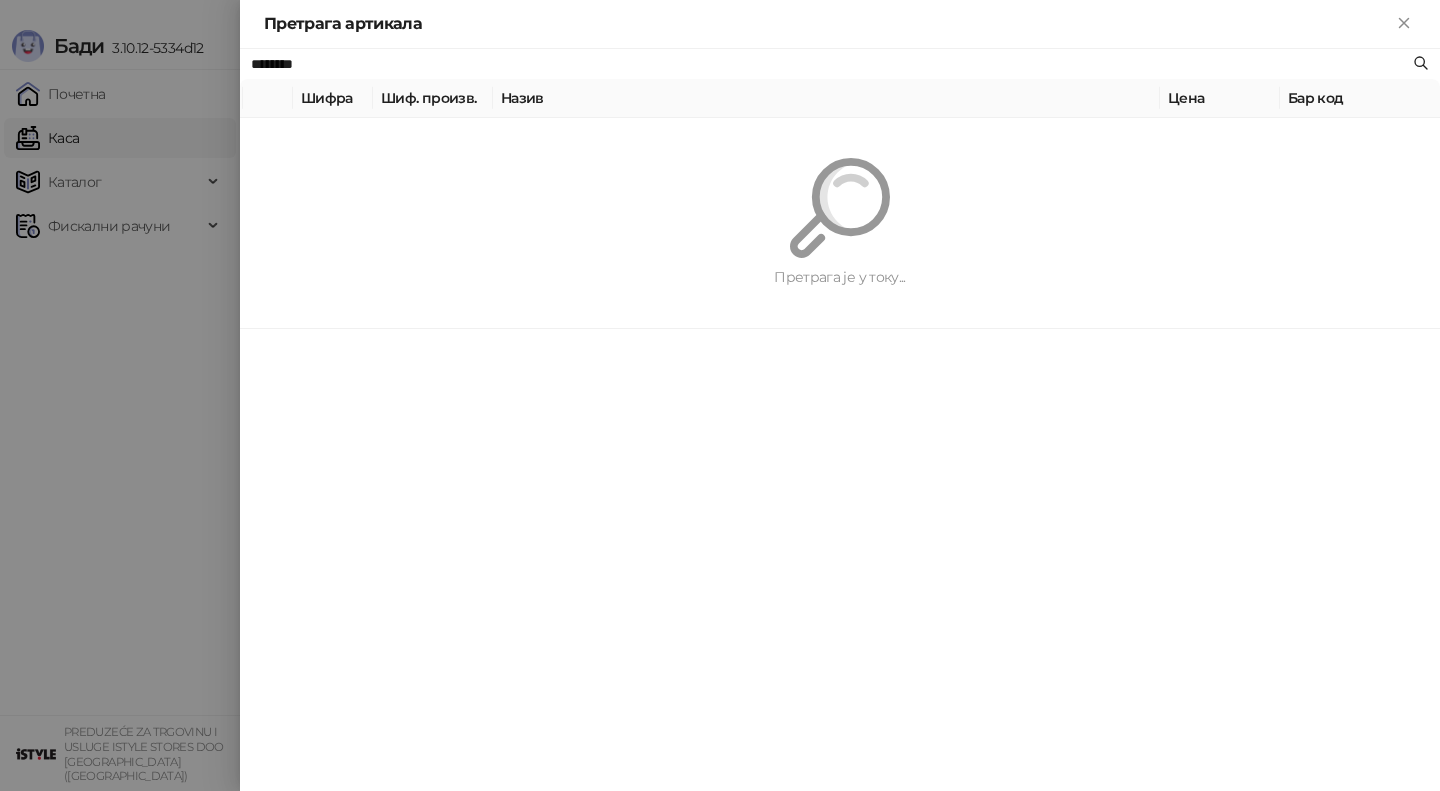 type on "********" 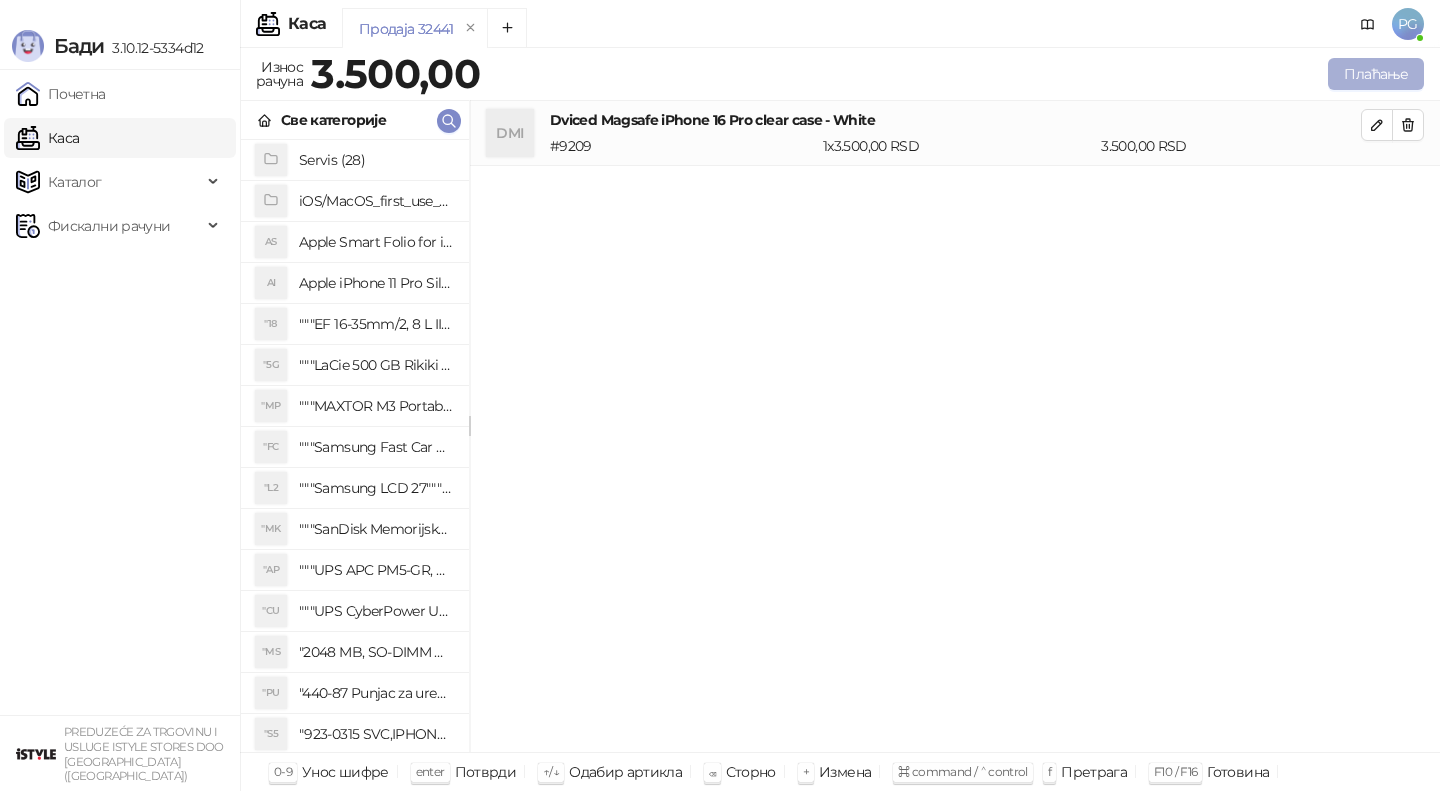 click on "Плаћање" at bounding box center [1376, 74] 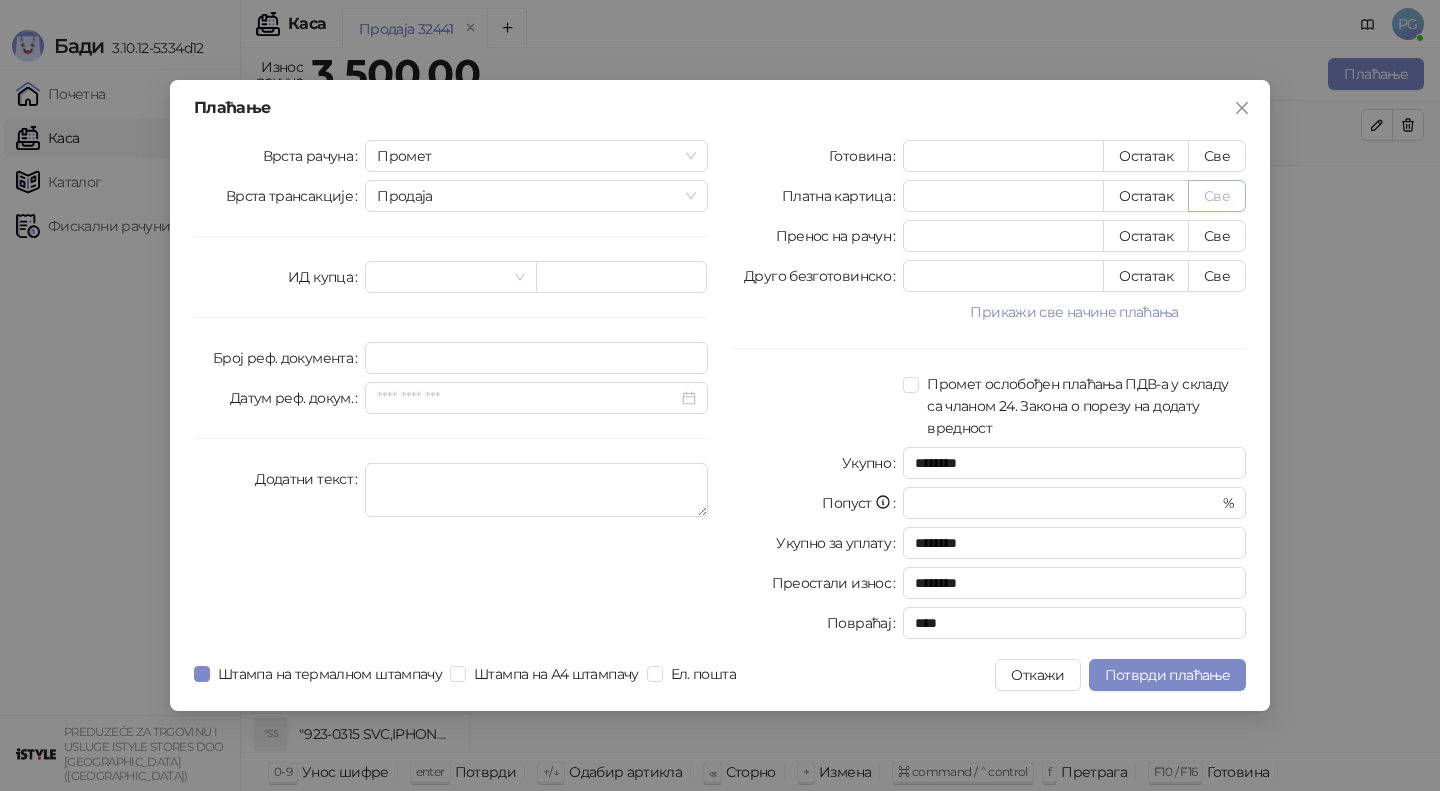 click on "Све" at bounding box center [1217, 196] 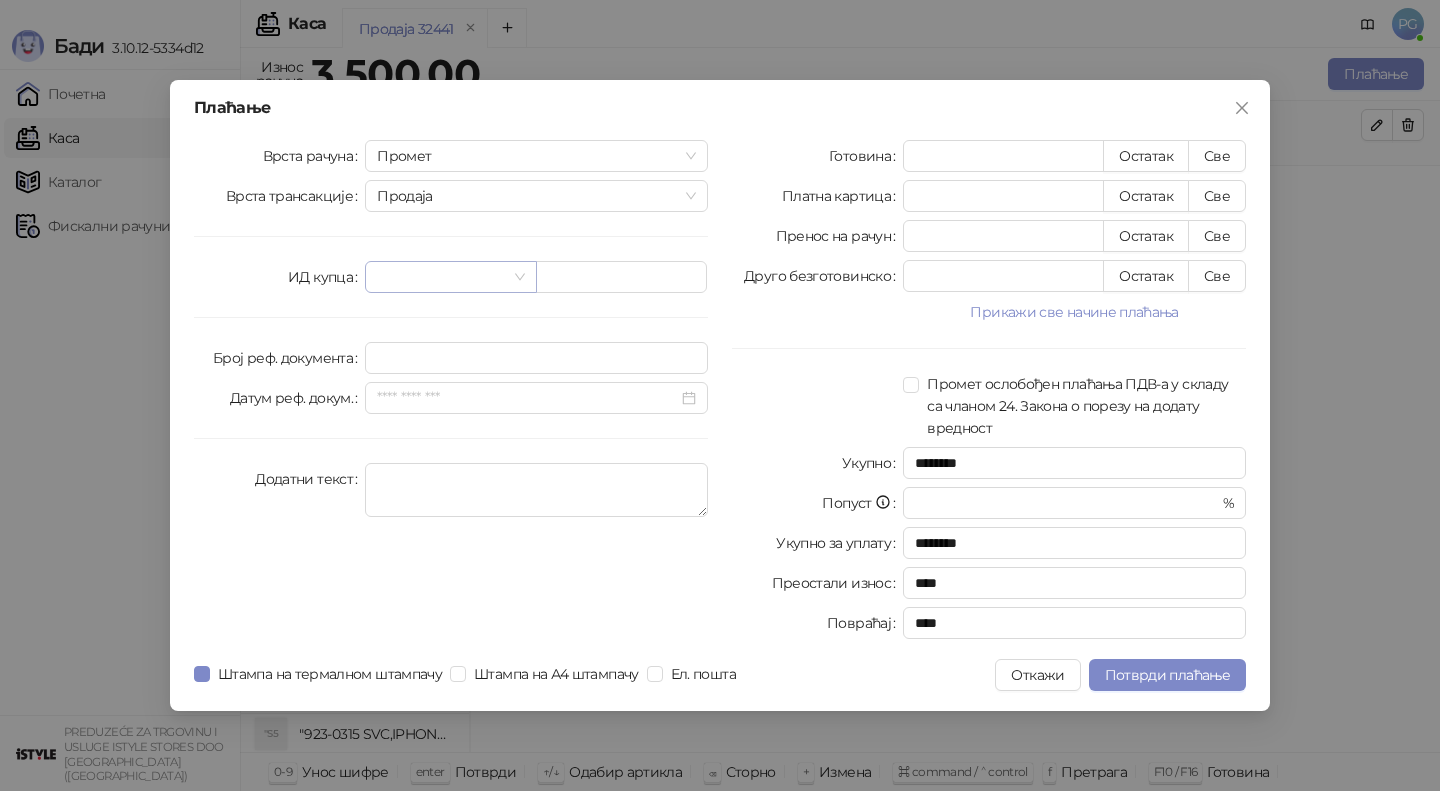 click at bounding box center (441, 277) 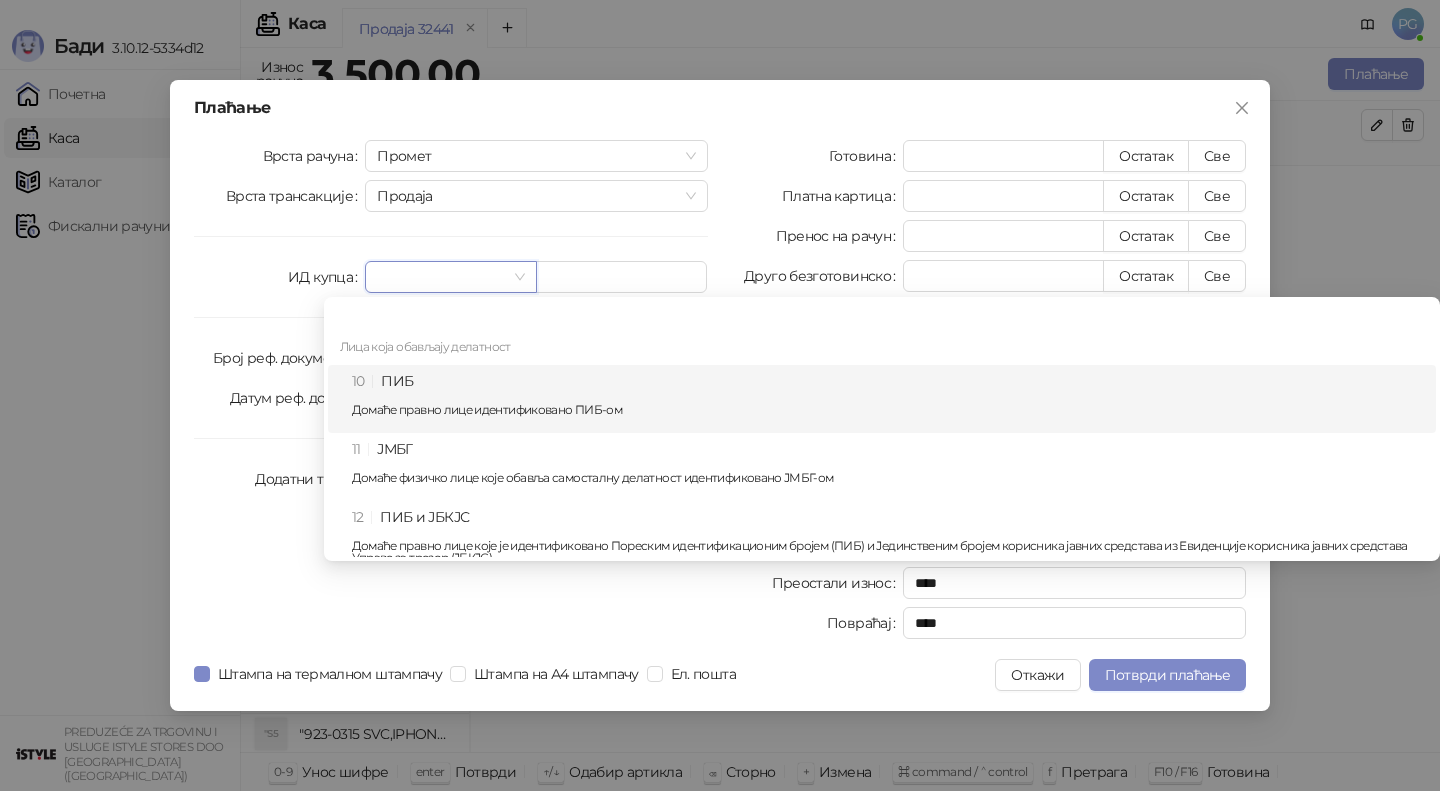 click on "10 ПИБ Домаће правно лице идентификовано ПИБ-ом" at bounding box center (888, 399) 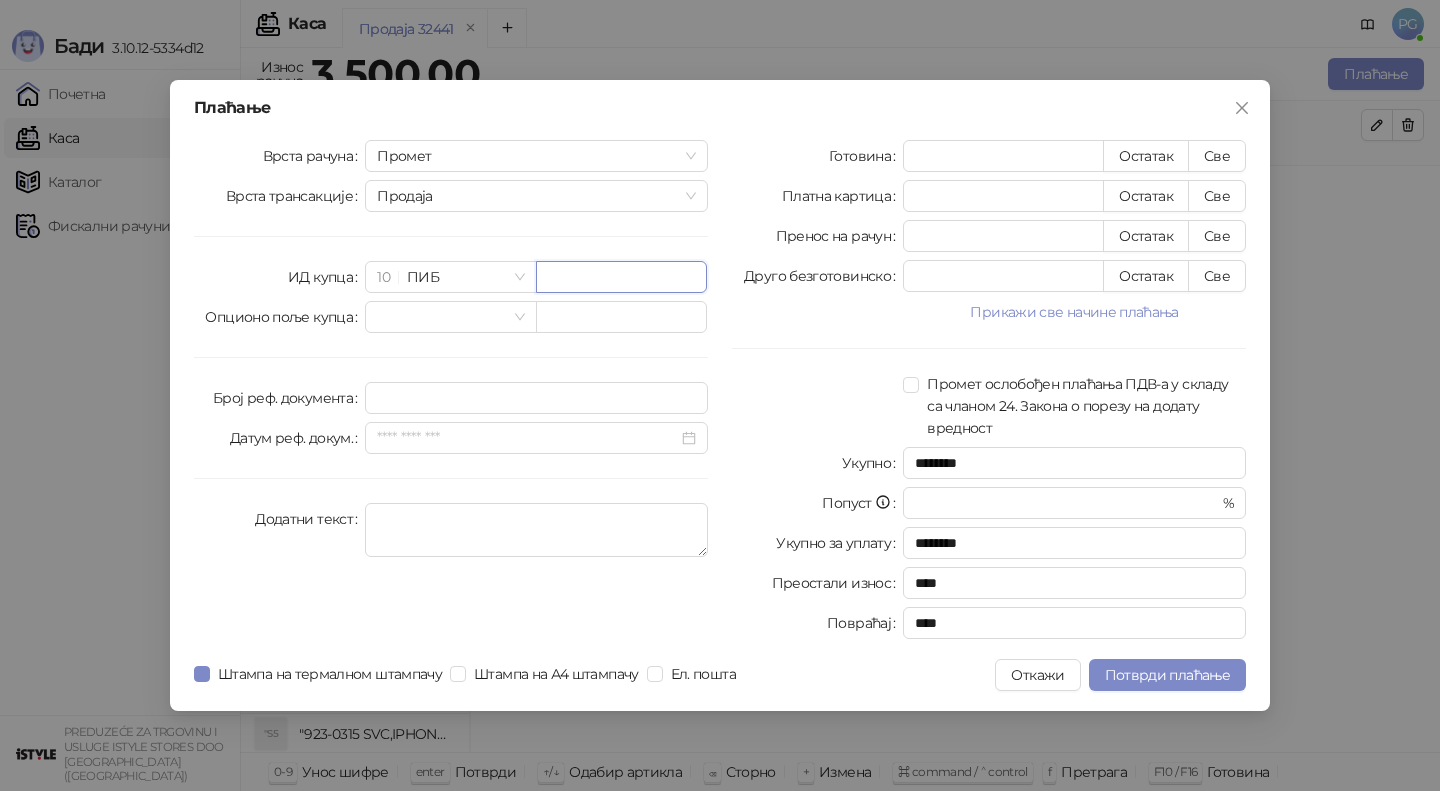 paste on "*********" 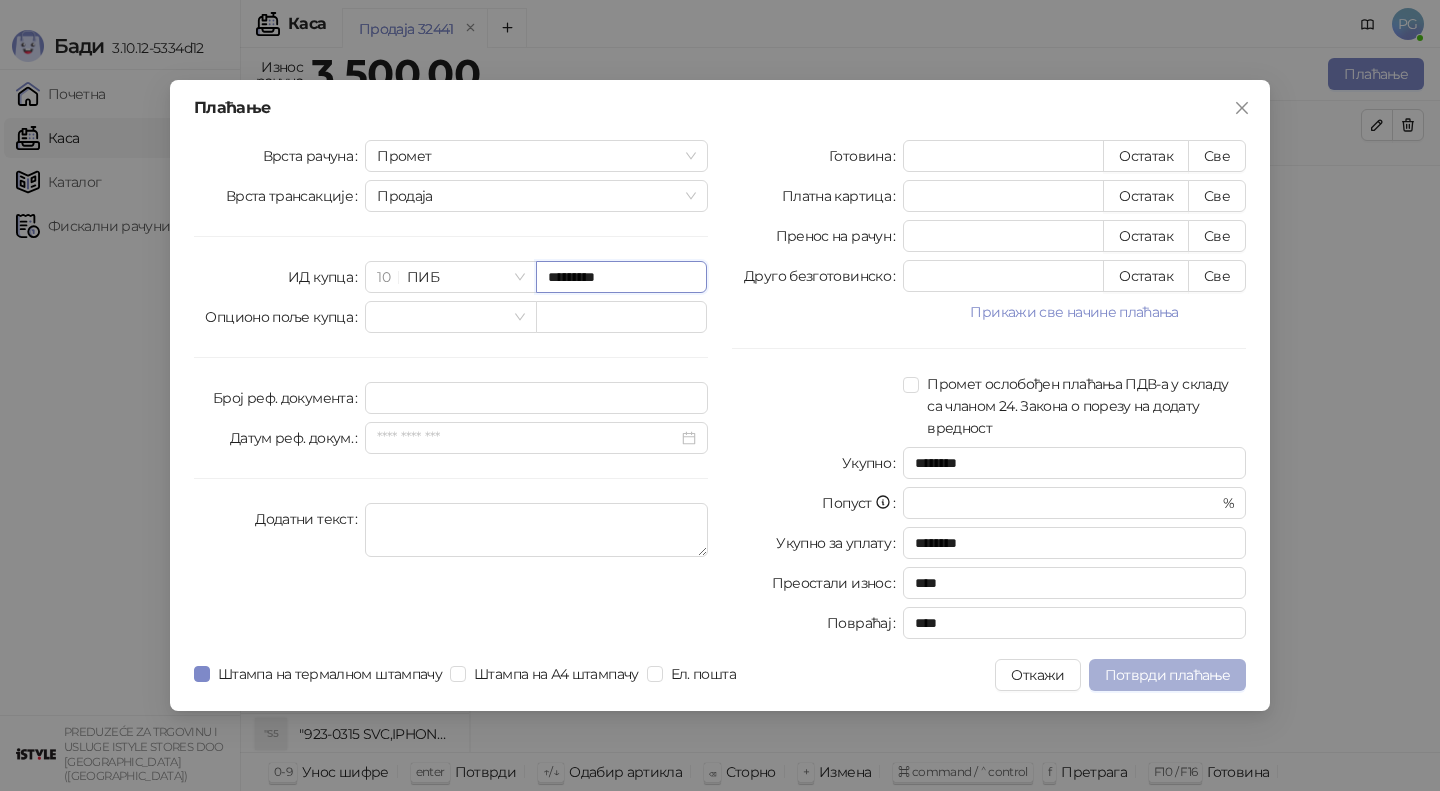 type on "*********" 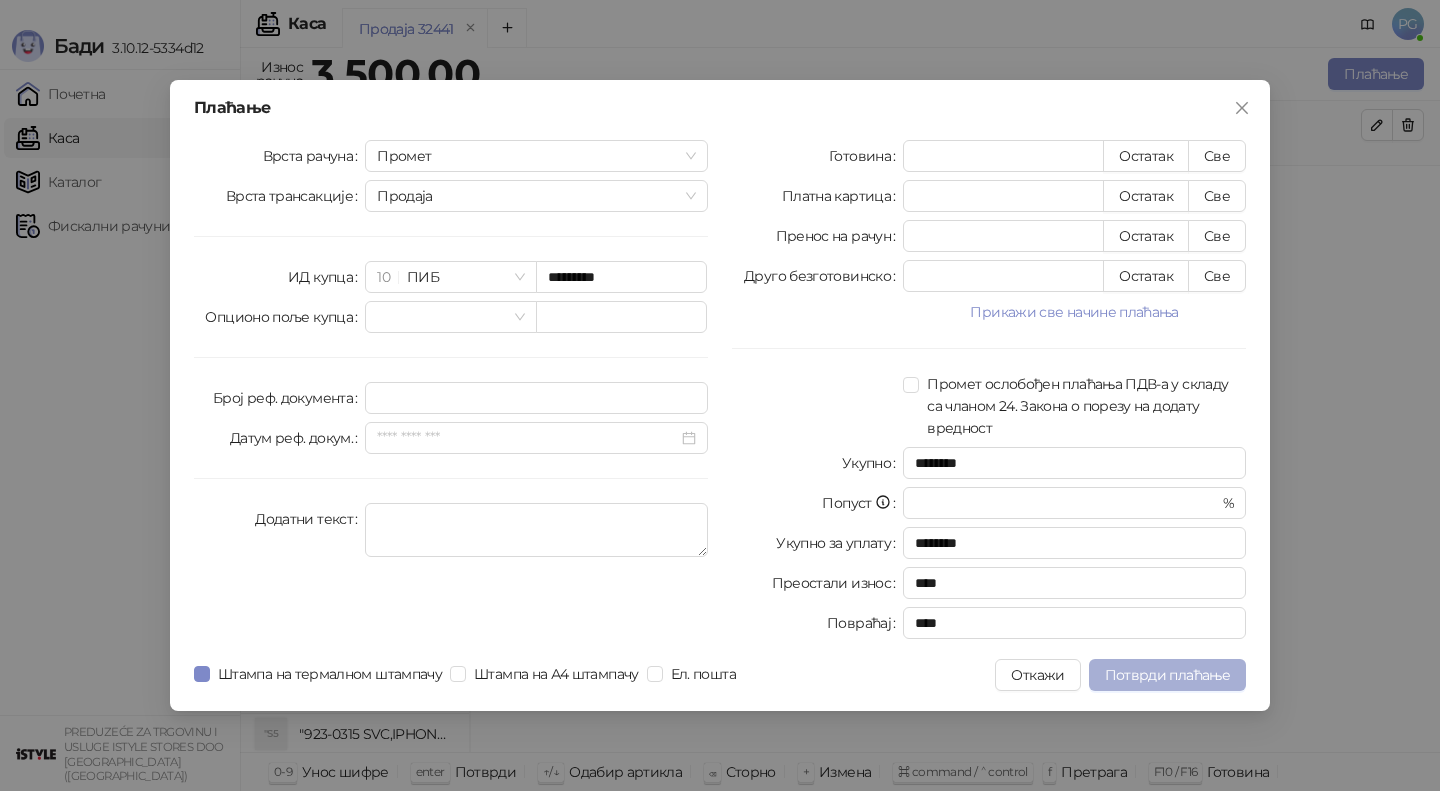 click on "Потврди плаћање" at bounding box center [1167, 675] 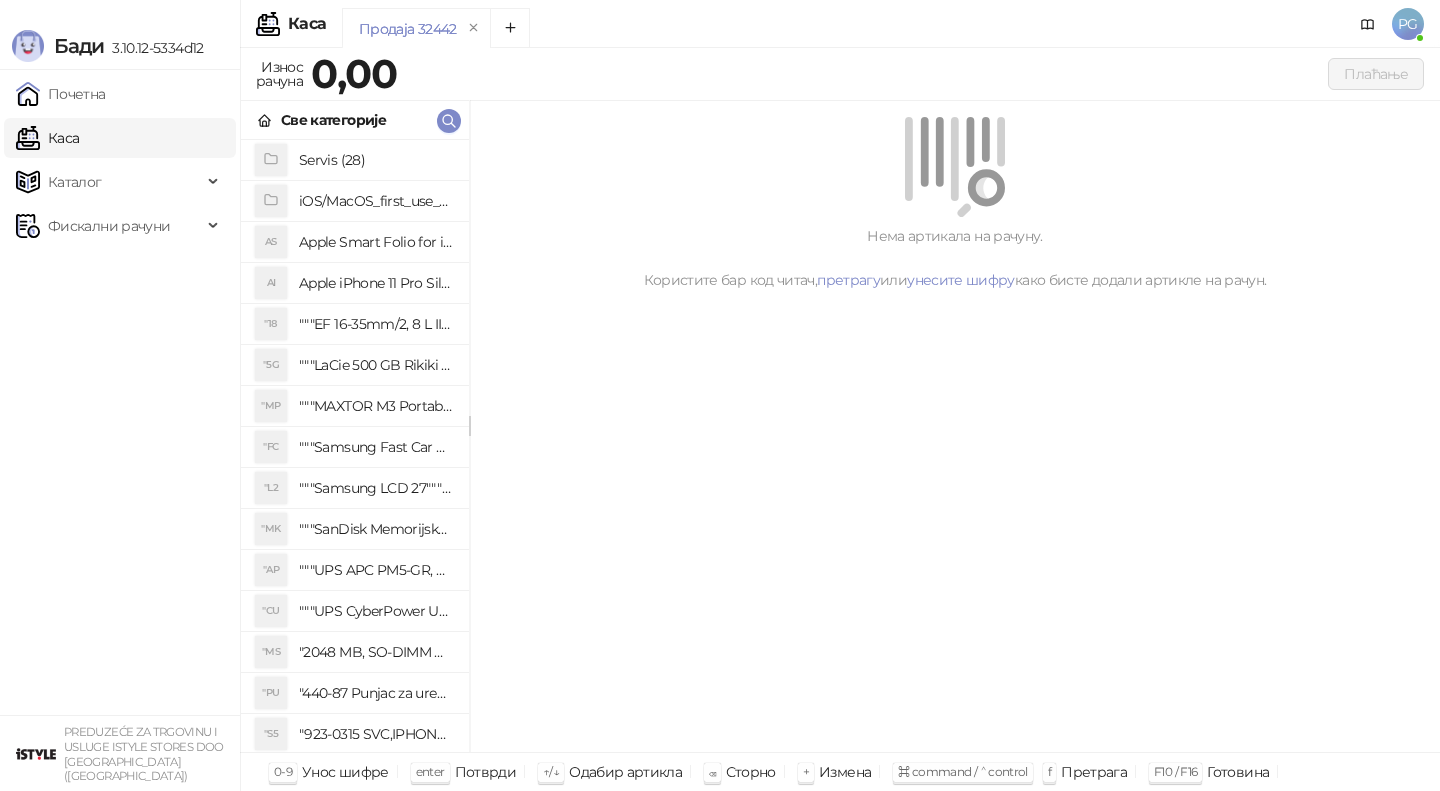 click on "Све категорије" at bounding box center [355, 120] 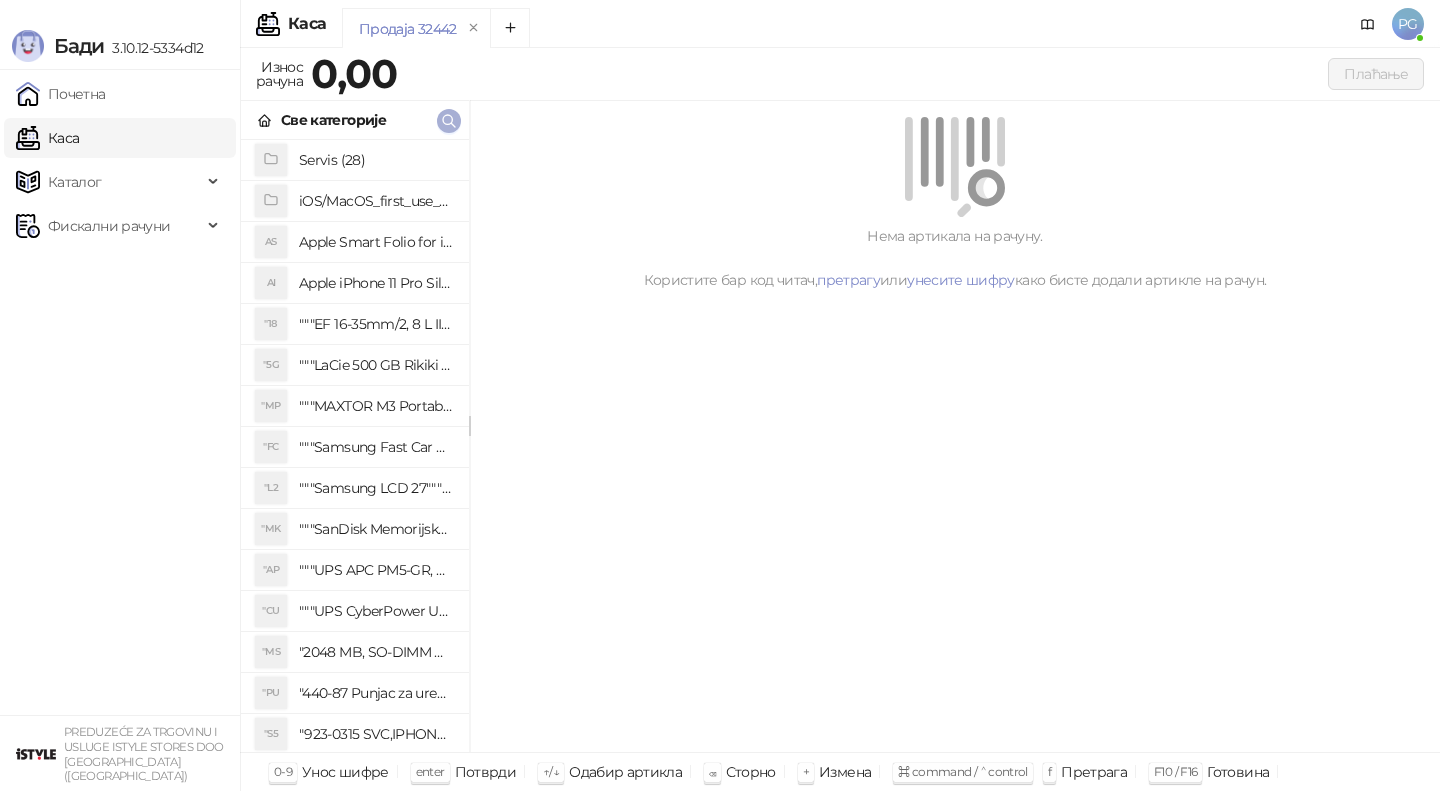 click 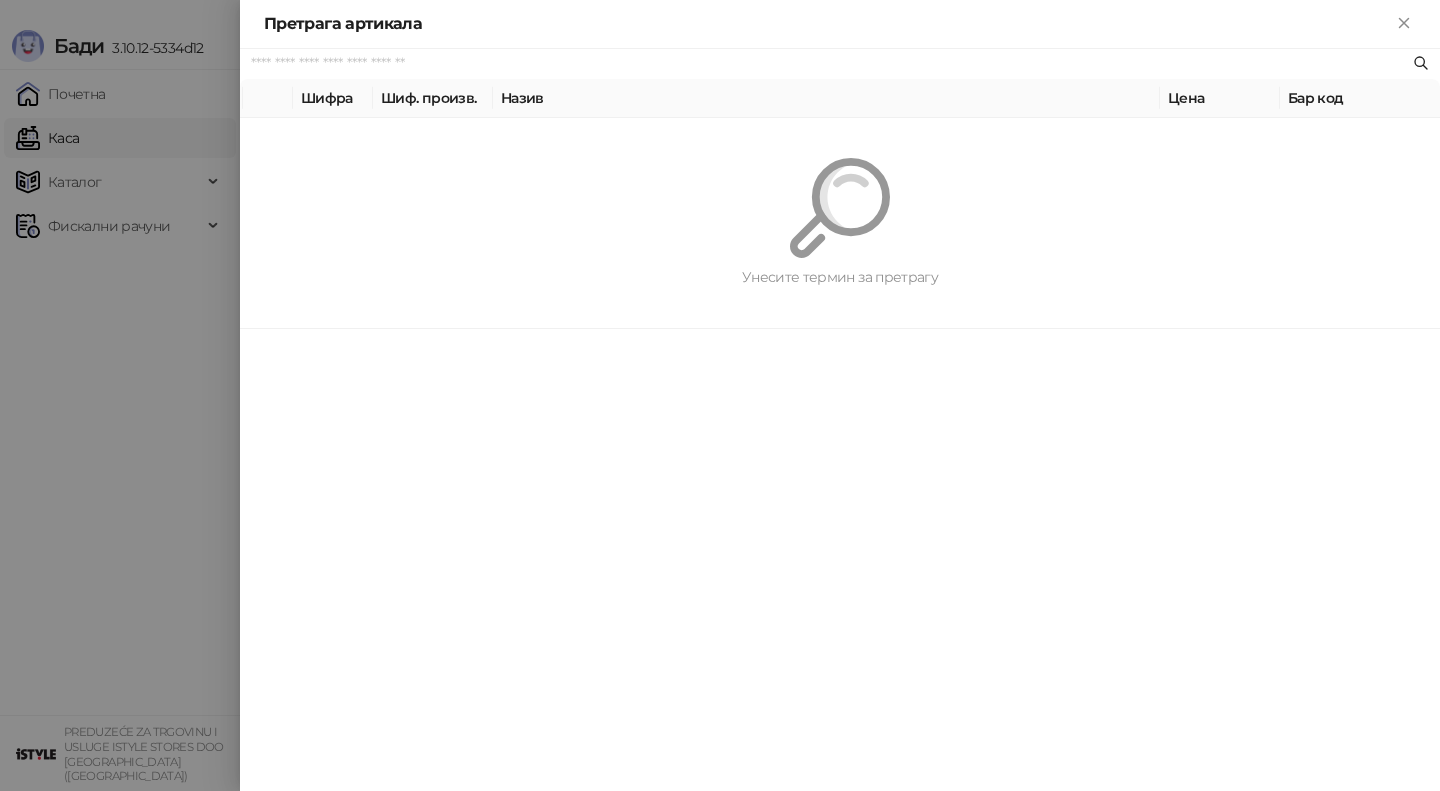paste on "**********" 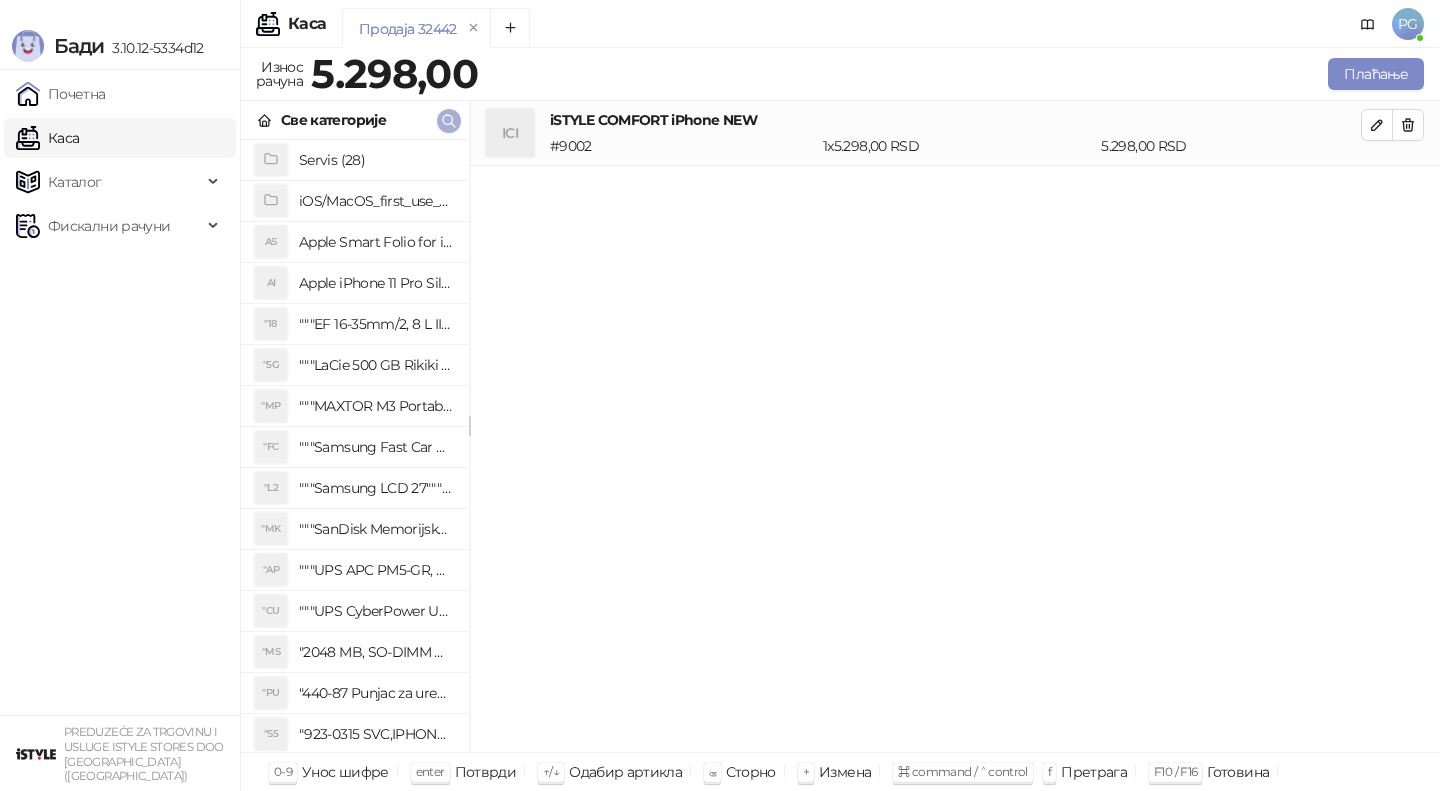click 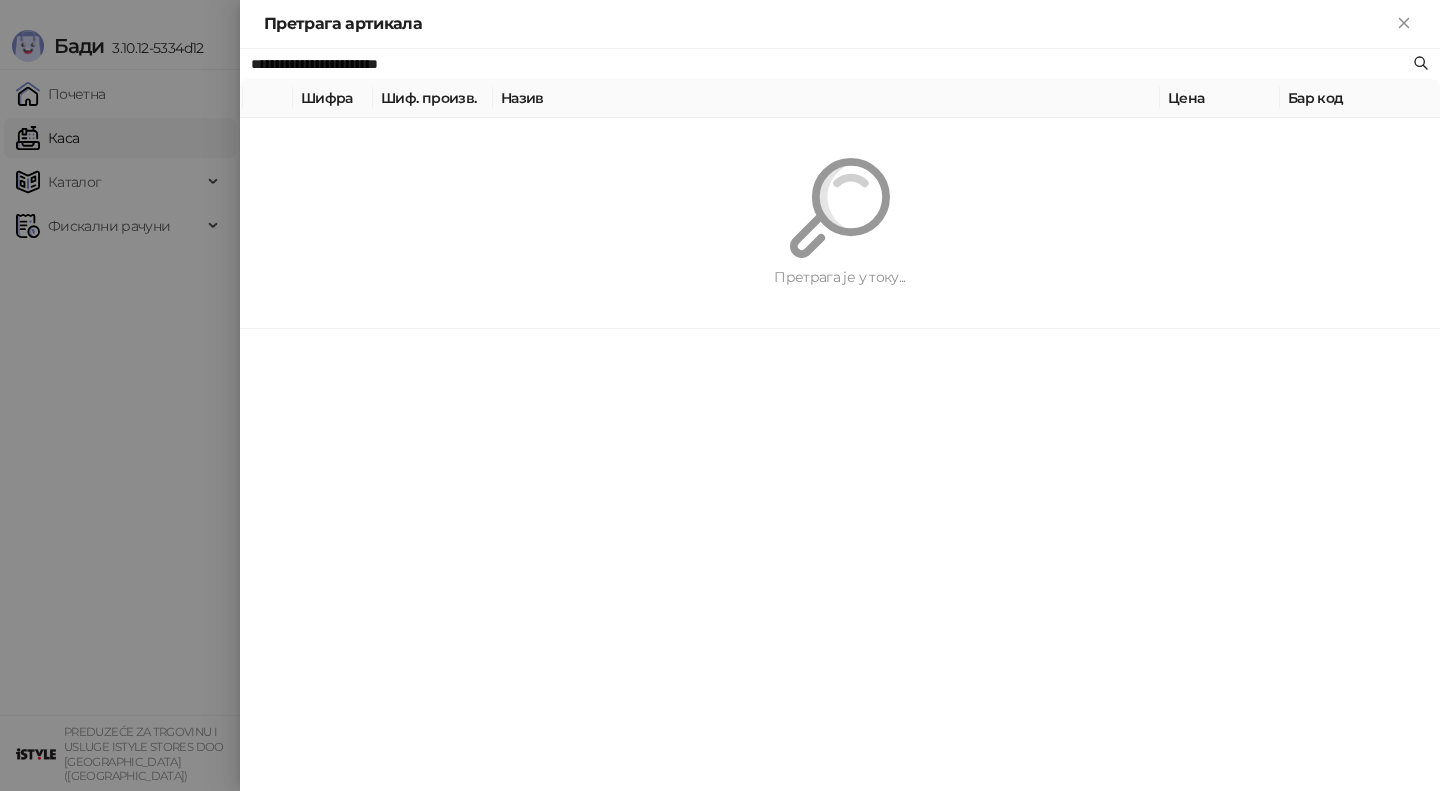 paste 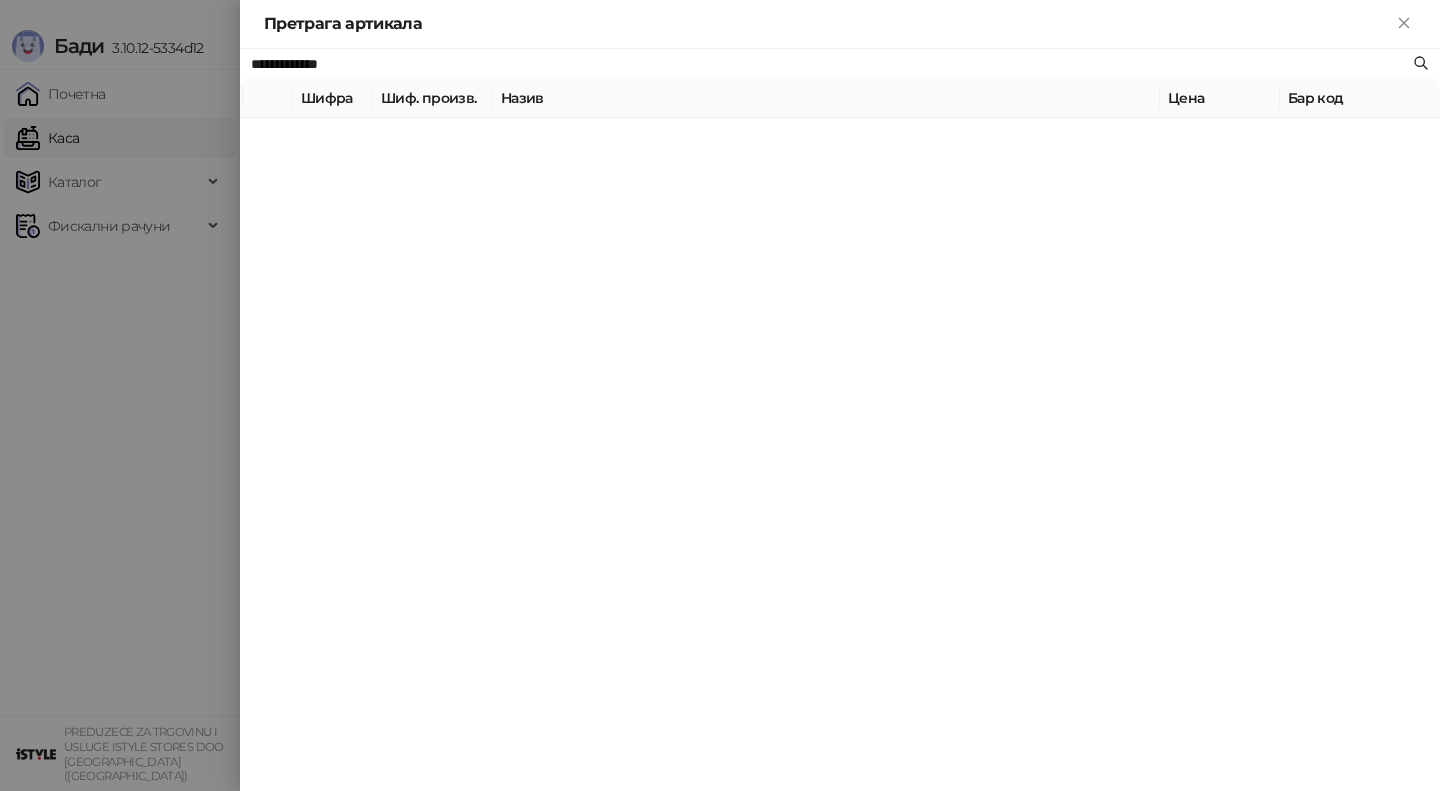 type on "**********" 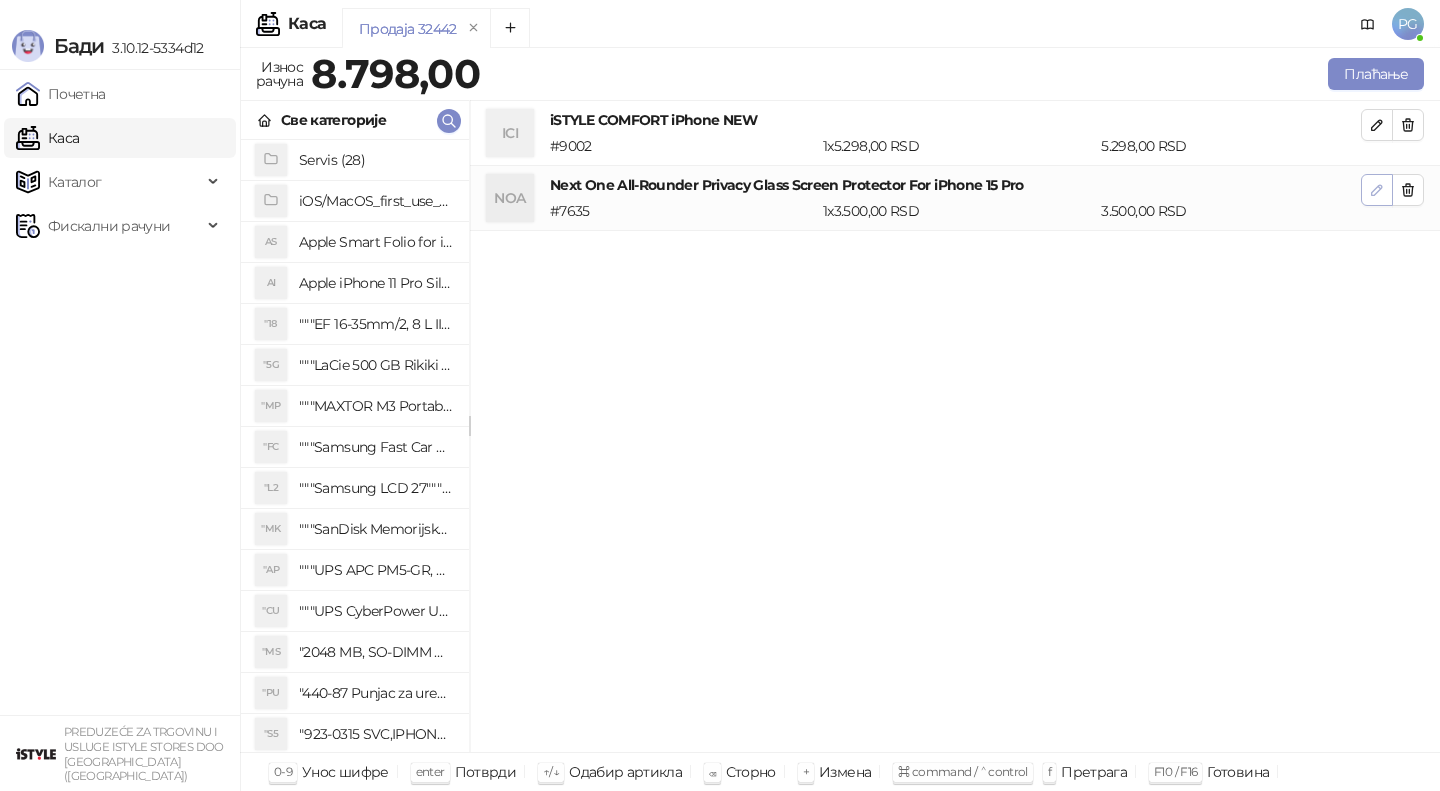 click 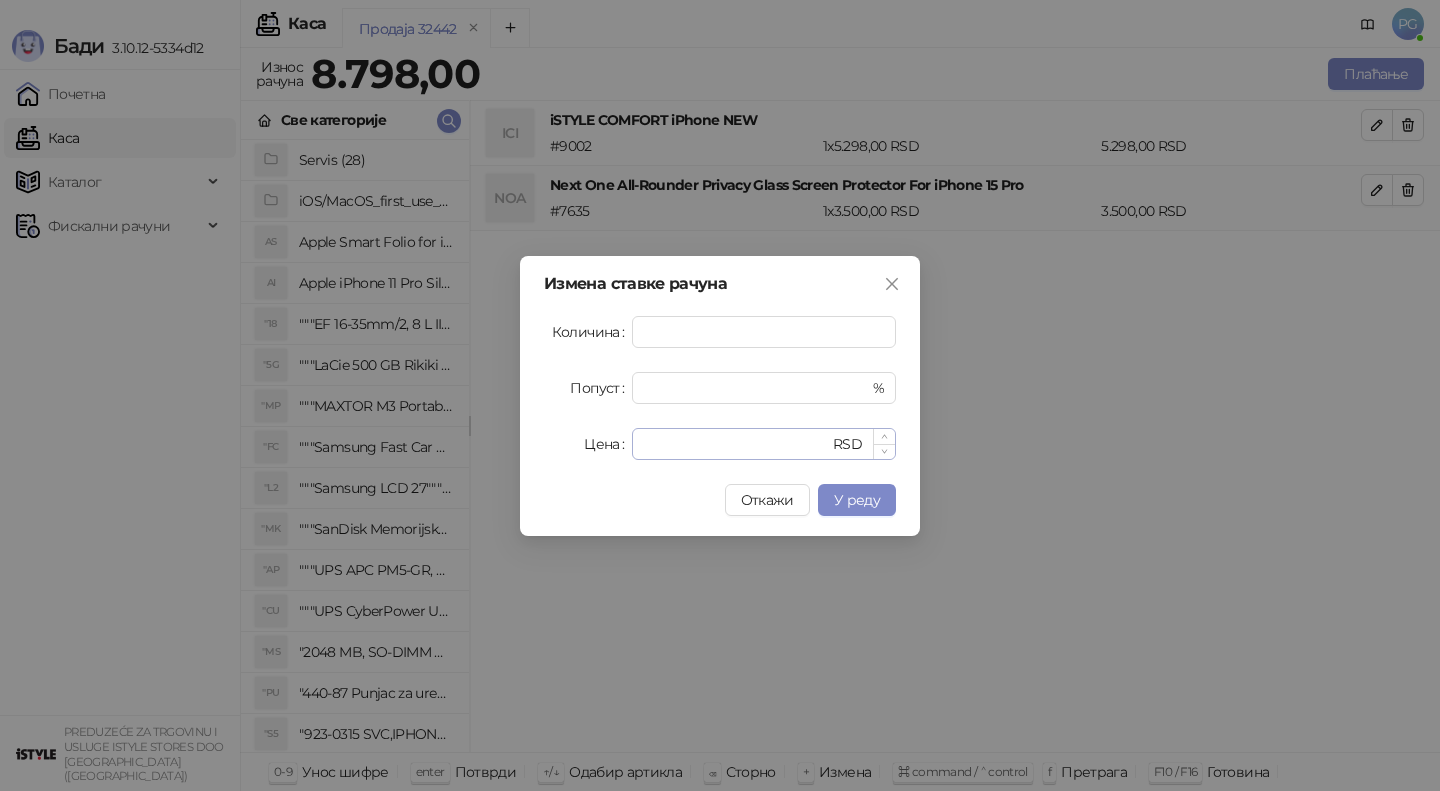 click on "**** RSD" at bounding box center (764, 444) 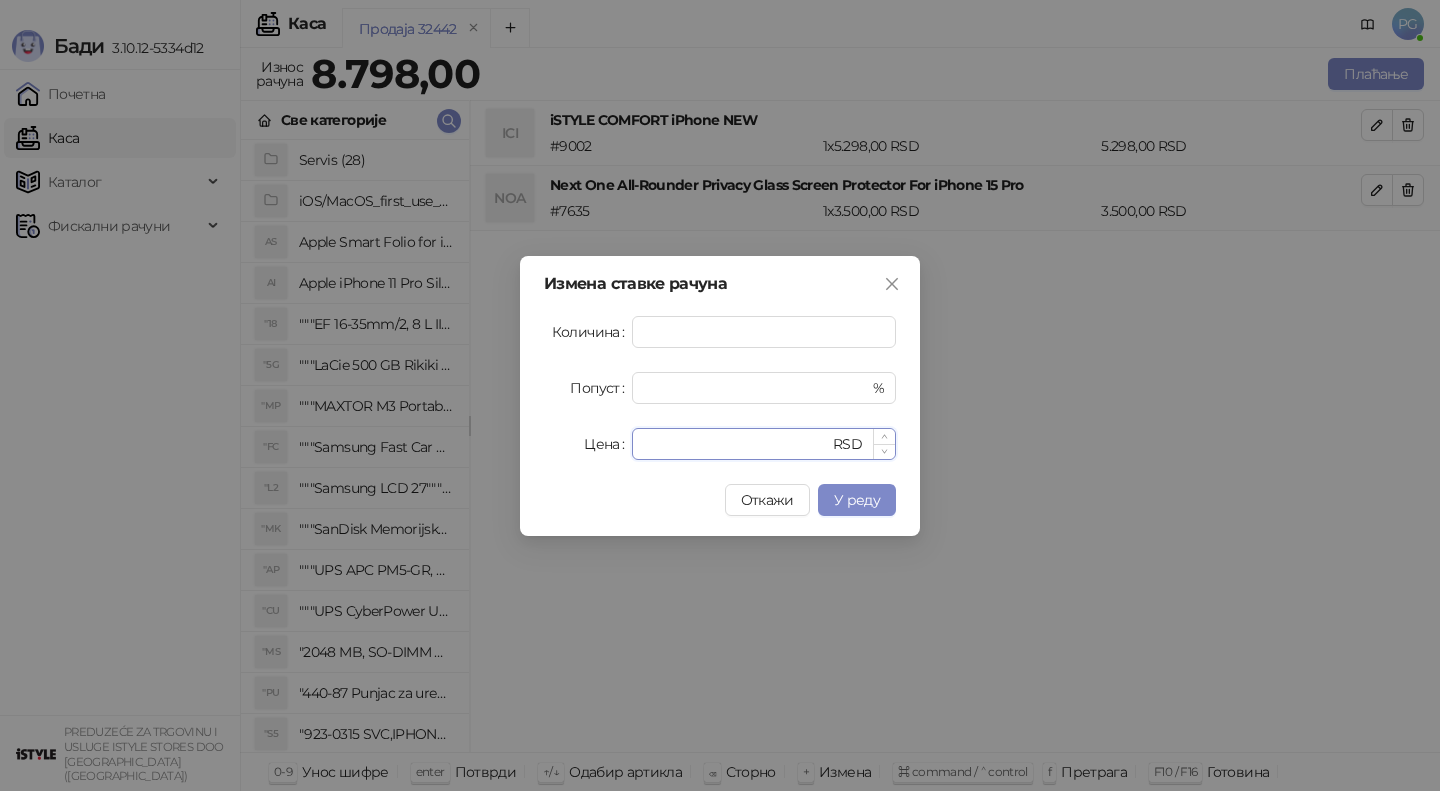 click on "****" at bounding box center [736, 444] 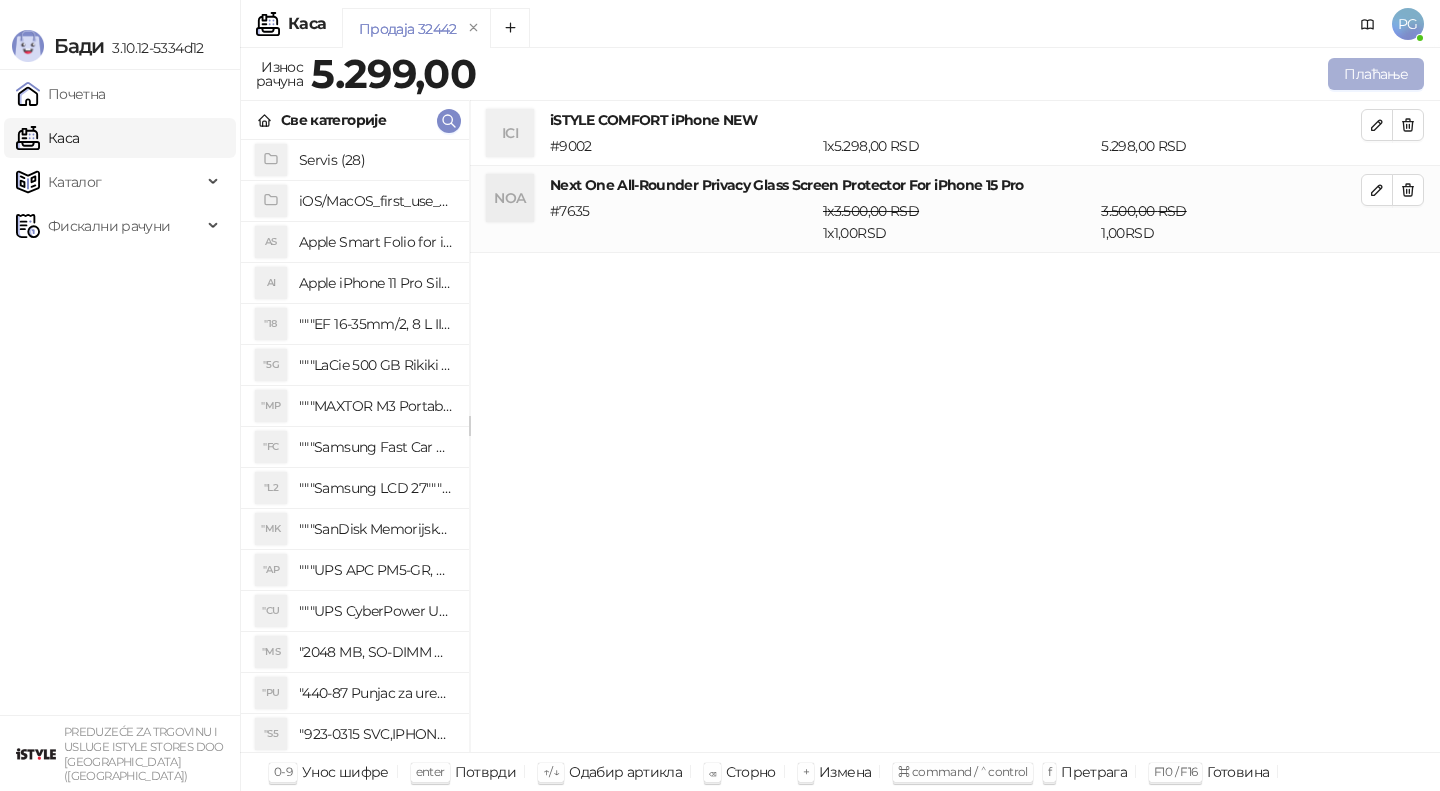 click on "Плаћање" at bounding box center (1376, 74) 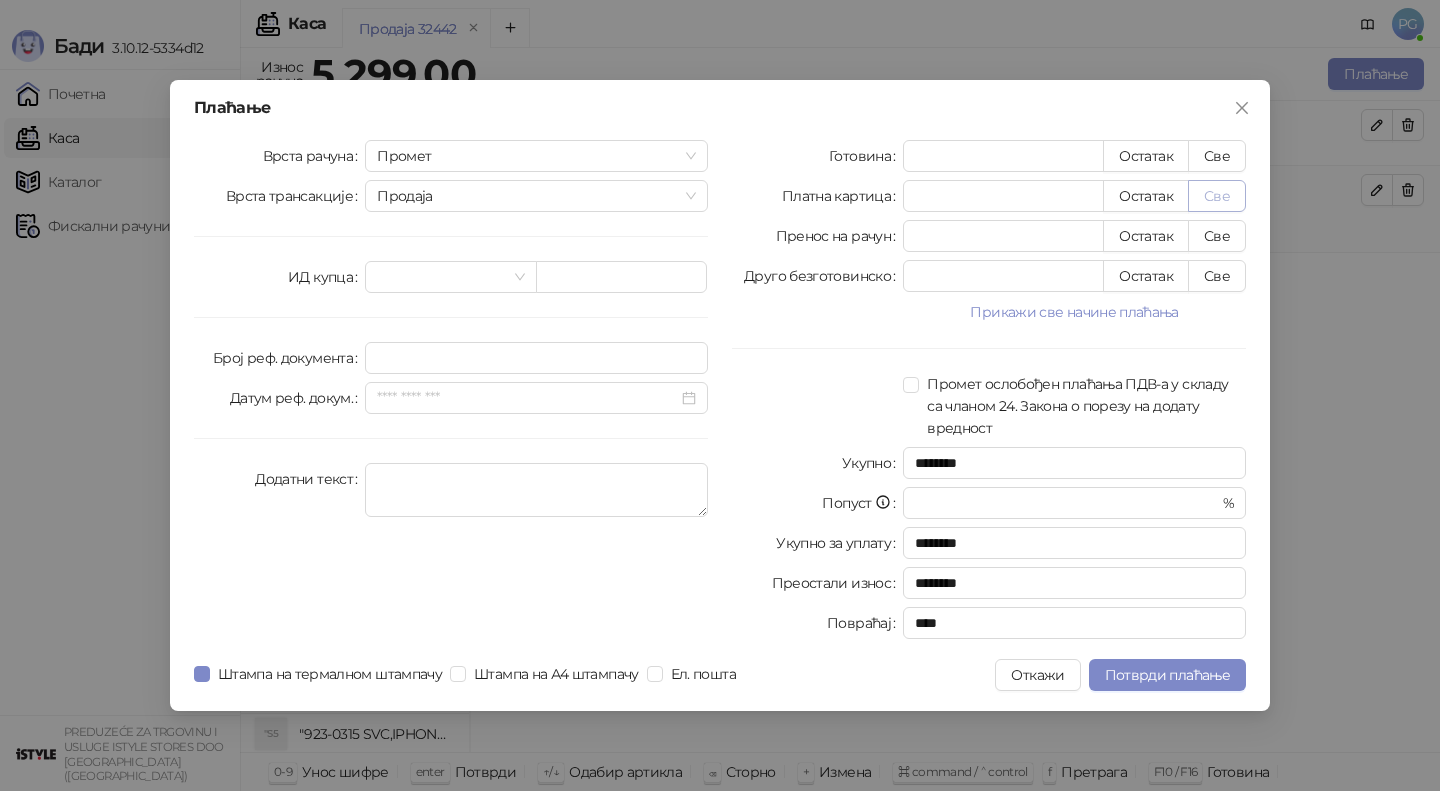 click on "Све" at bounding box center (1217, 196) 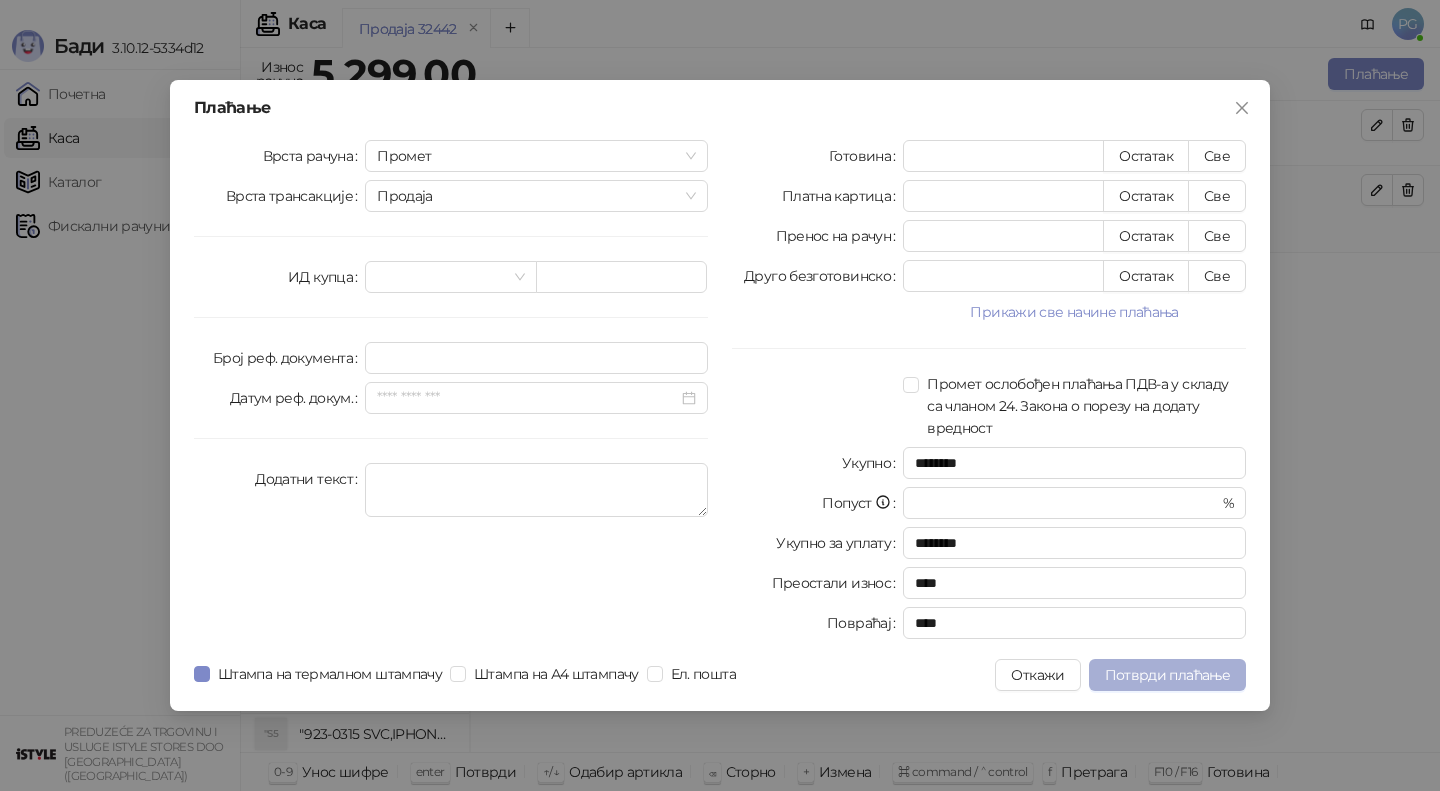 click on "Потврди плаћање" at bounding box center [1167, 675] 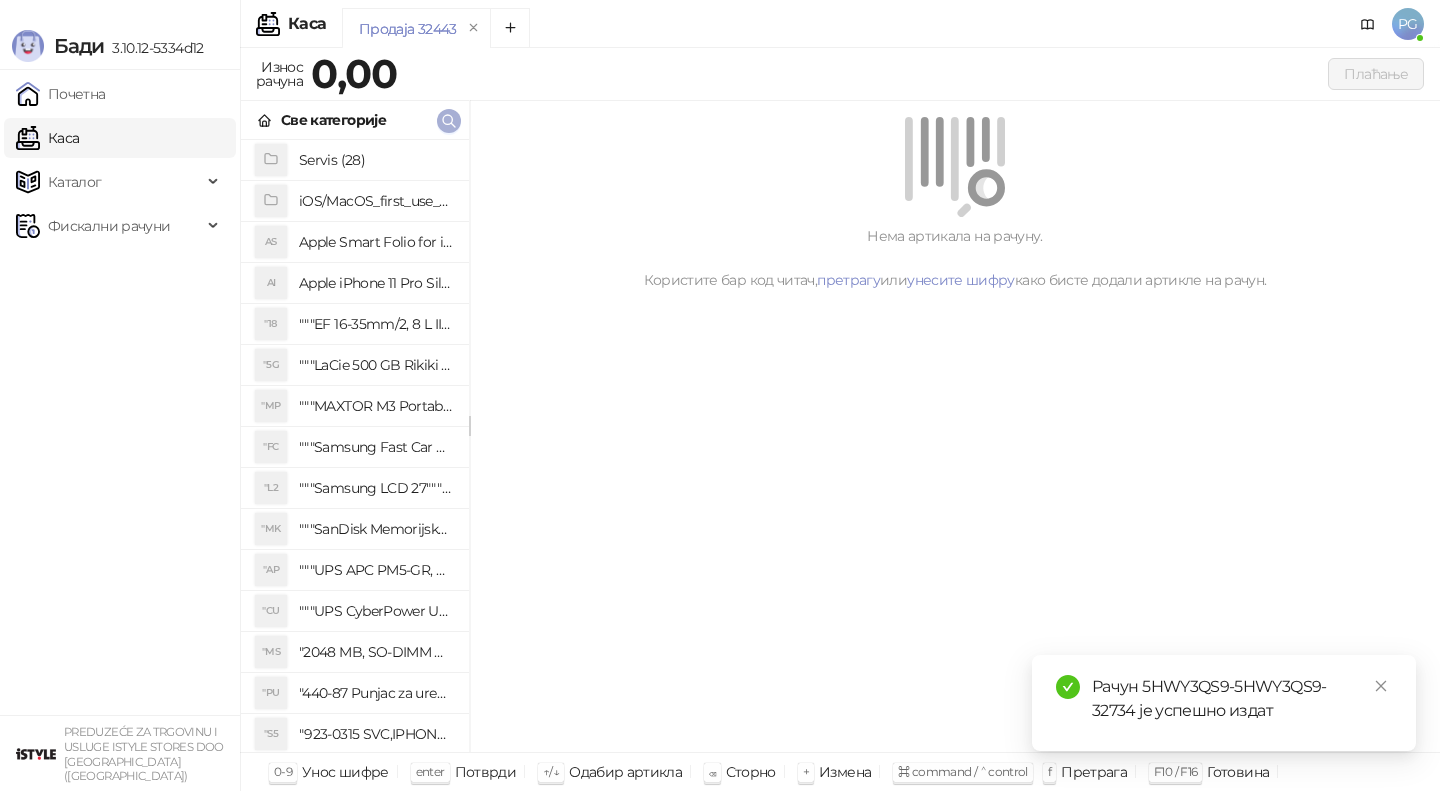 click at bounding box center [449, 121] 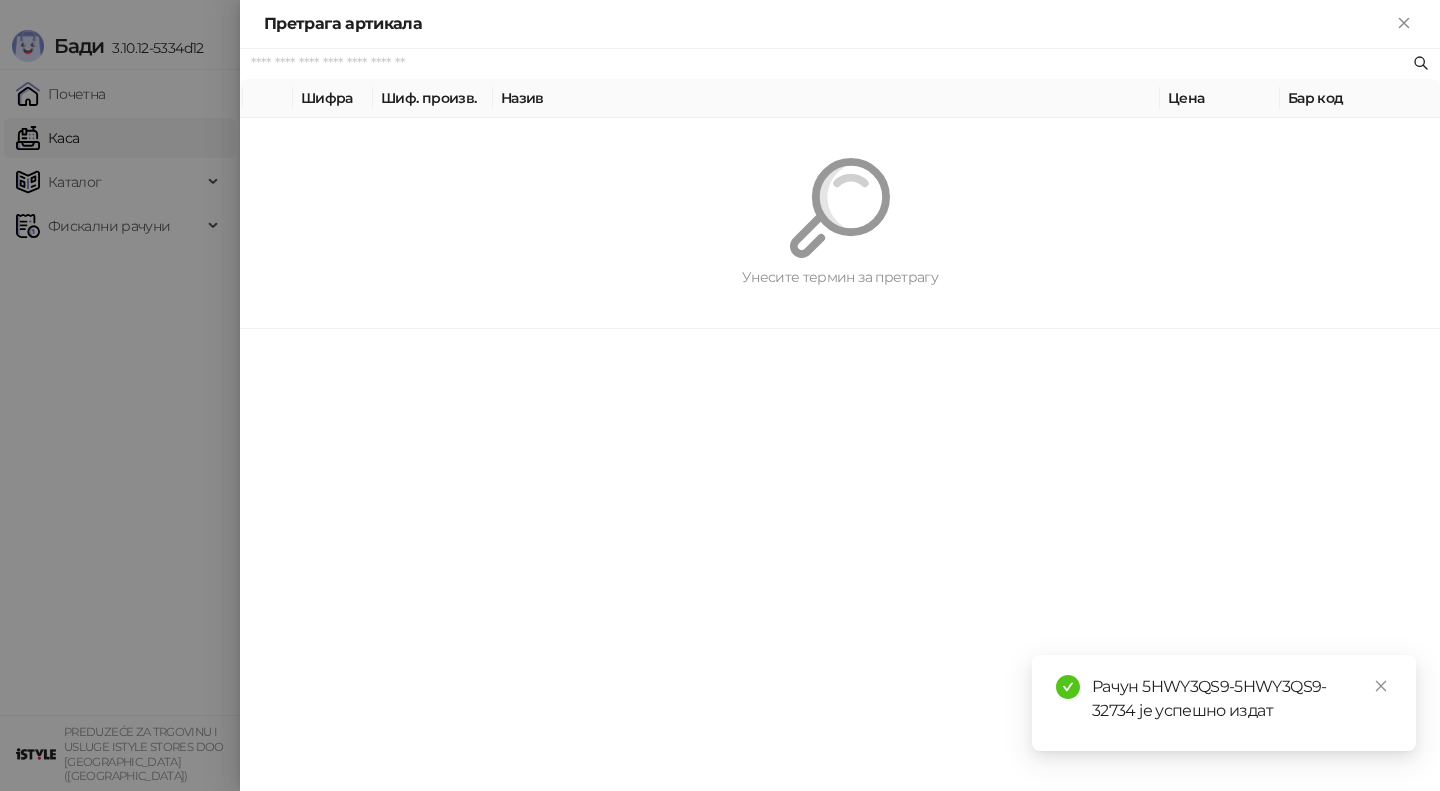 paste on "*********" 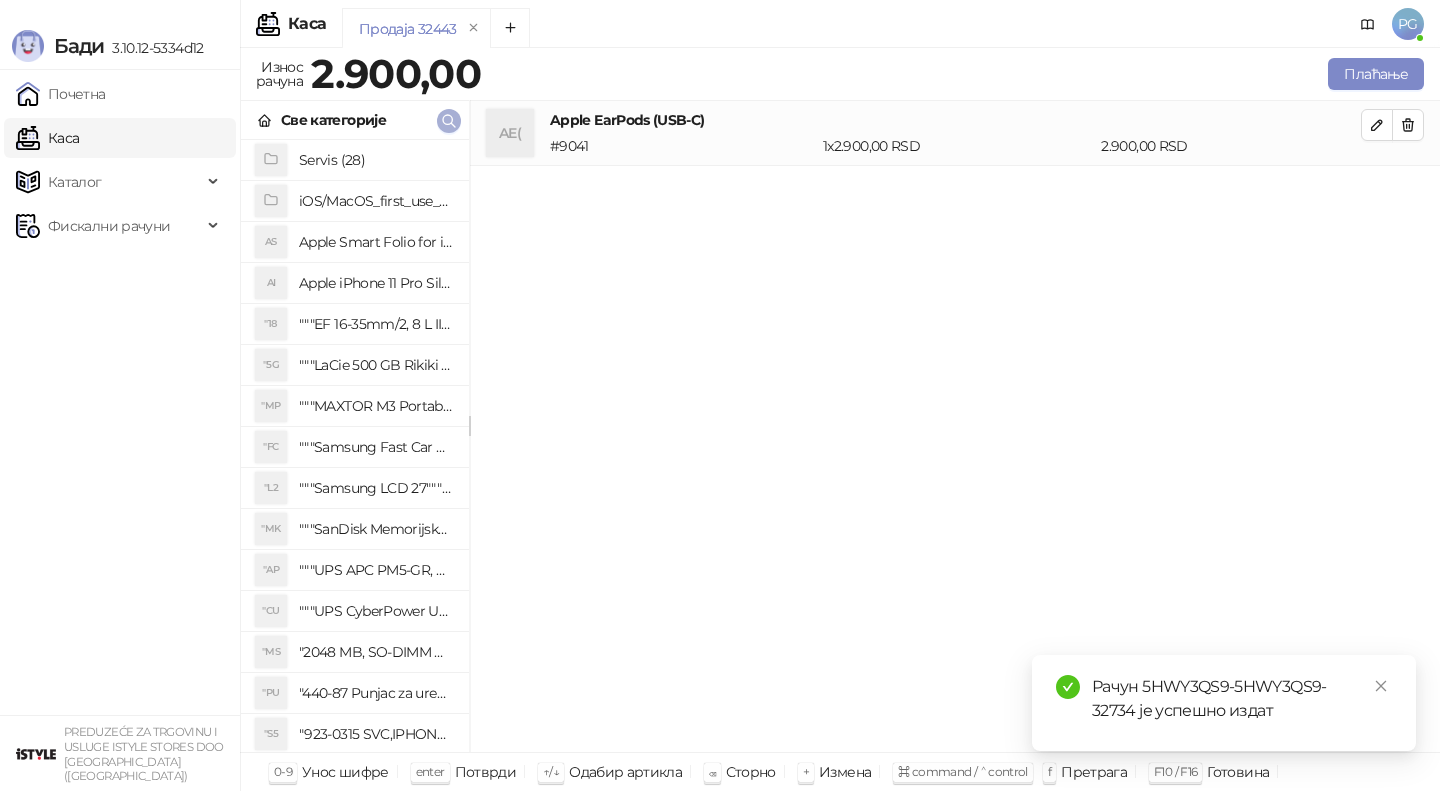 click 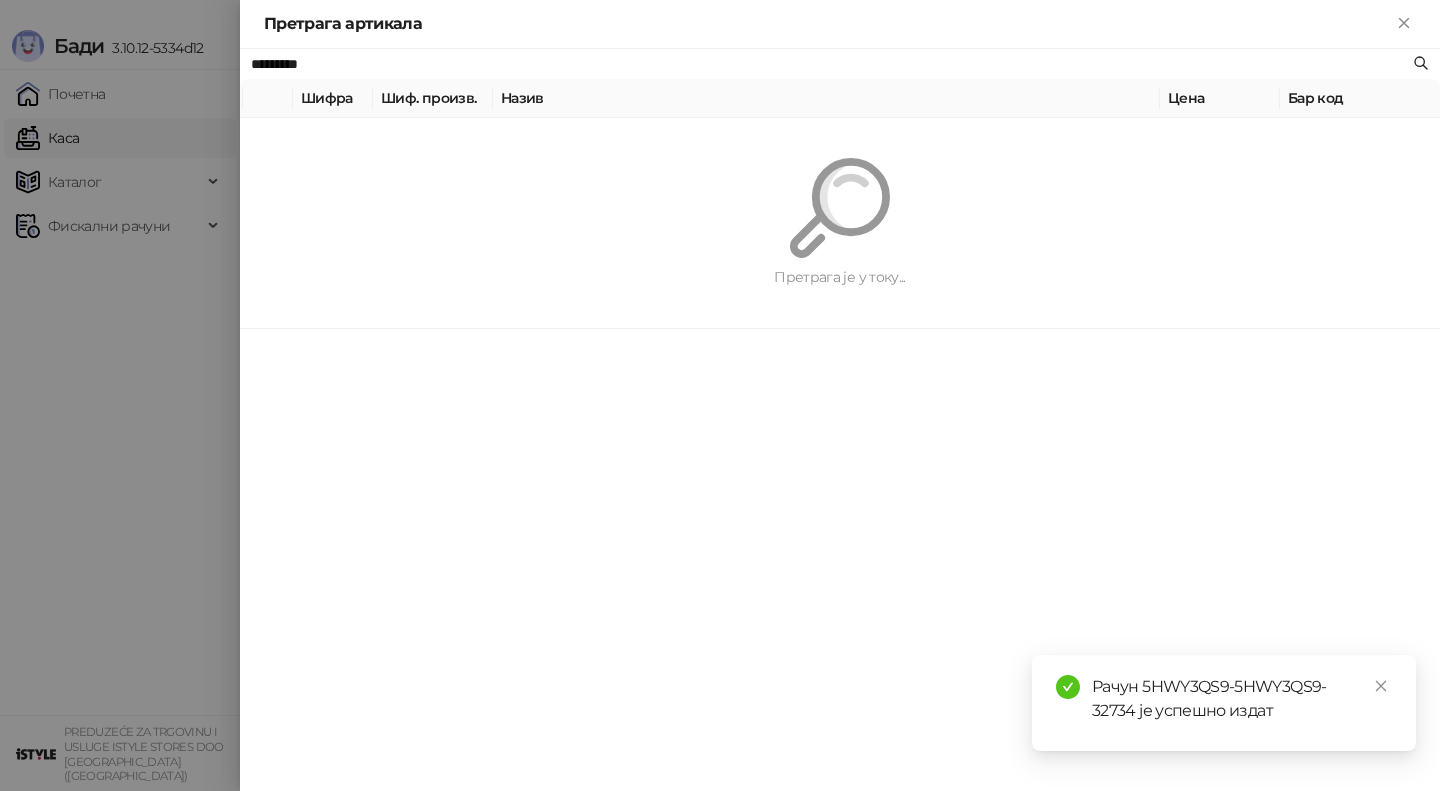 paste 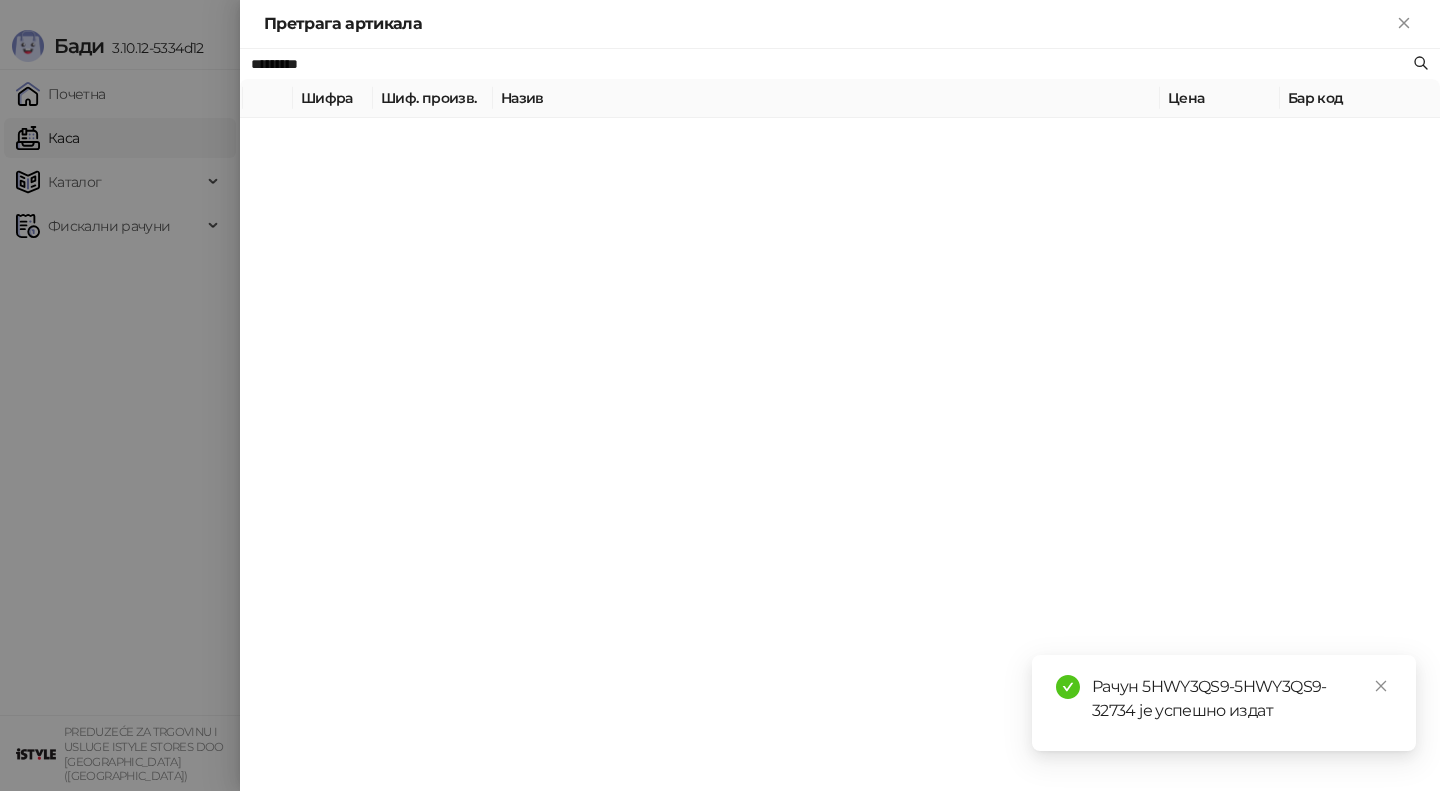 type on "*********" 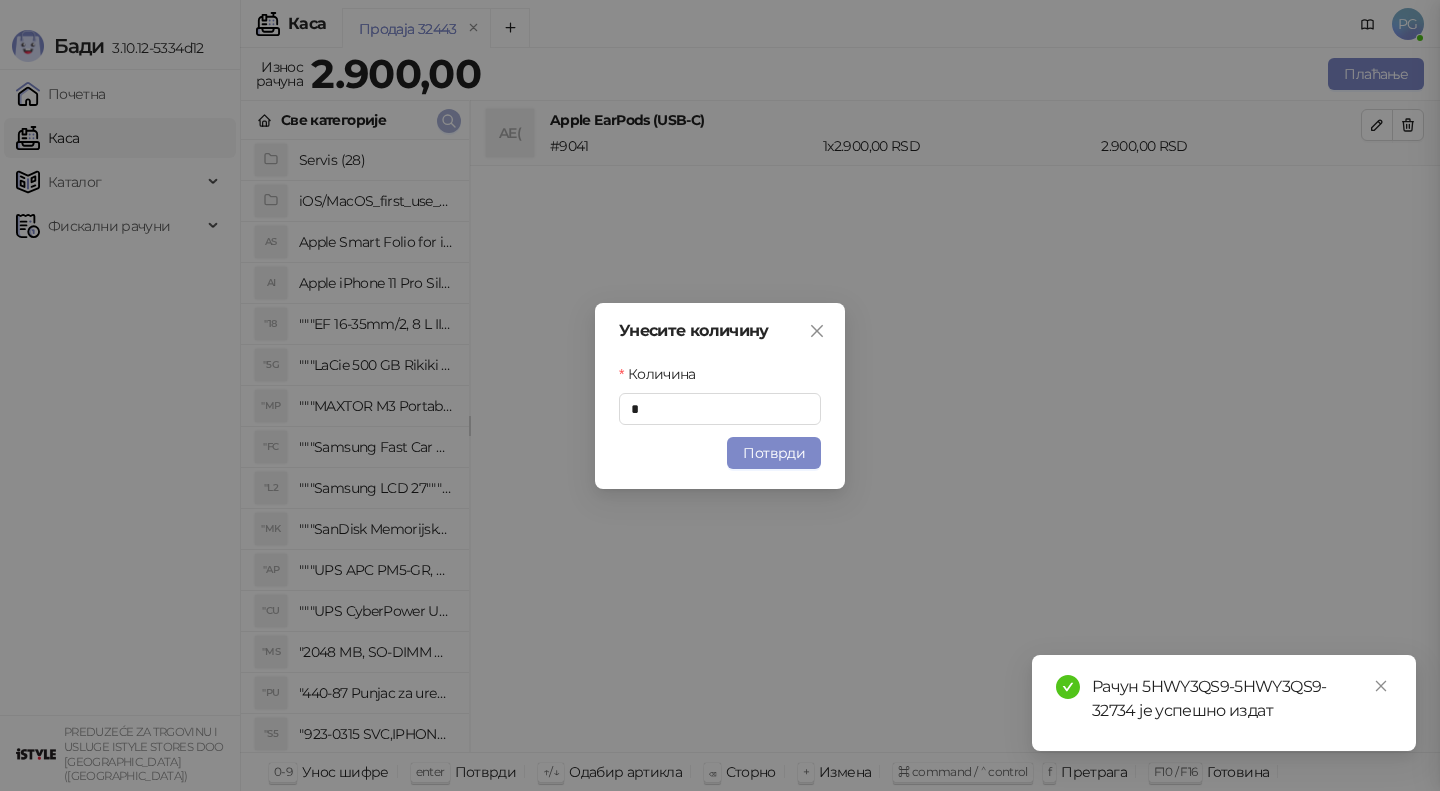 type 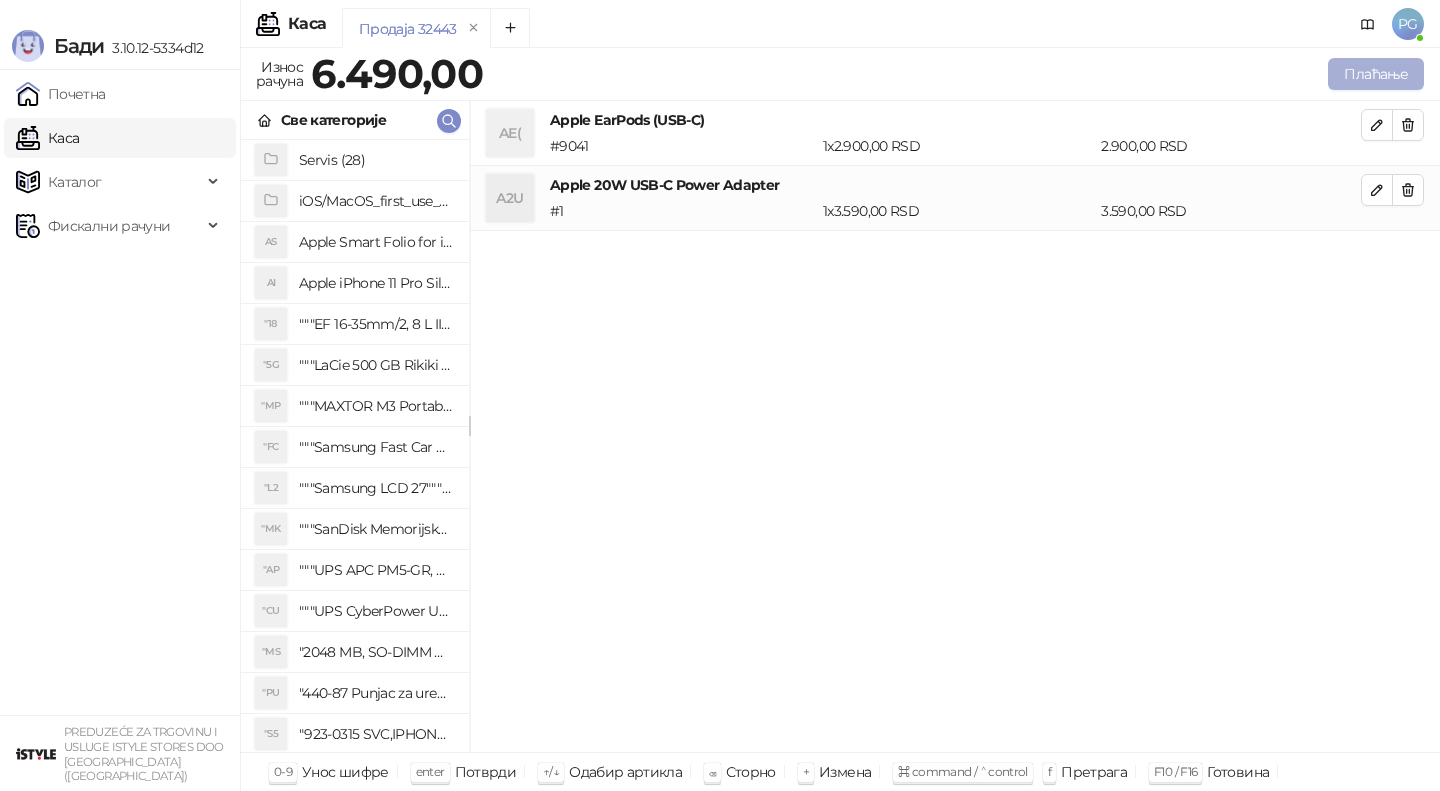 click on "Плаћање" at bounding box center (1376, 74) 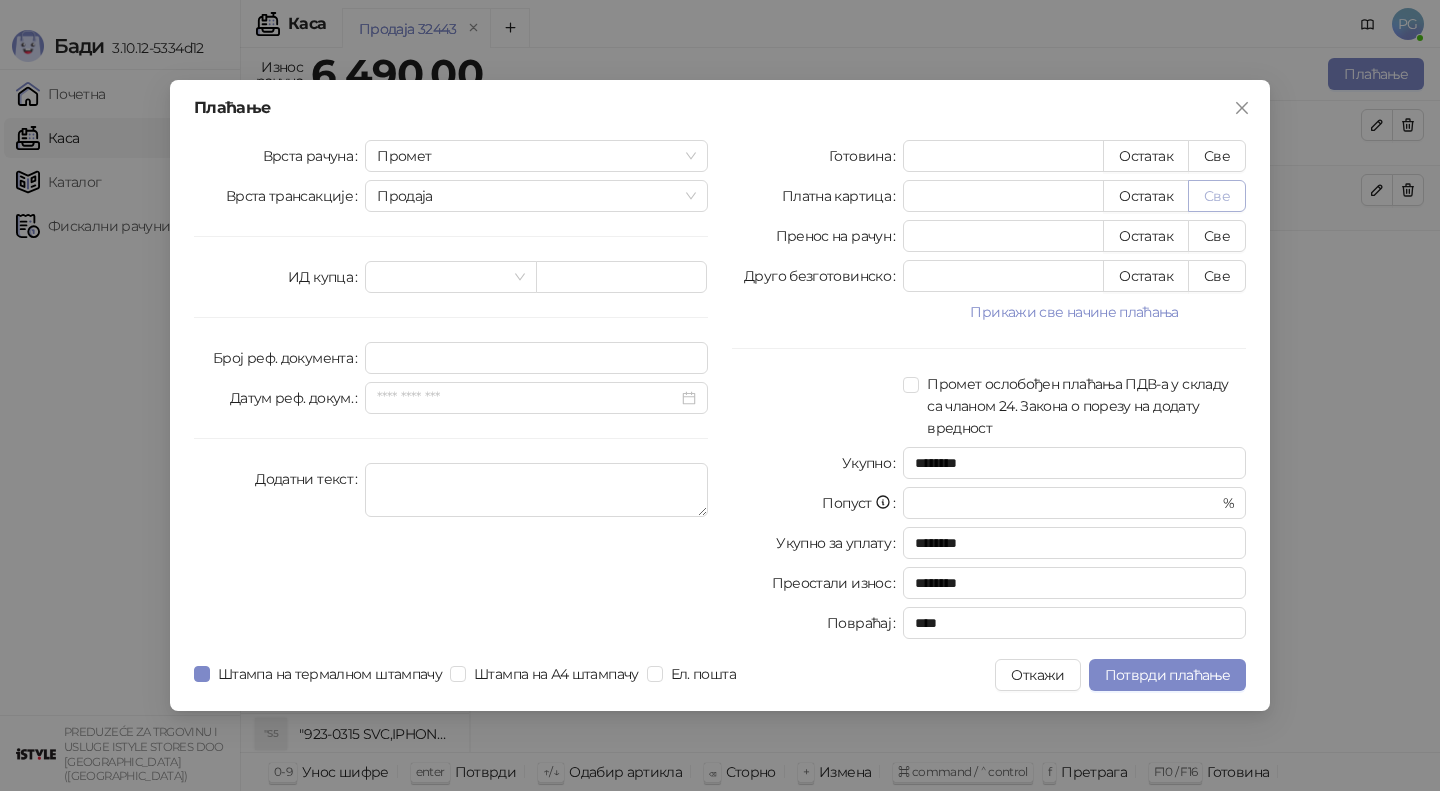 click on "Све" at bounding box center [1217, 196] 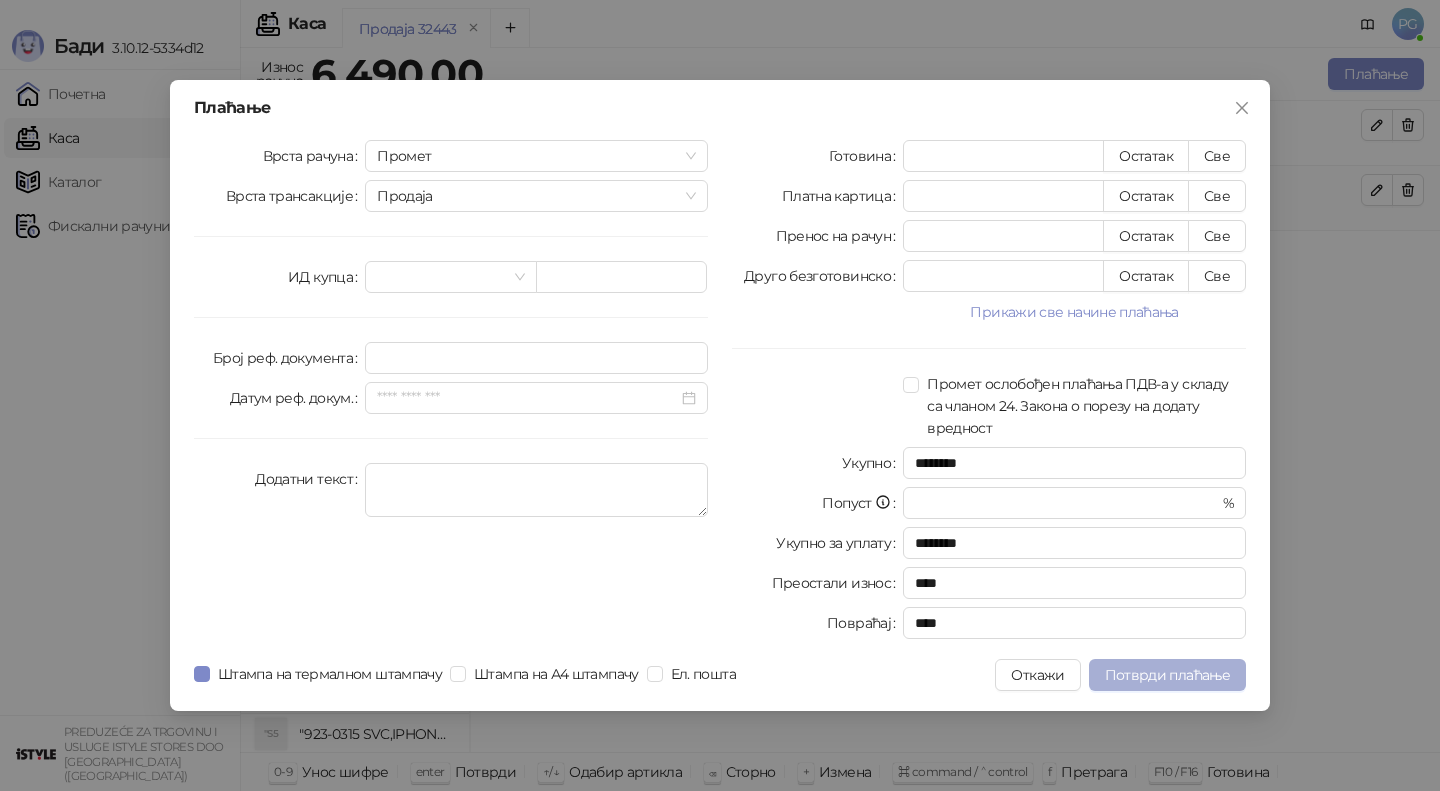 click on "Потврди плаћање" at bounding box center [1167, 675] 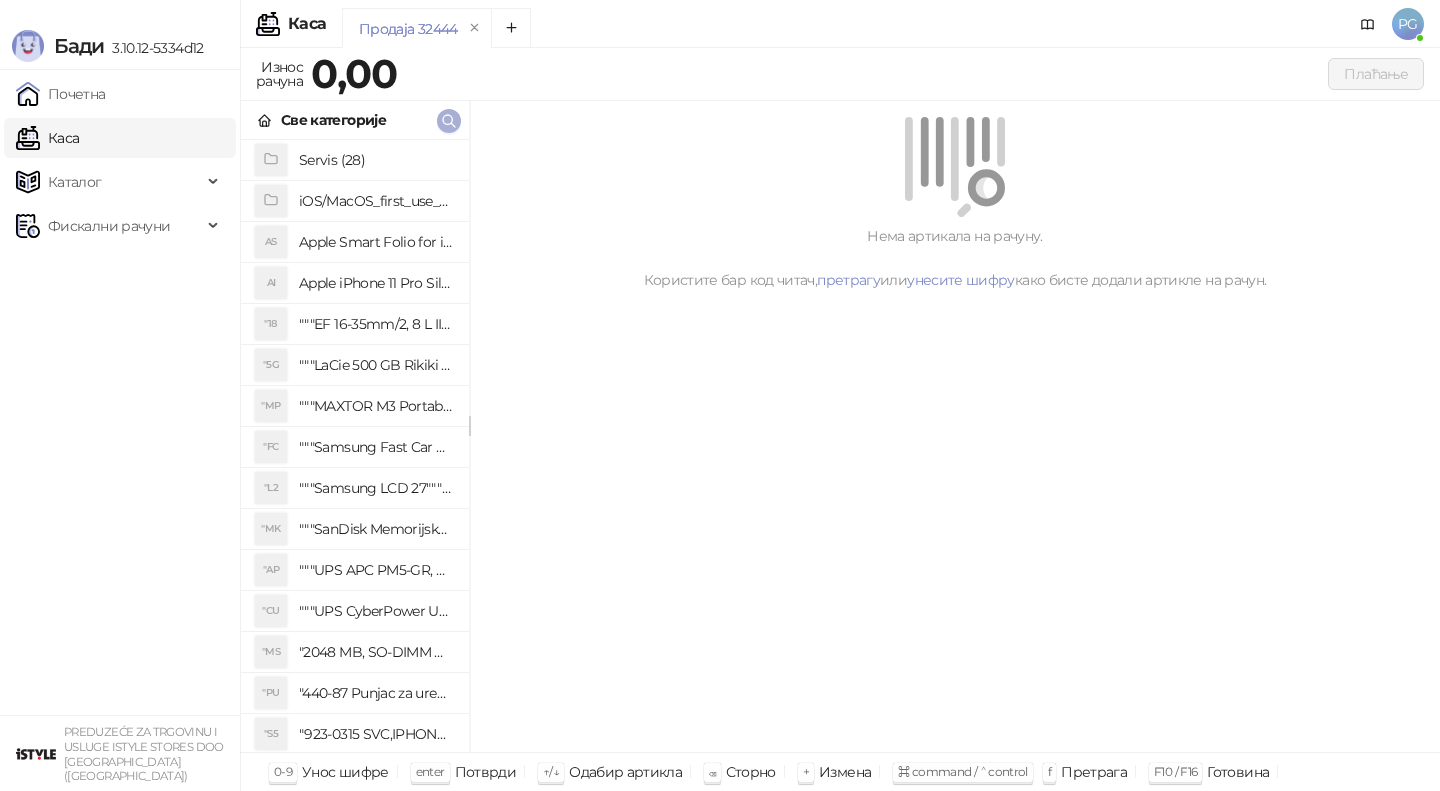 click 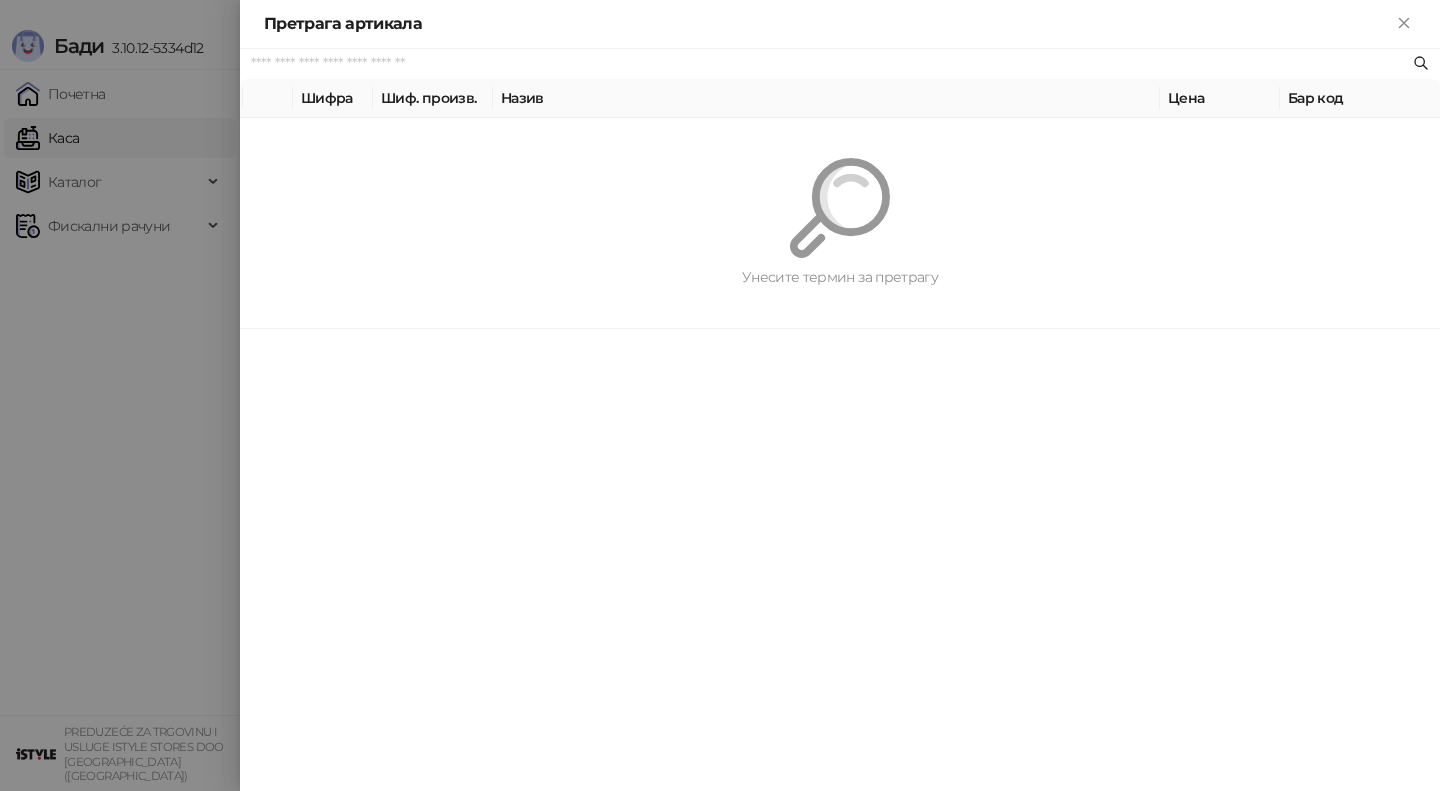 paste on "**********" 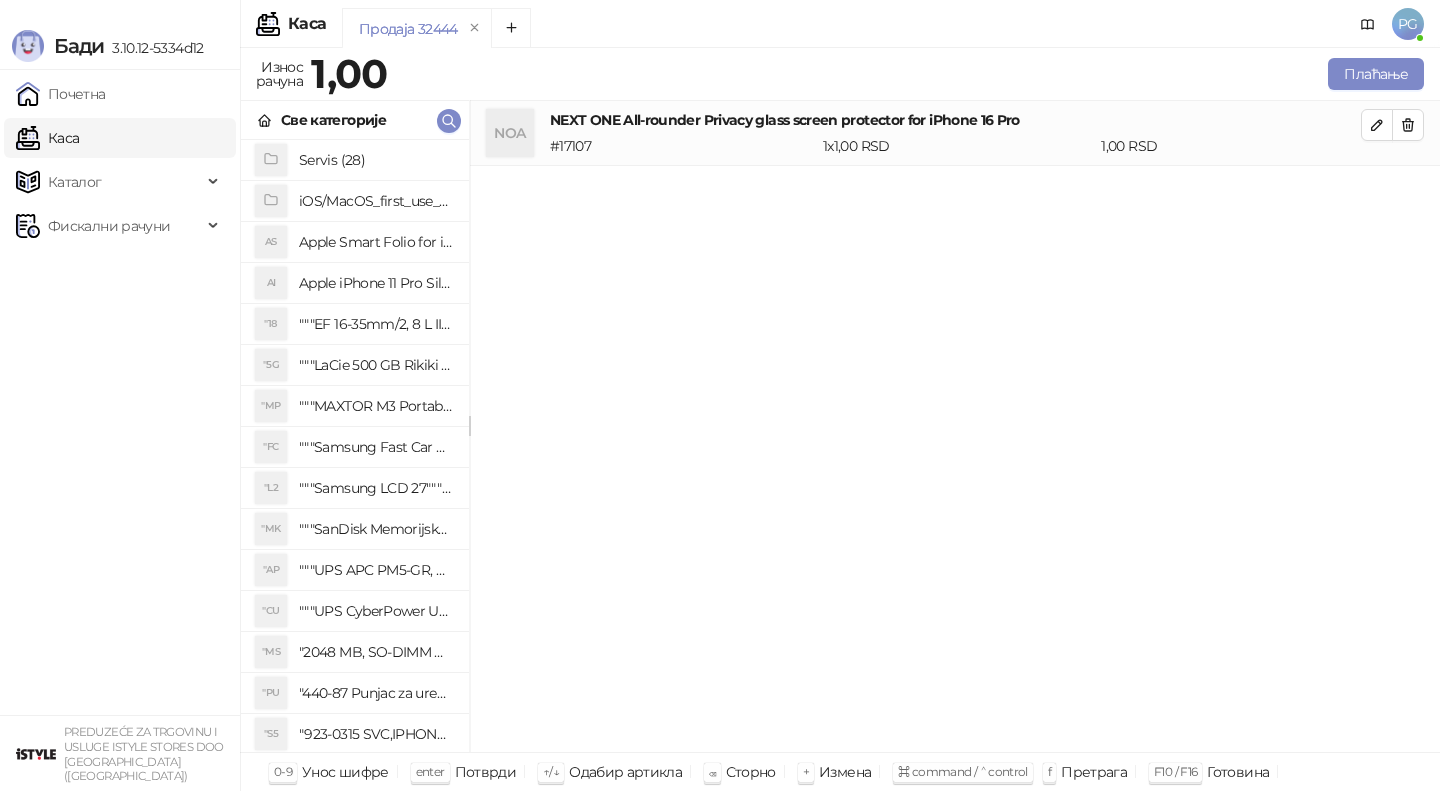 click on "Све категорије" at bounding box center [355, 120] 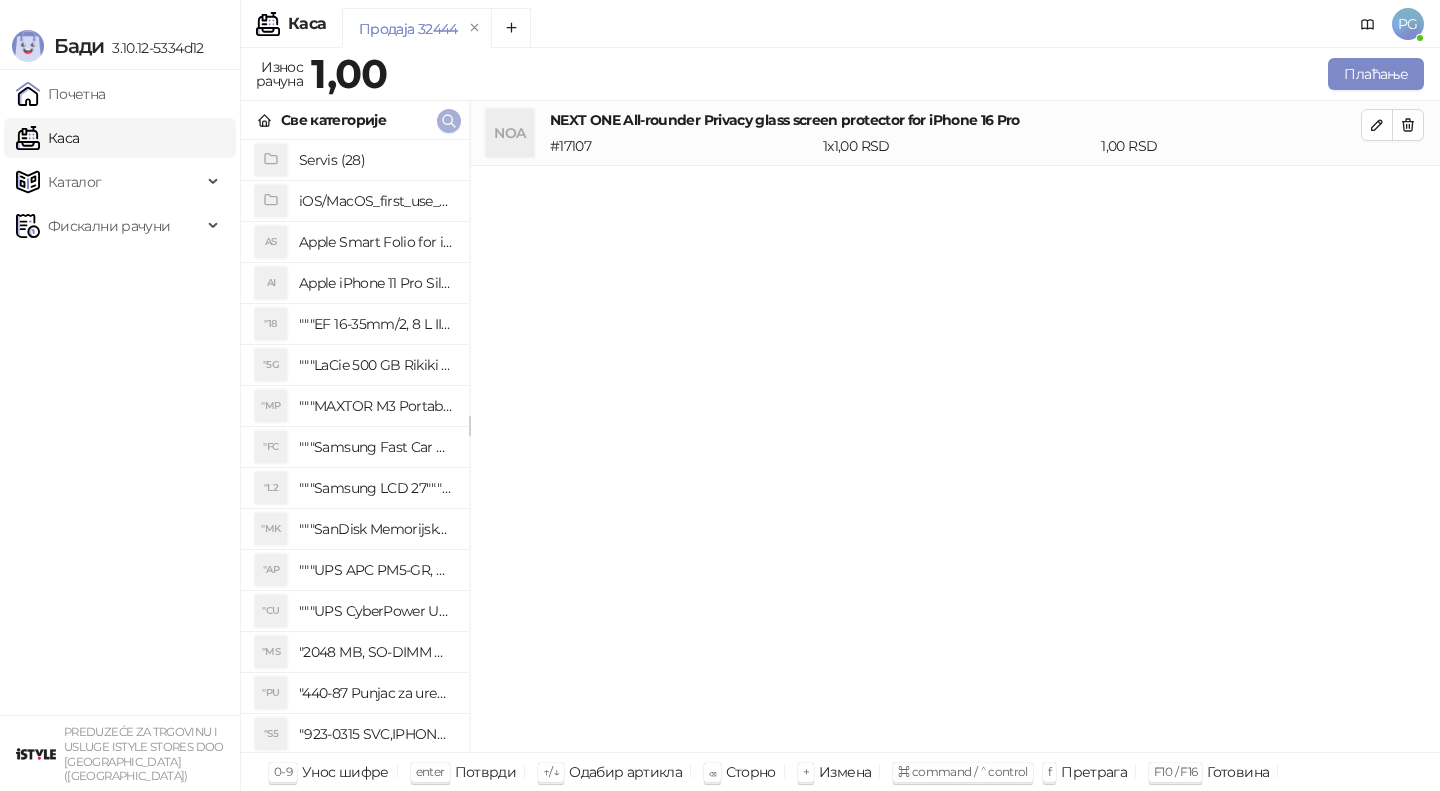 click 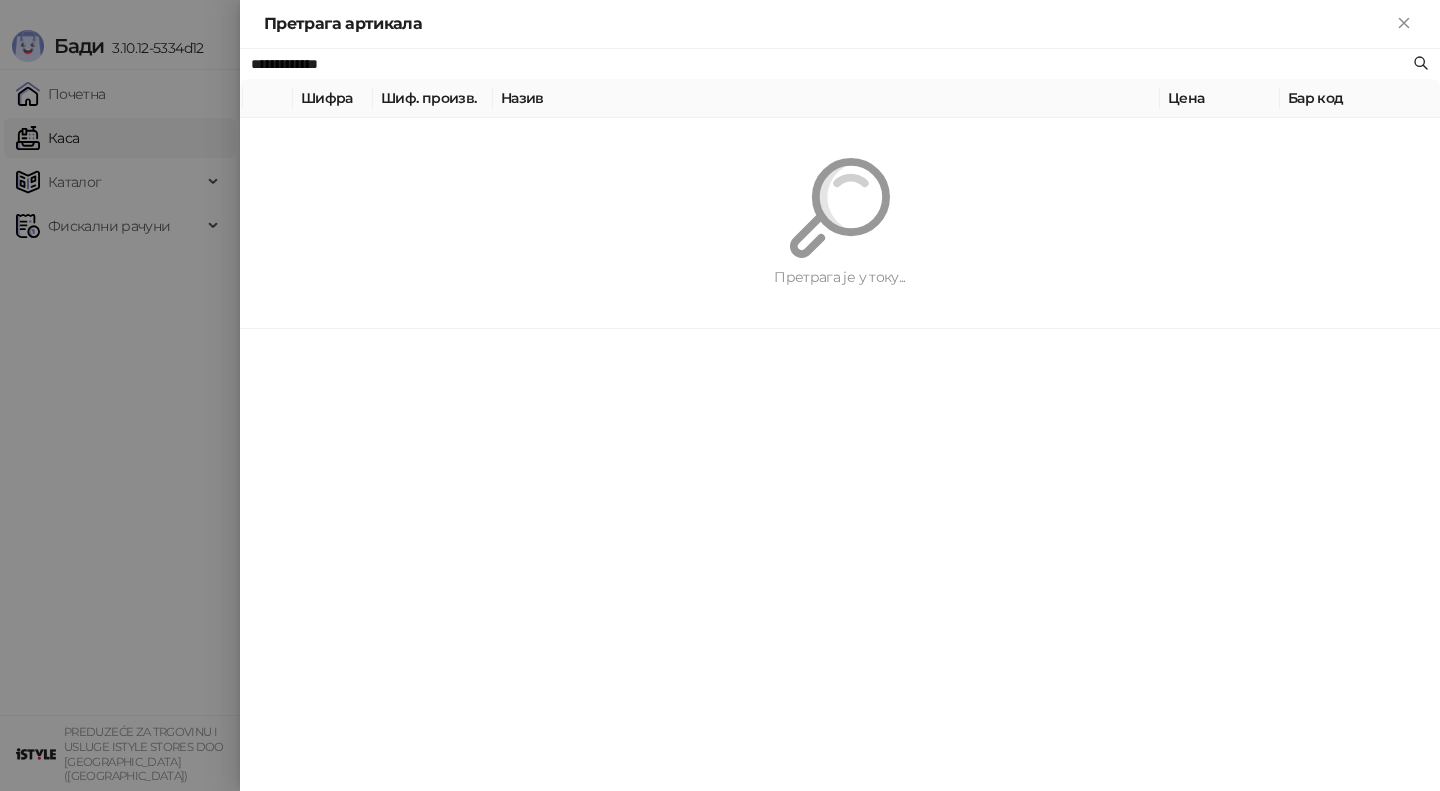 paste on "**********" 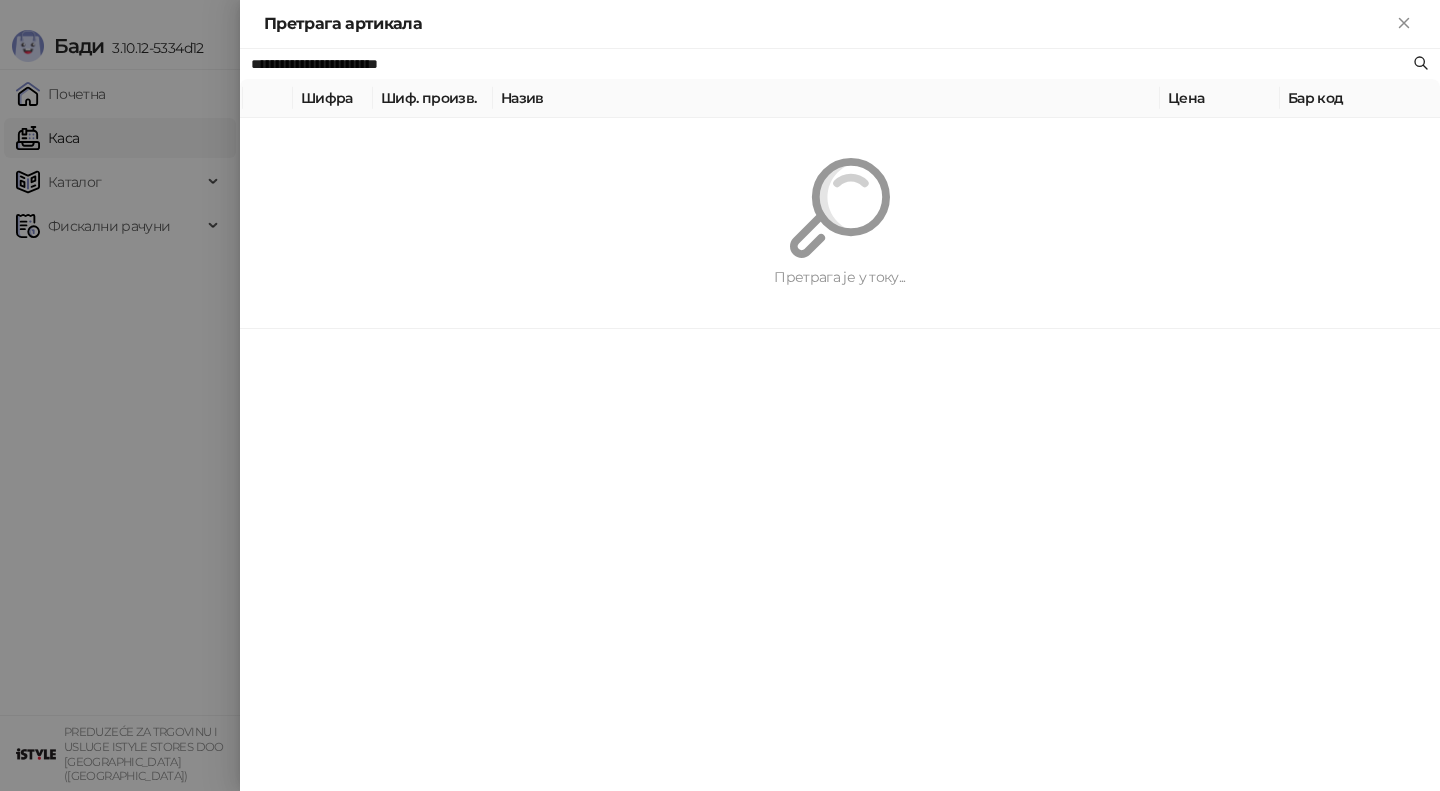 type on "**********" 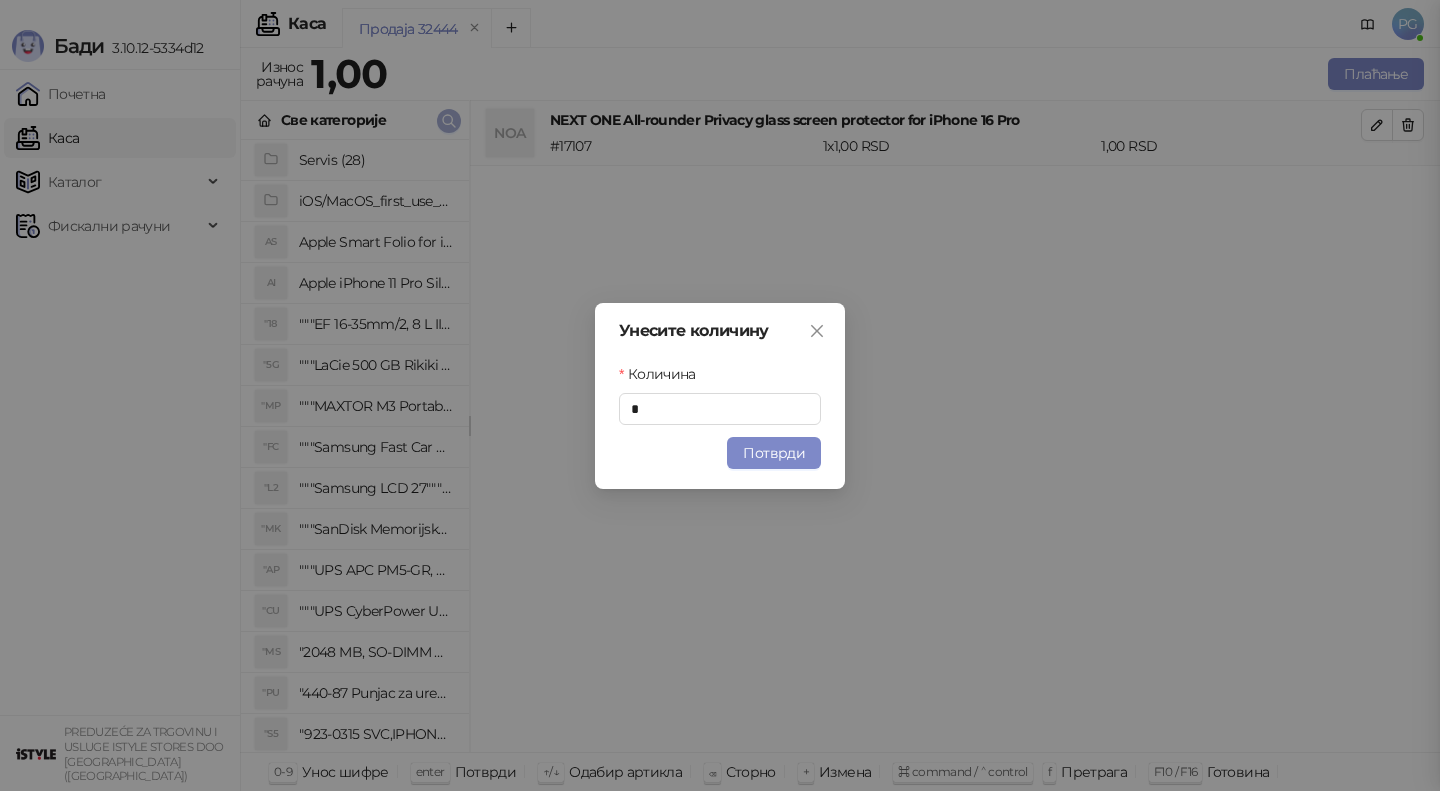 type 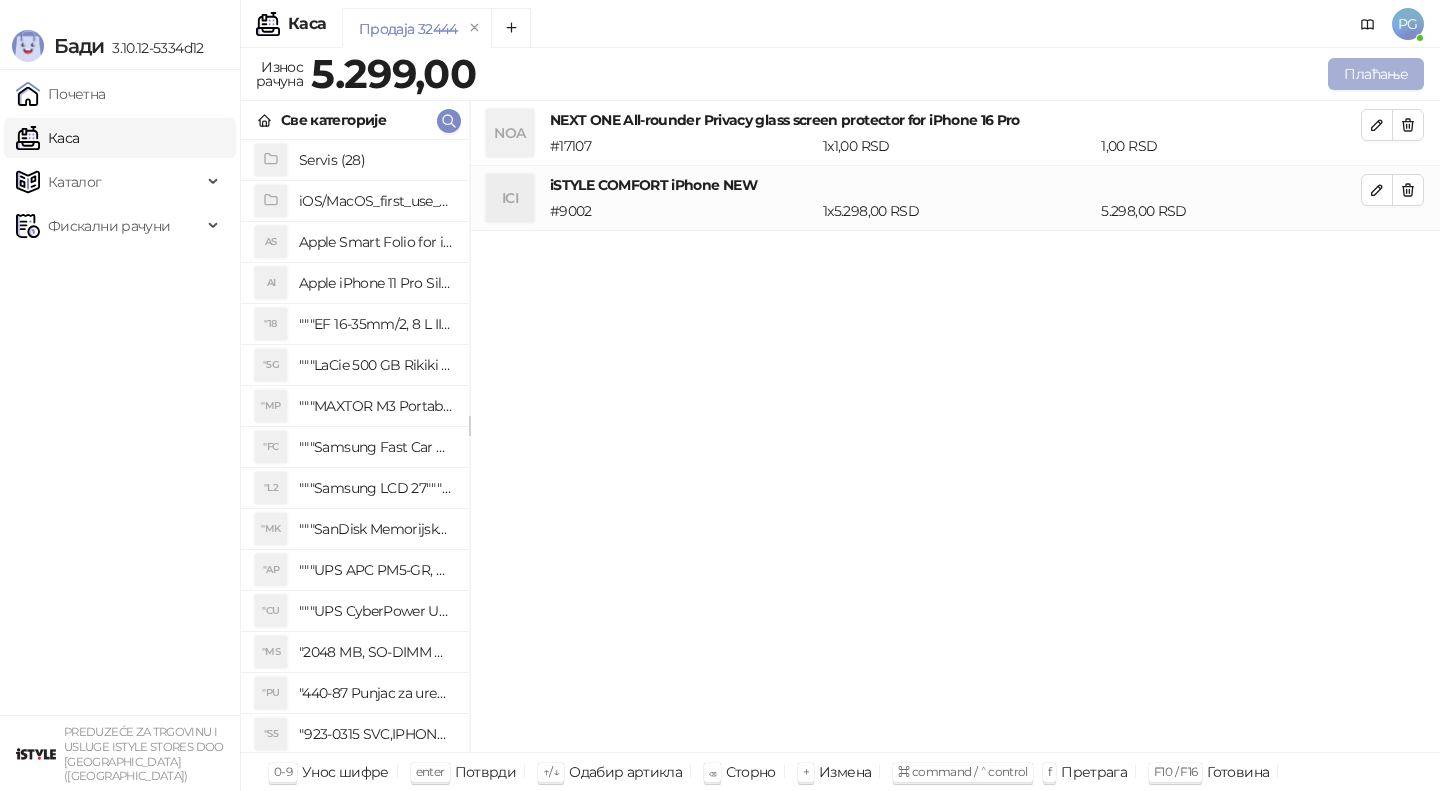 click on "Плаћање" at bounding box center [1376, 74] 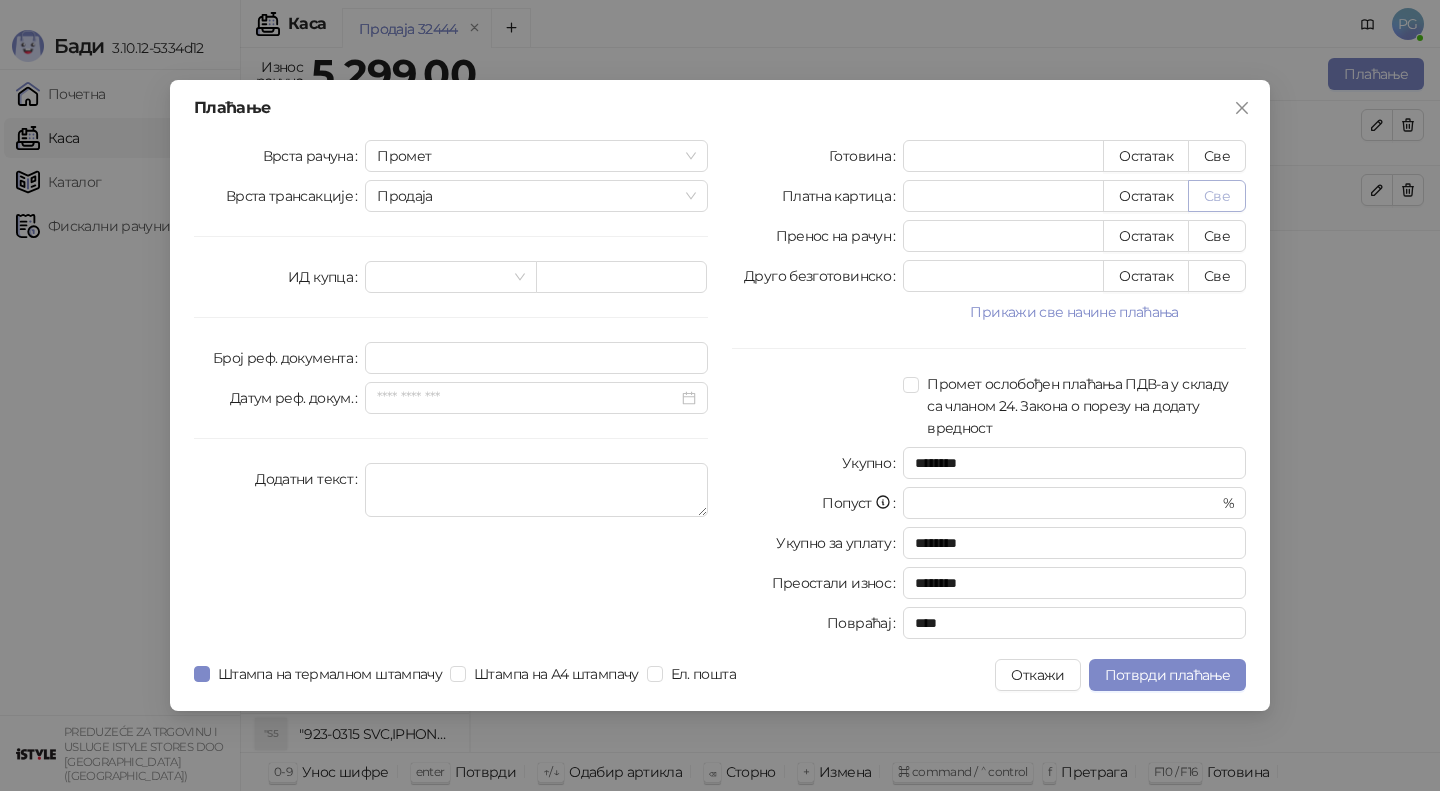 click on "Све" at bounding box center [1217, 196] 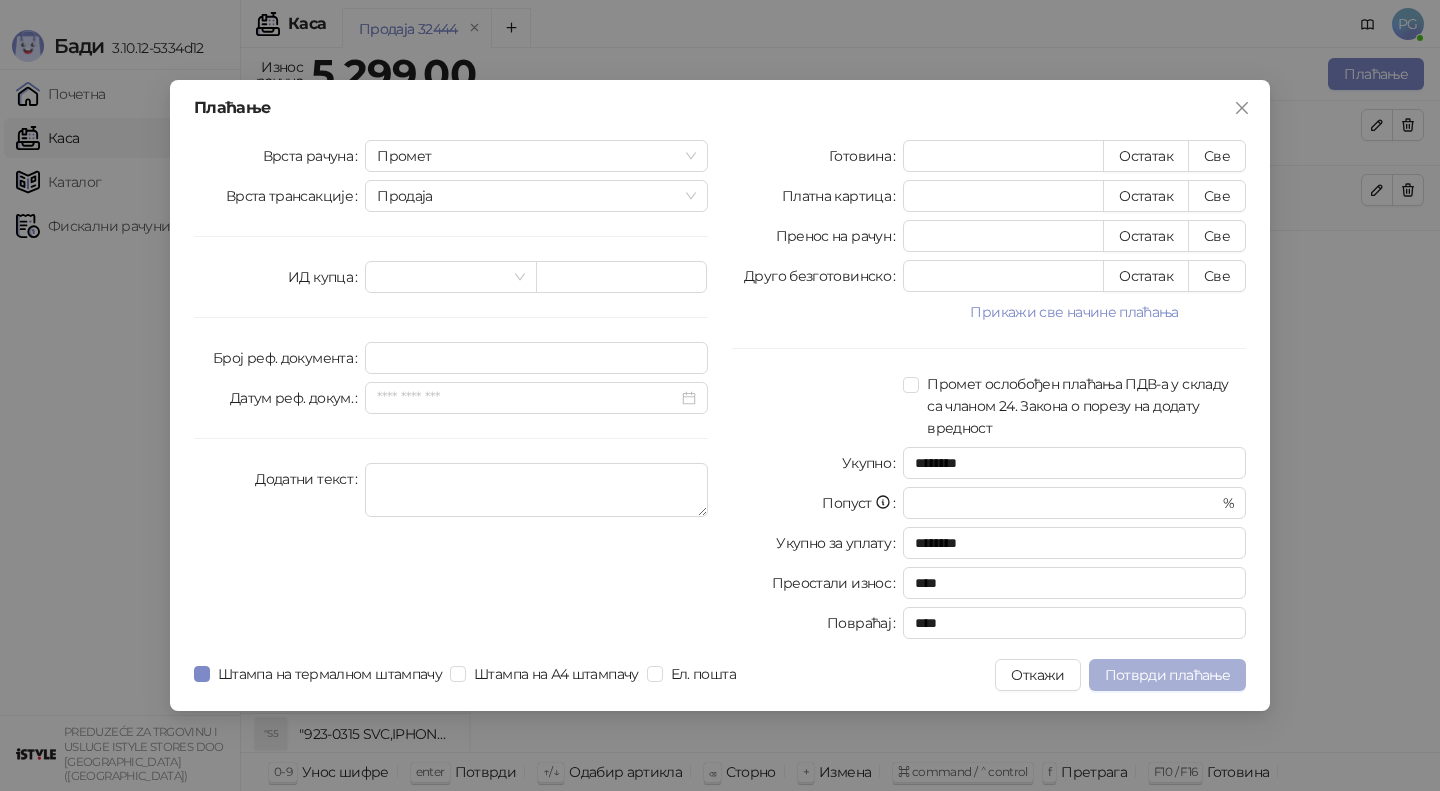 click on "Потврди плаћање" at bounding box center (1167, 675) 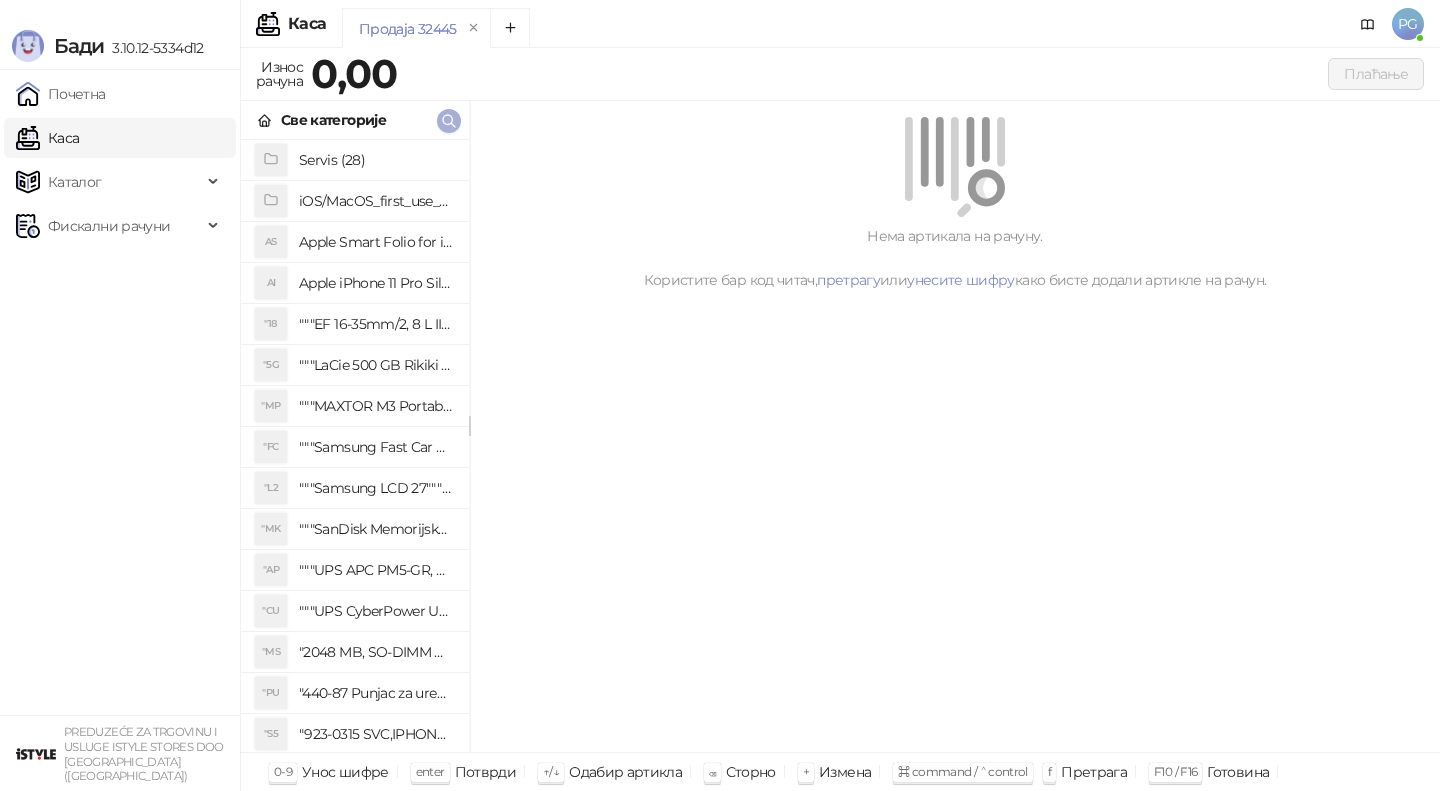 click 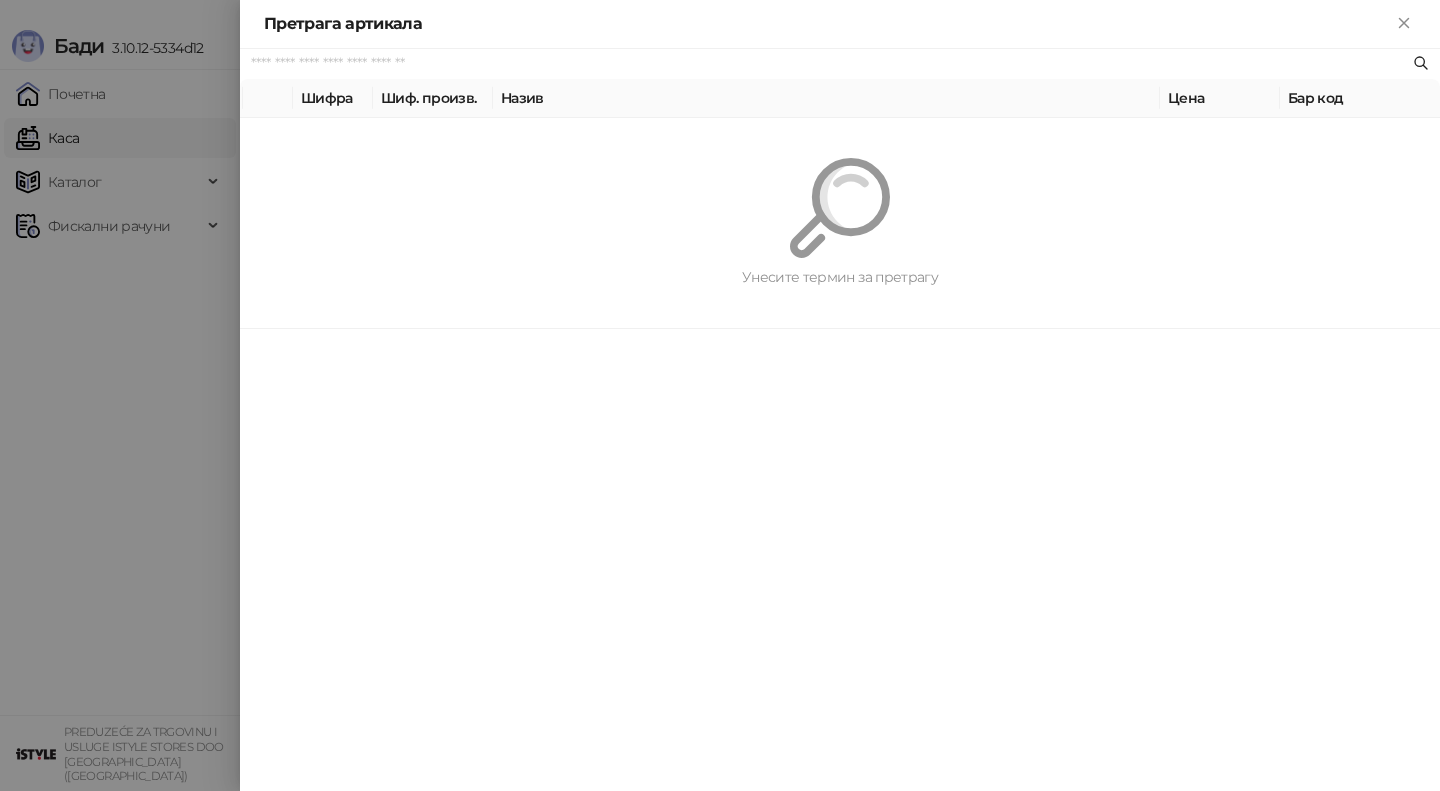 paste on "**********" 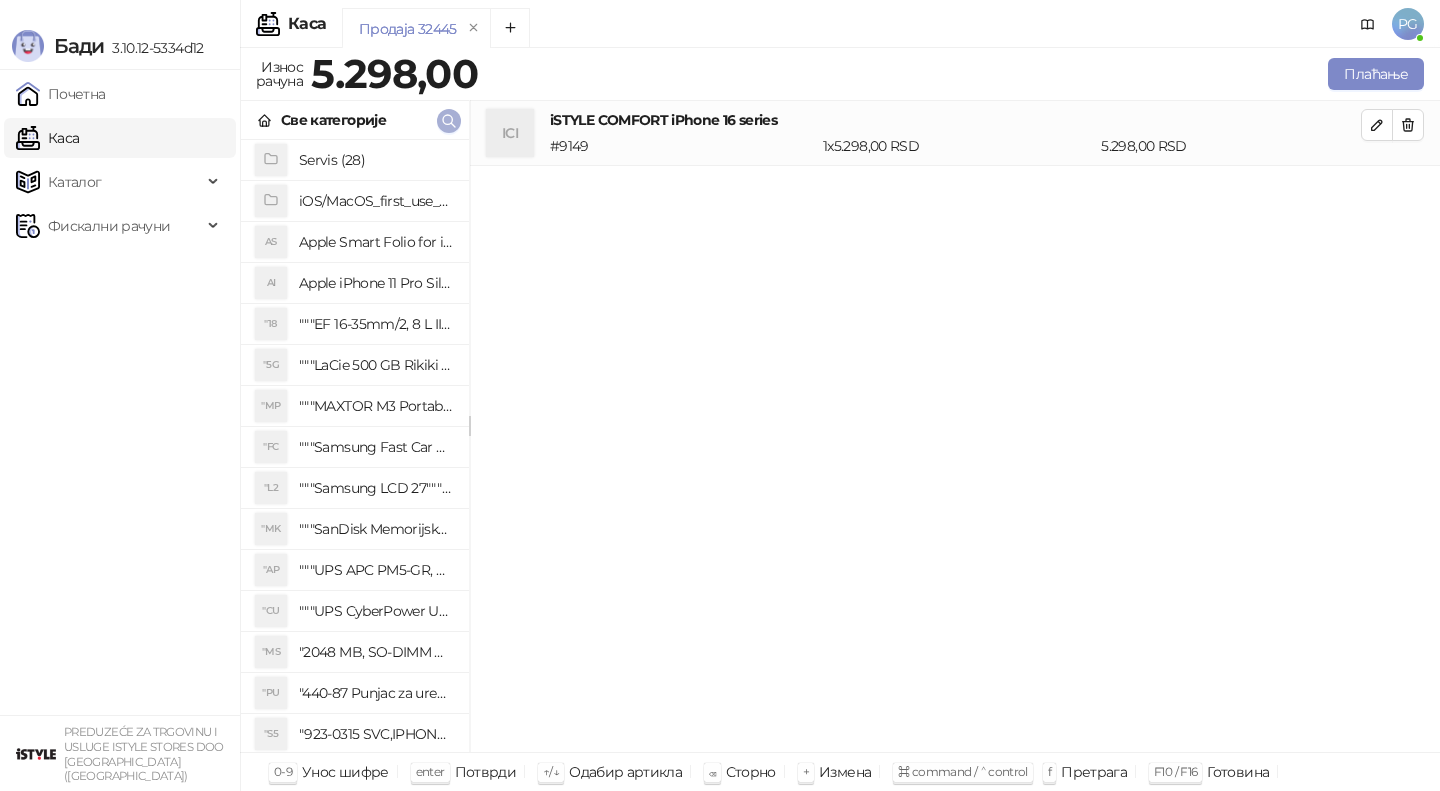 click 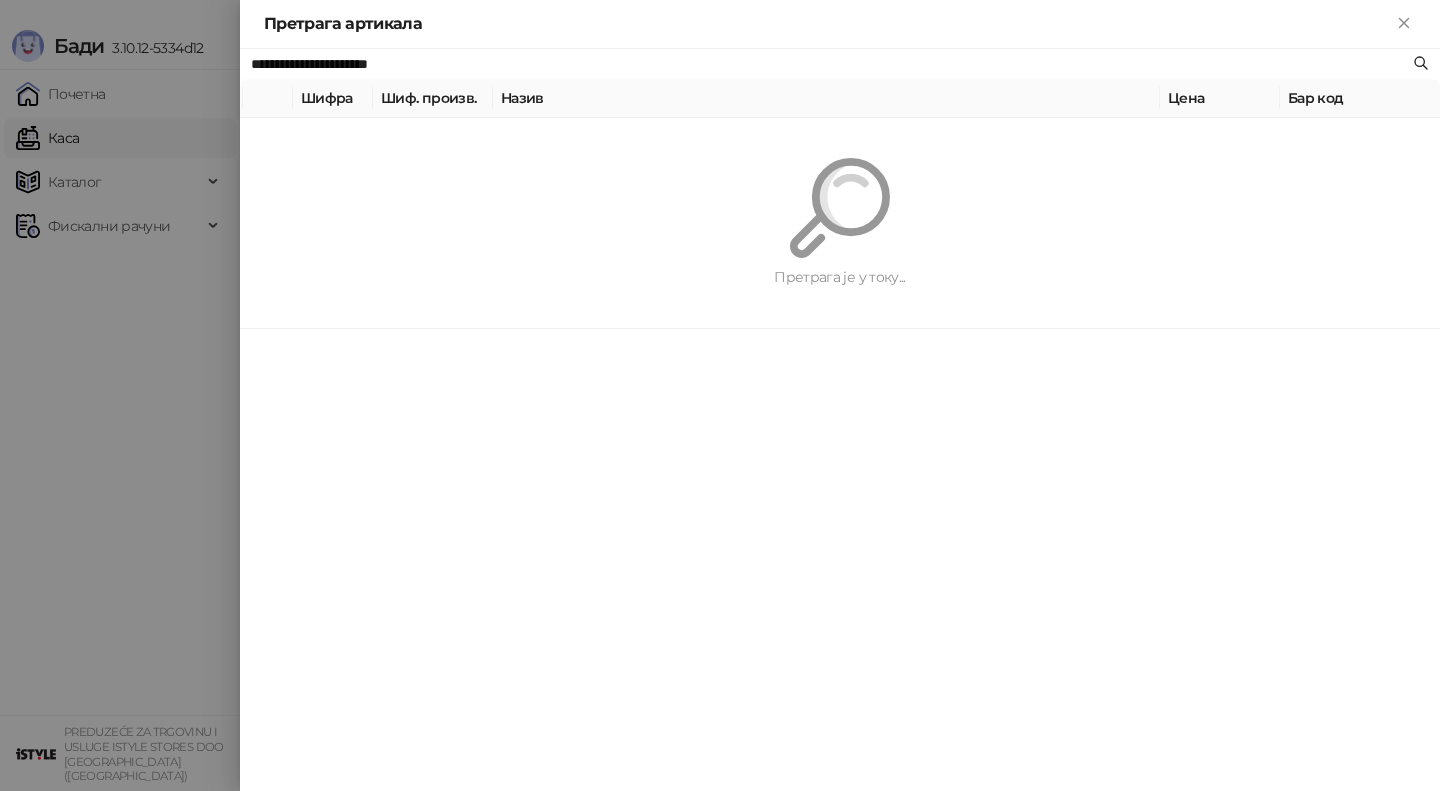 paste 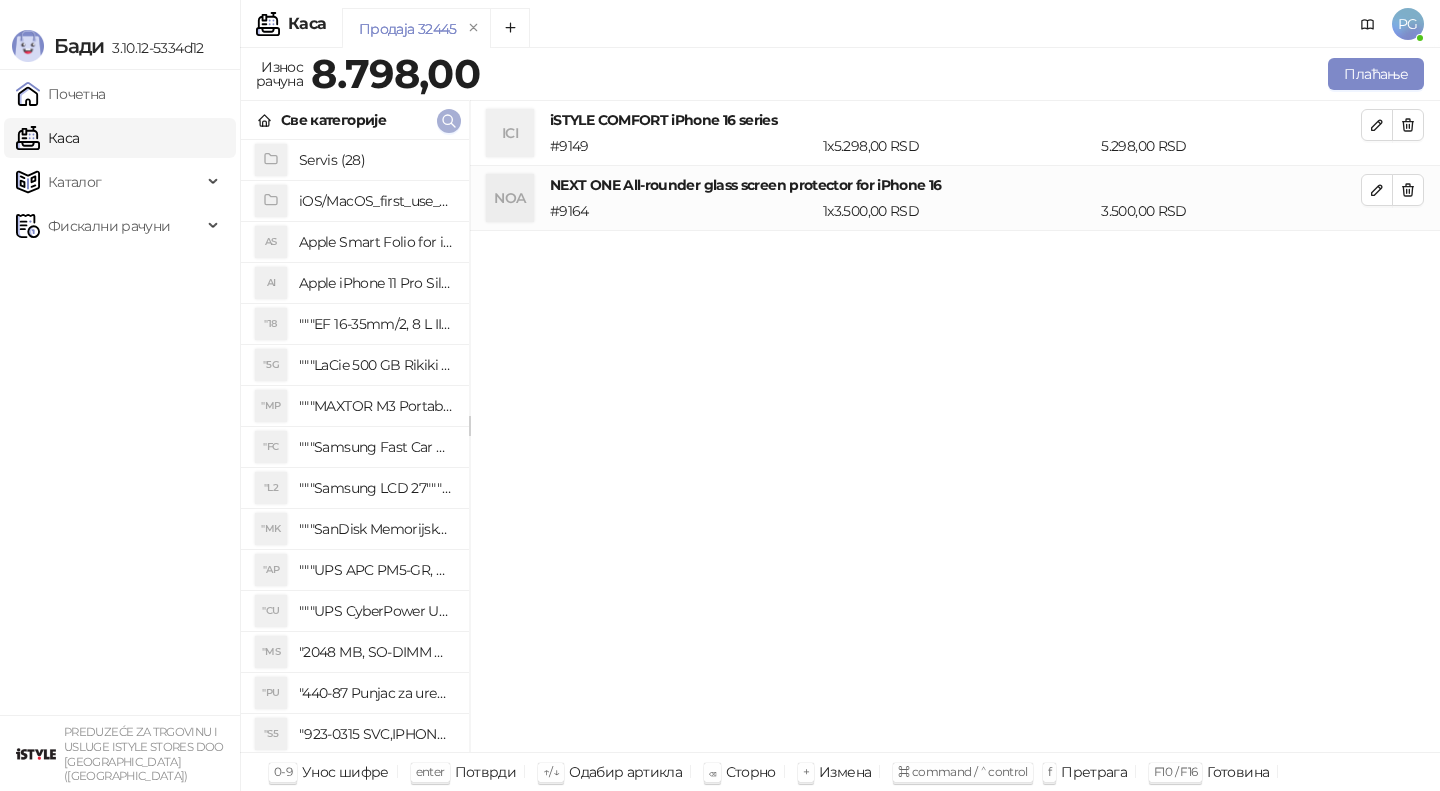 click 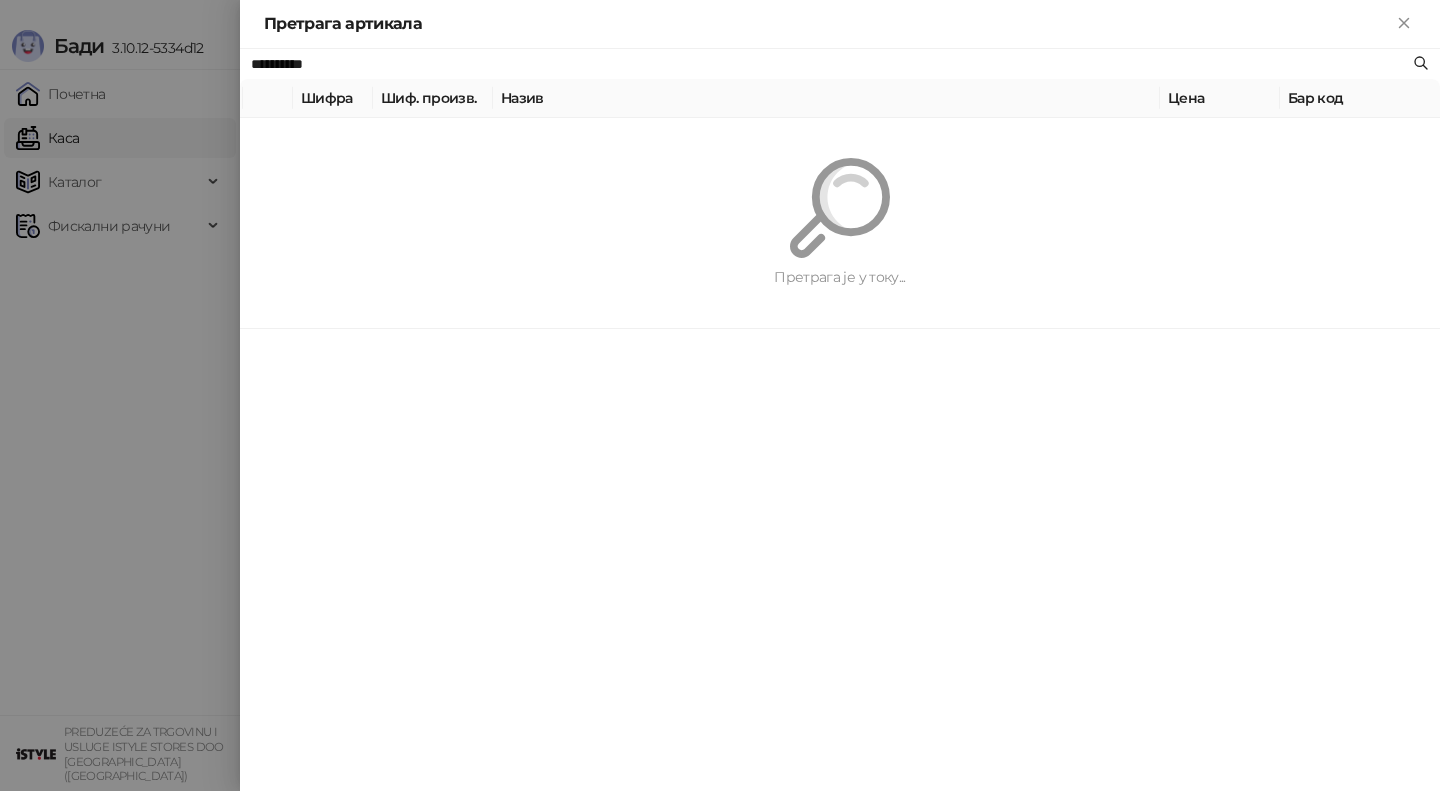 paste on "*******" 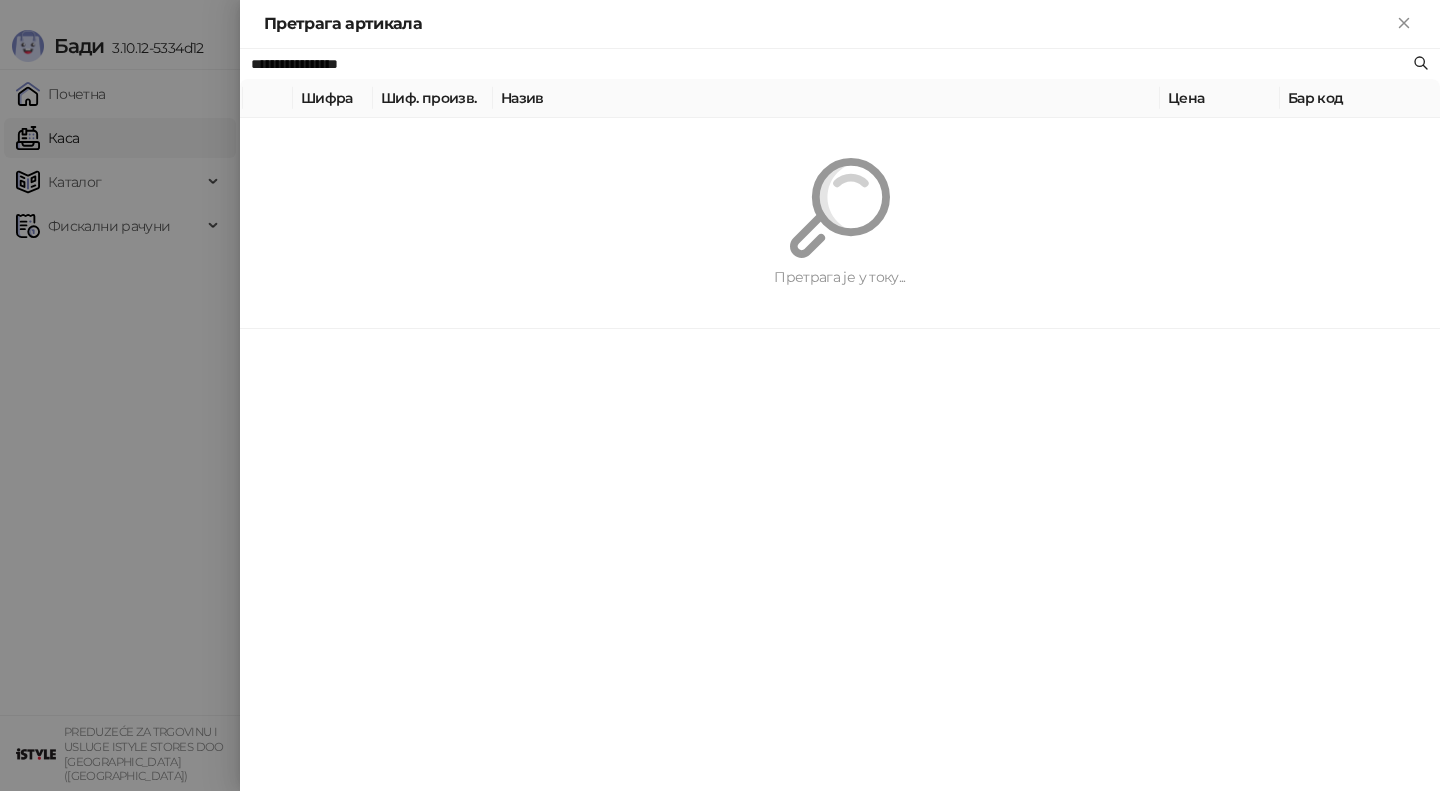 type on "**********" 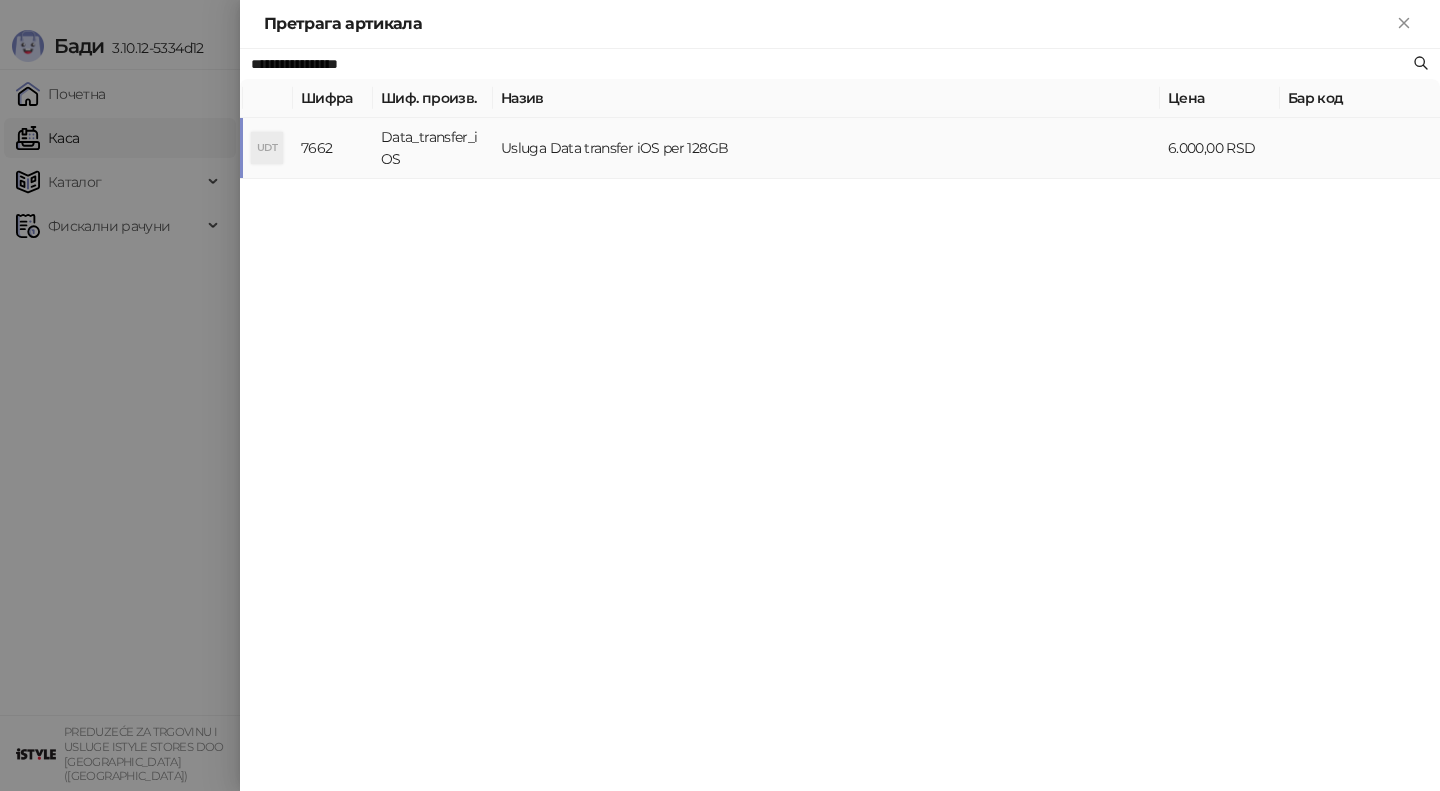 click on "7662" at bounding box center (333, 148) 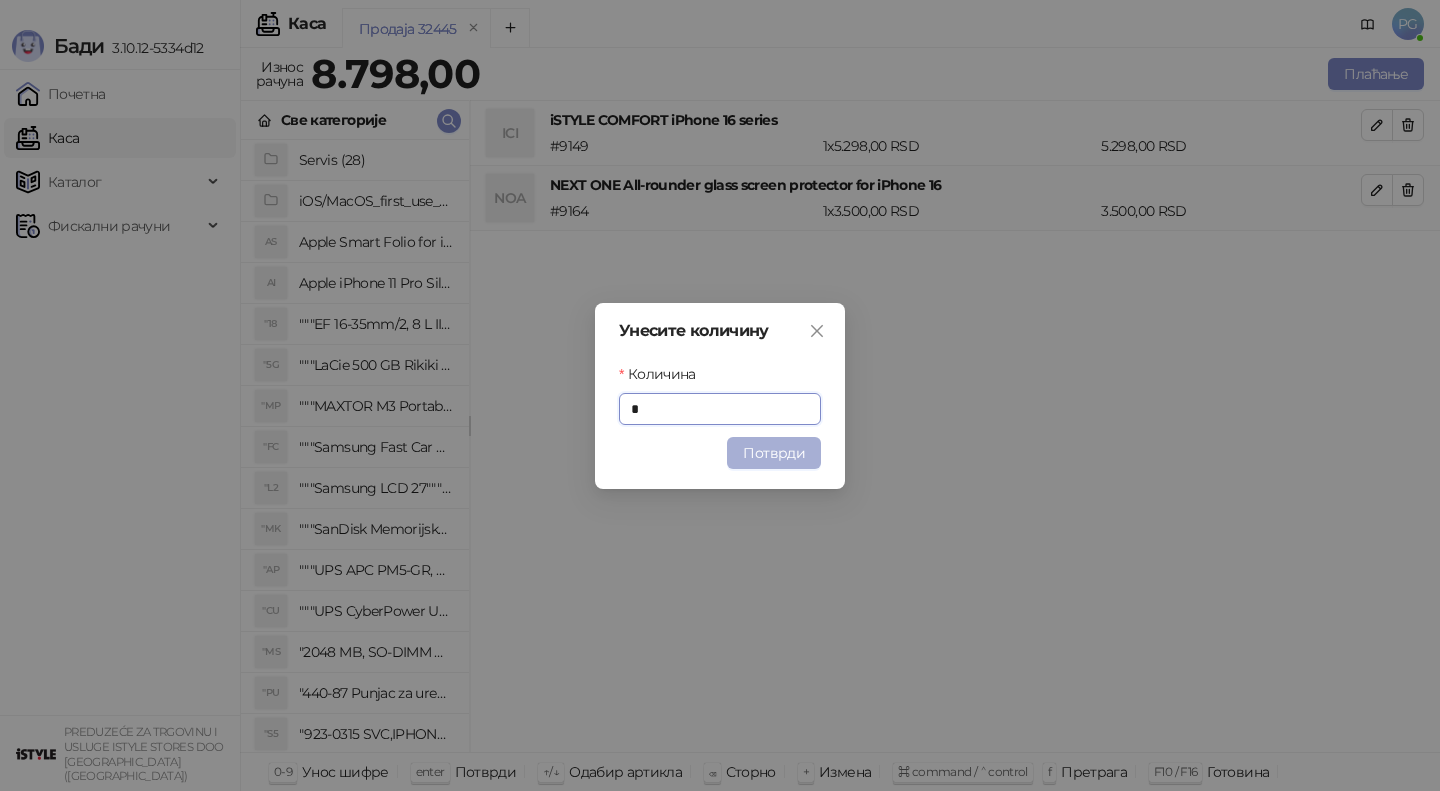 click on "Потврди" at bounding box center [774, 453] 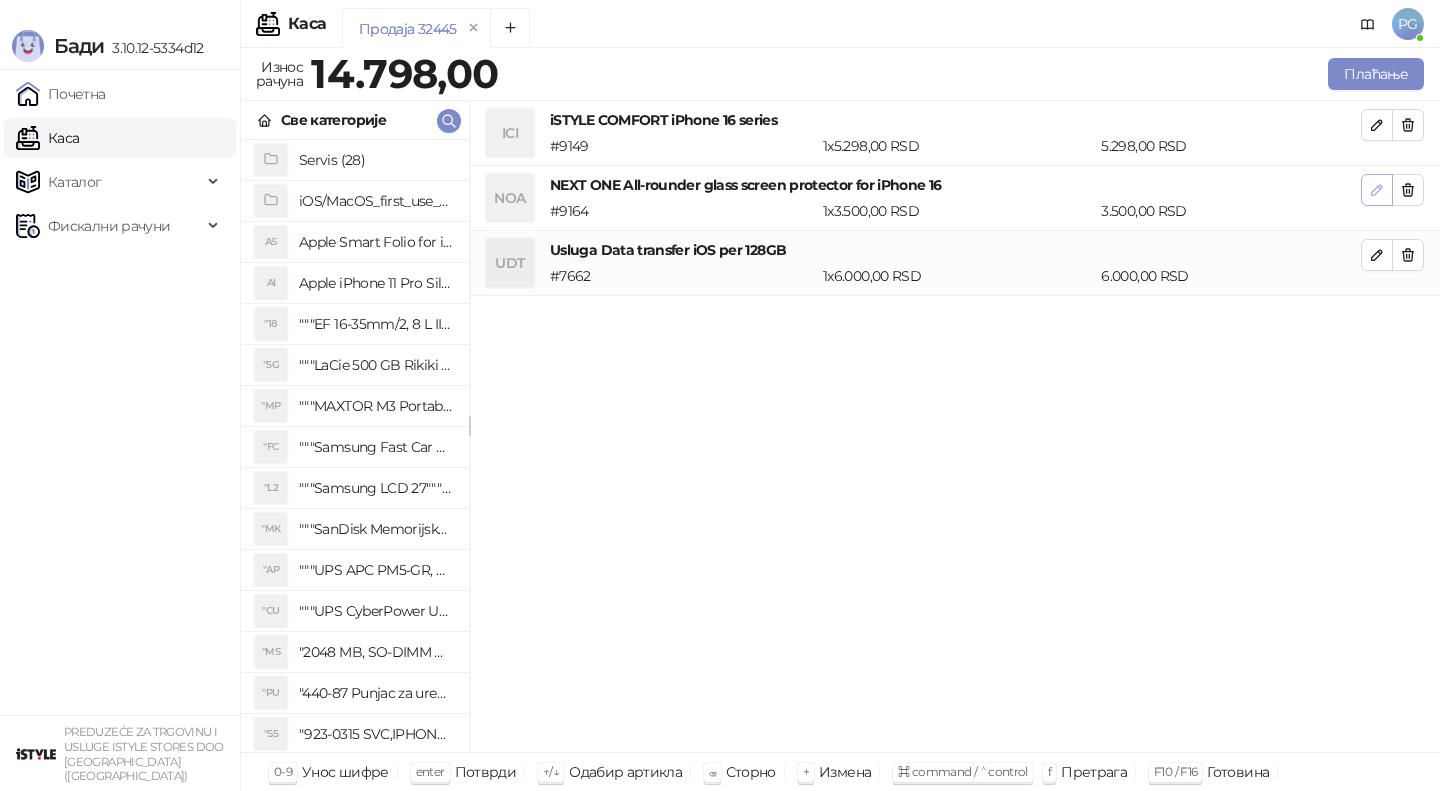 click at bounding box center (1377, 190) 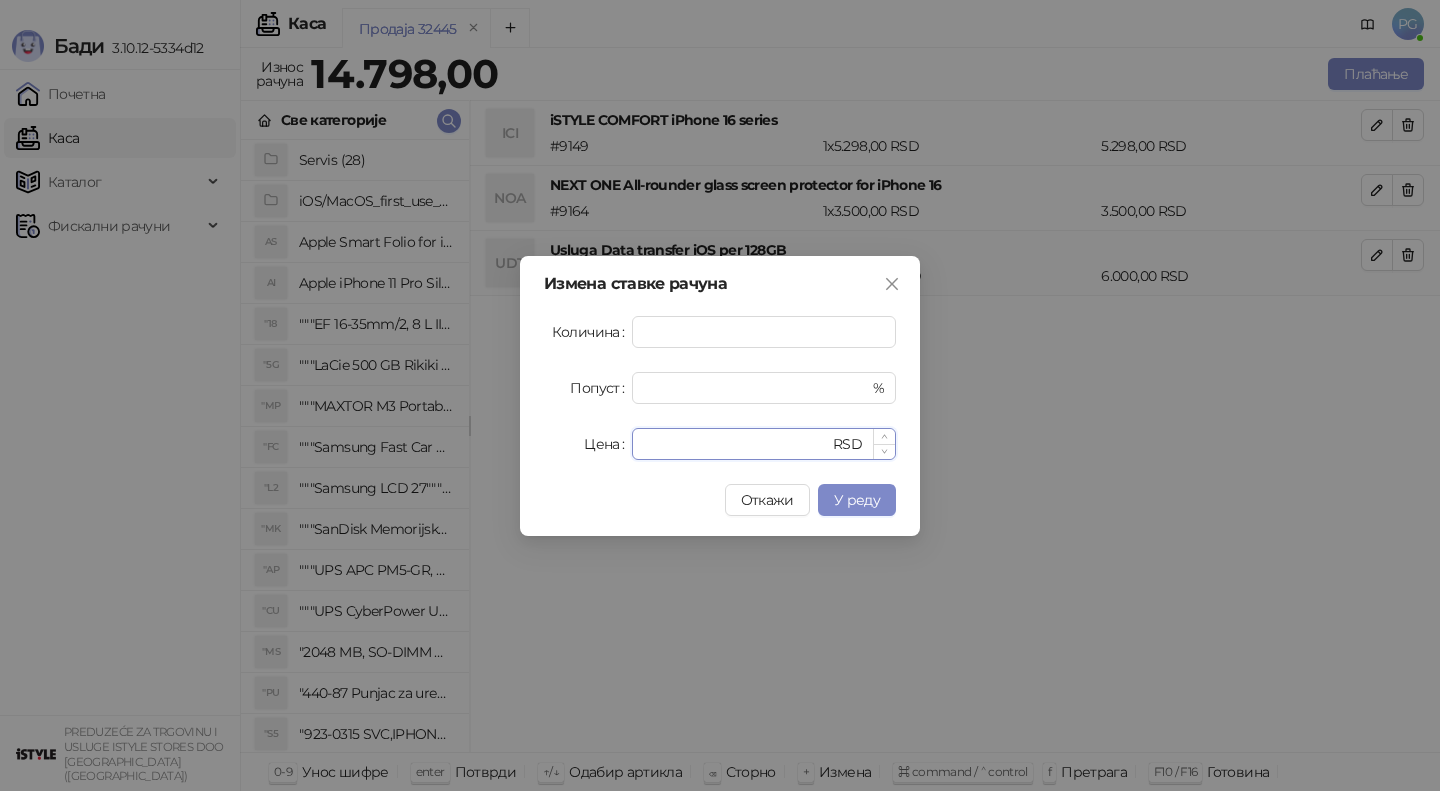 click on "****" at bounding box center (736, 444) 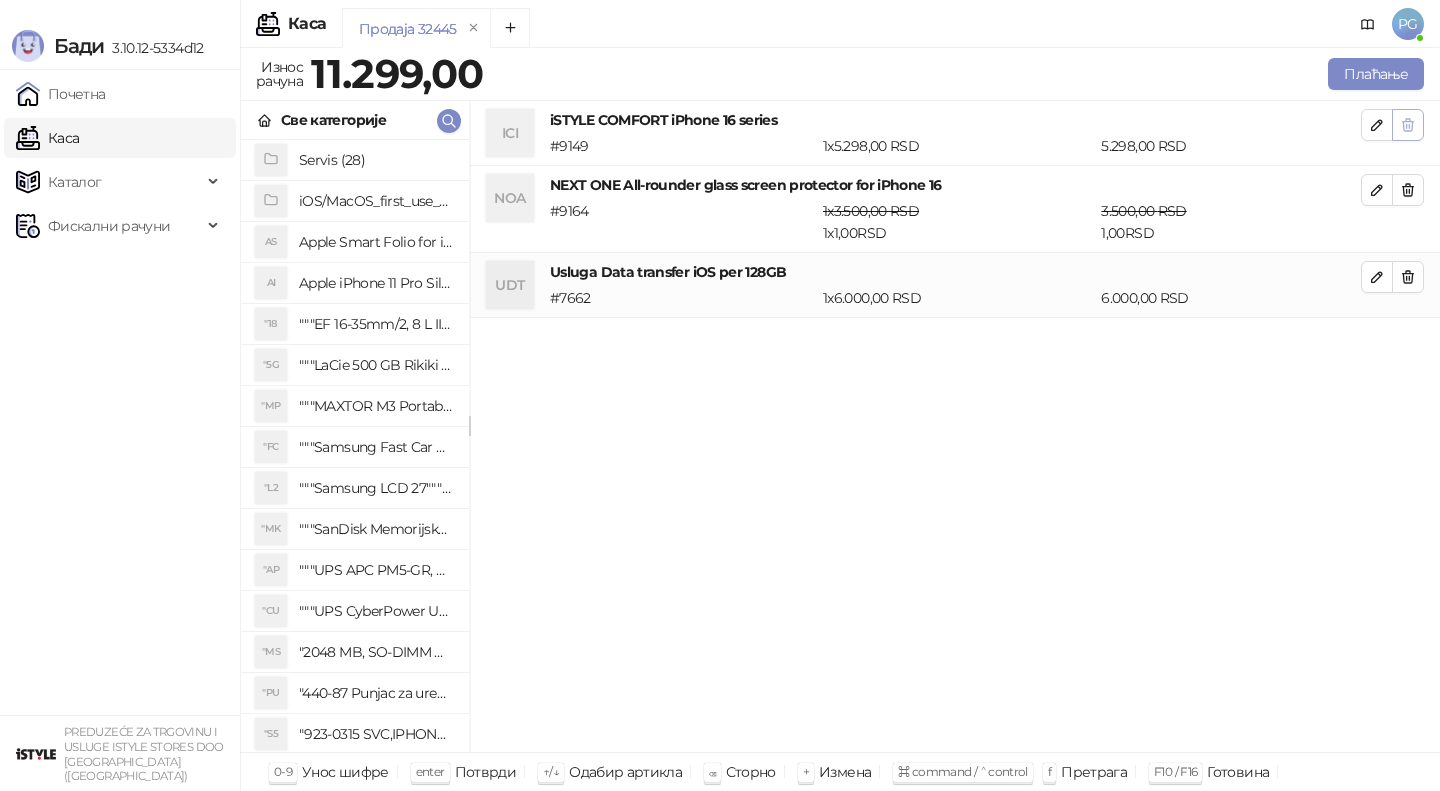 click 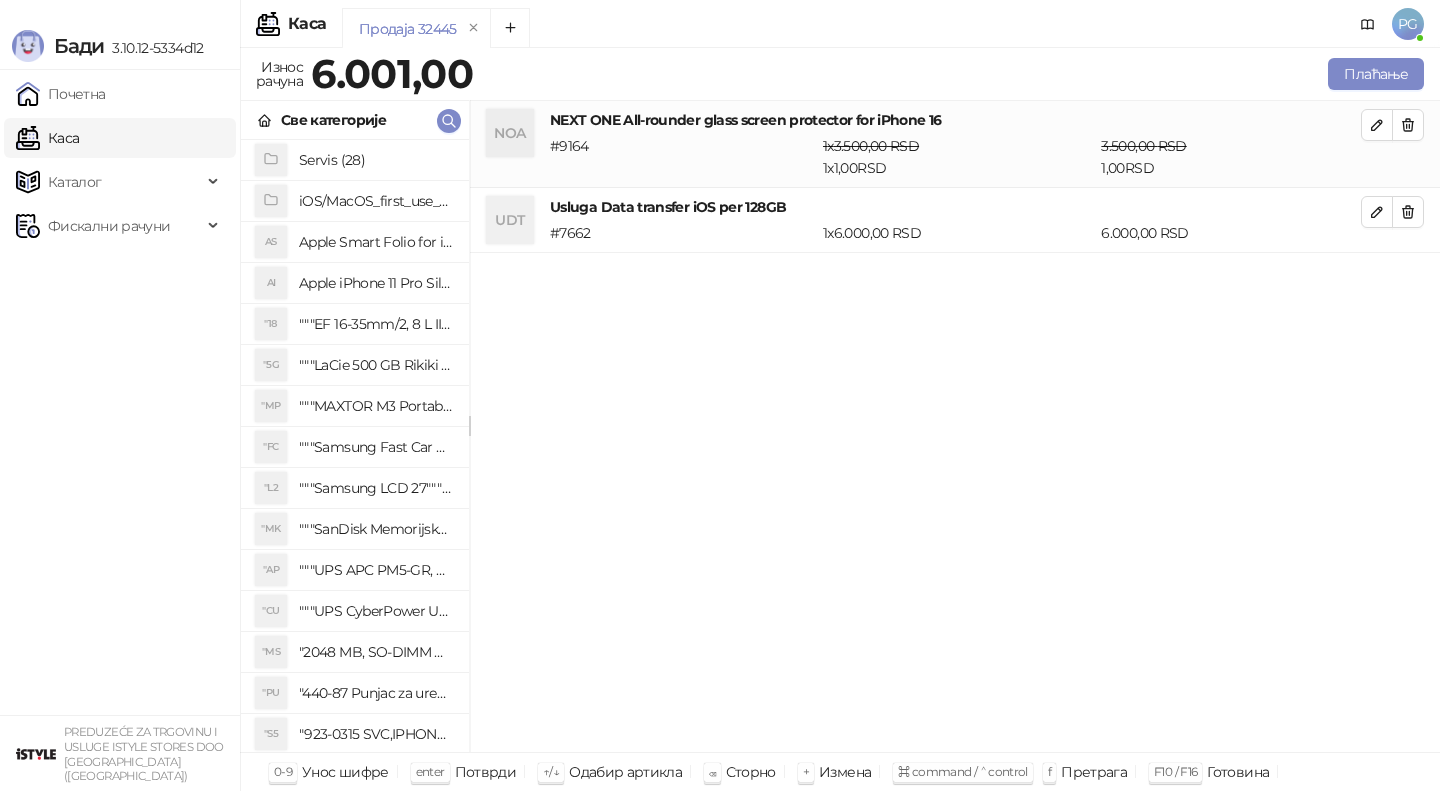 click 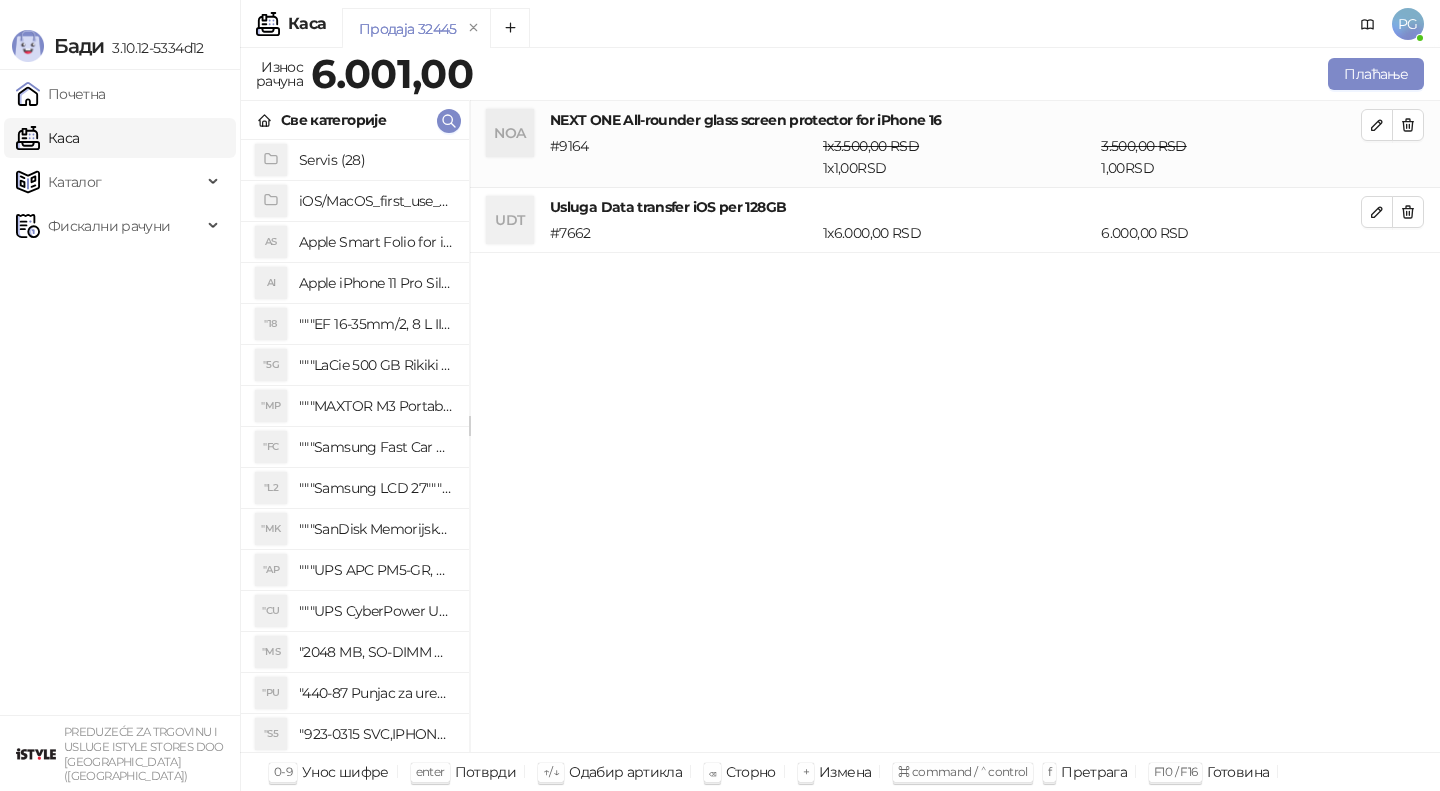 click 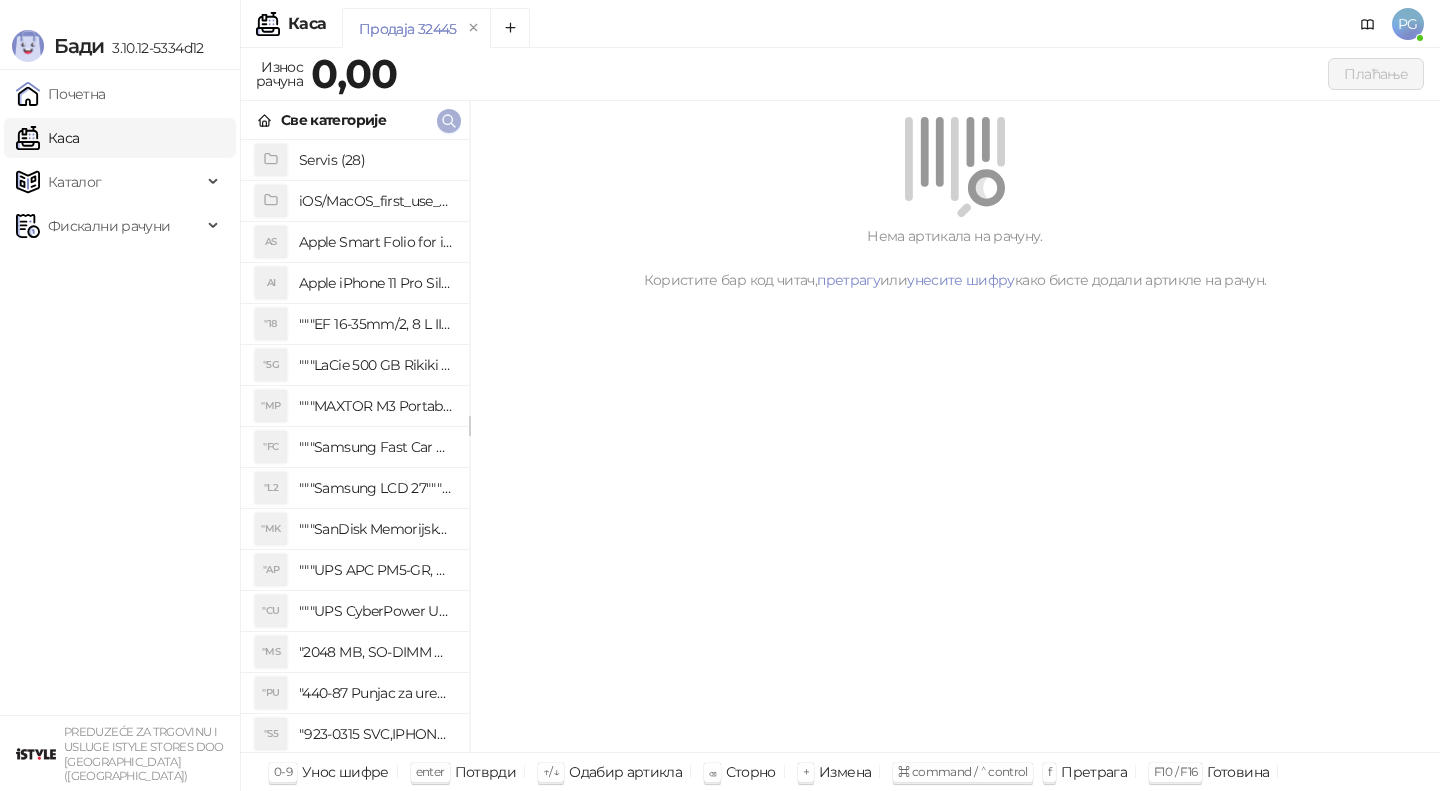 click 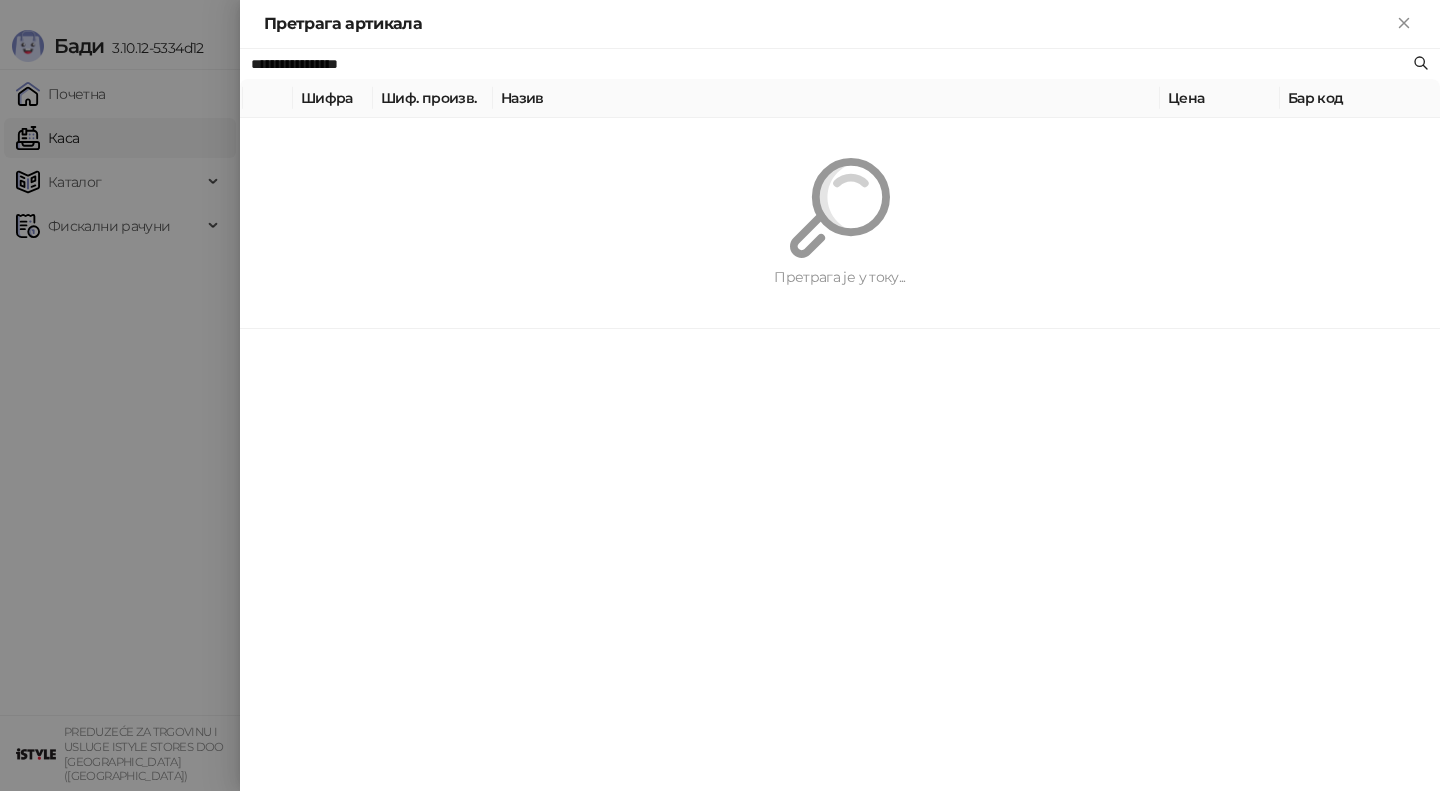 paste on "********" 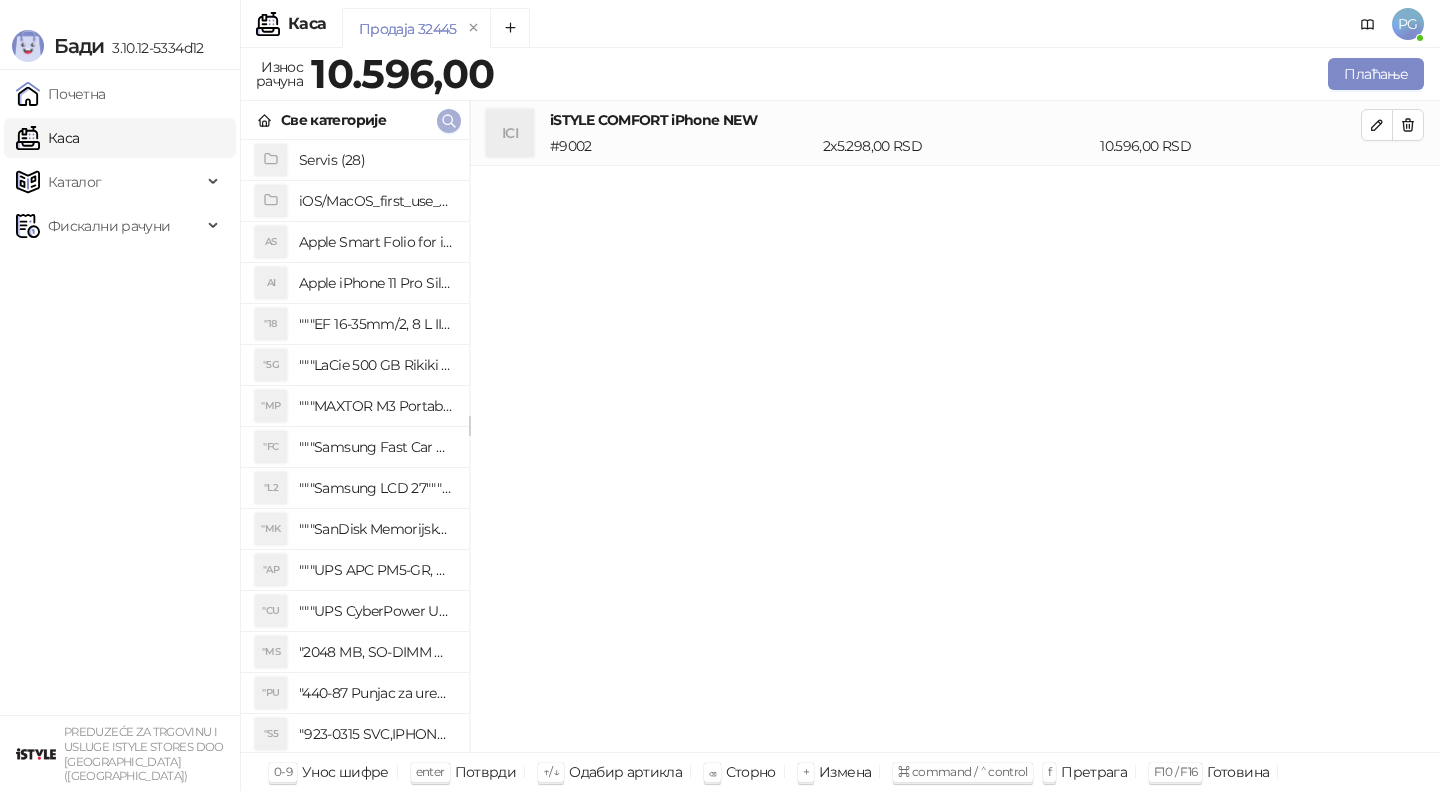 click 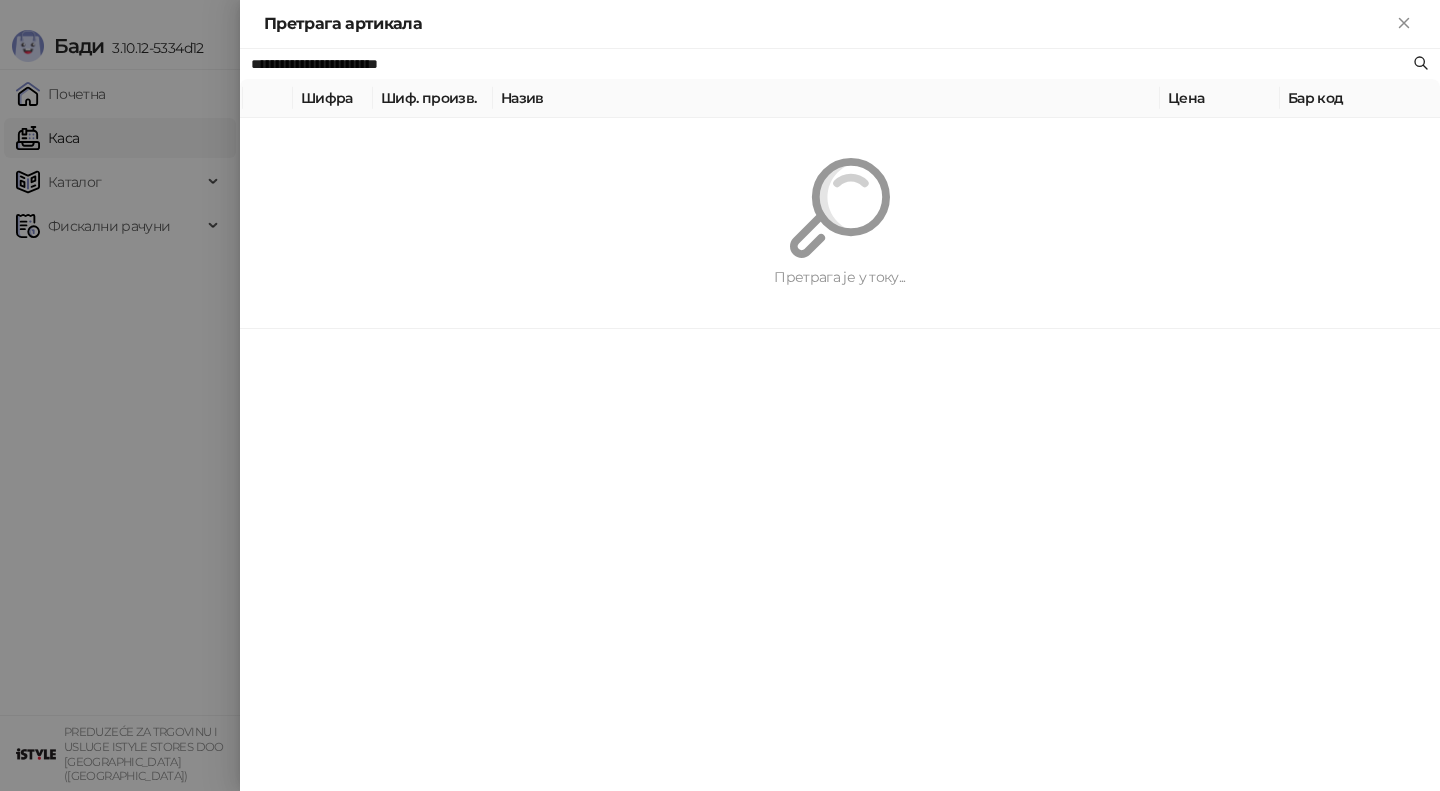 paste 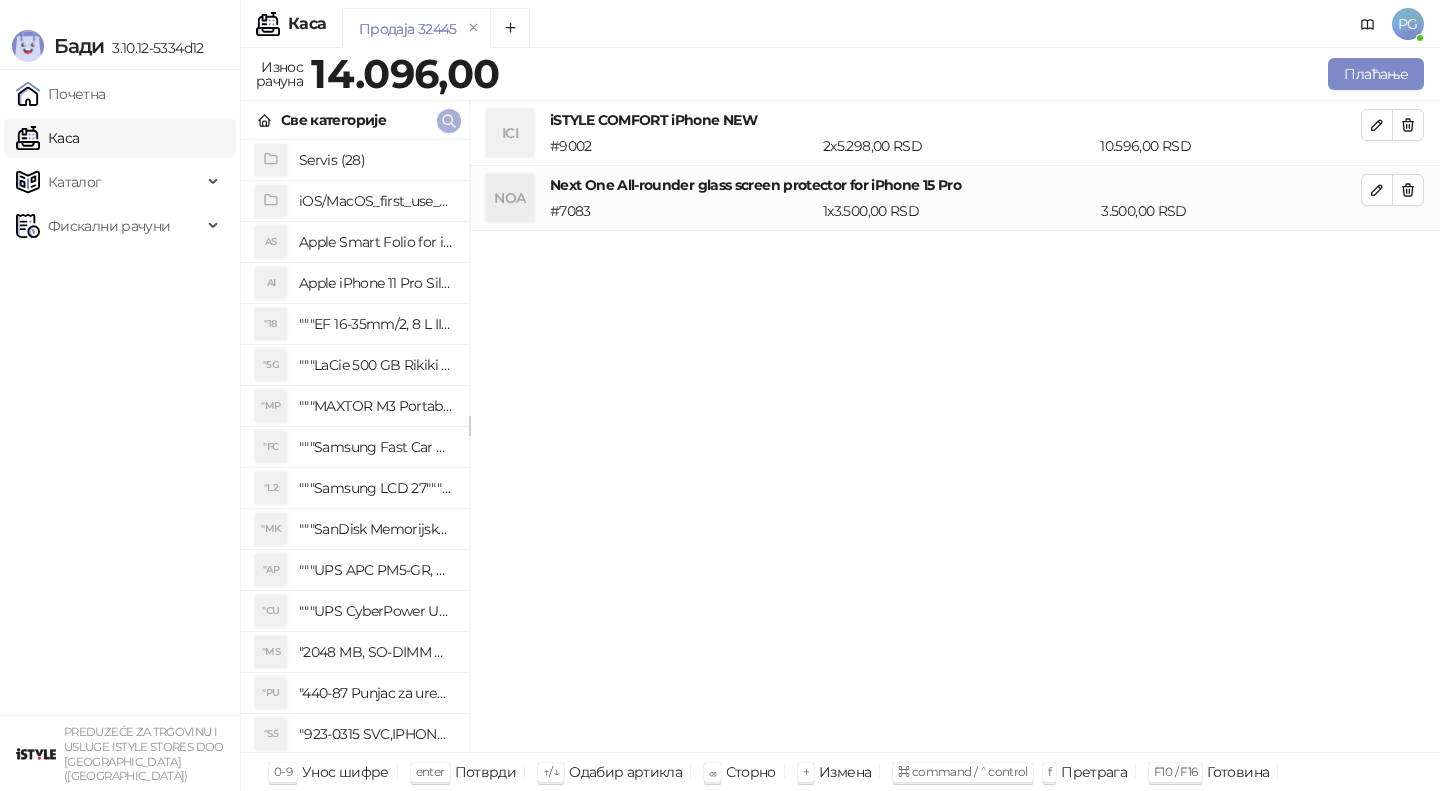 click 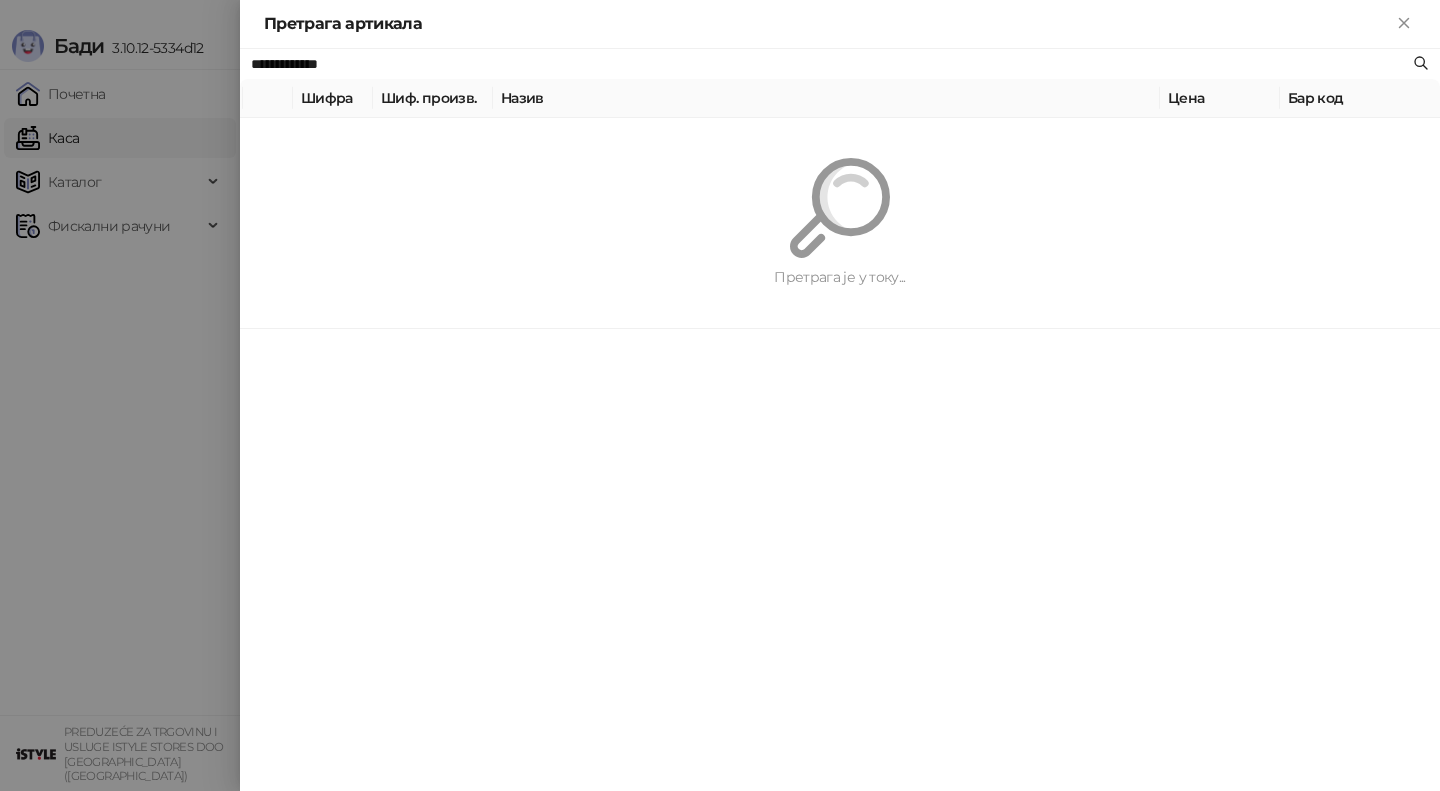 paste 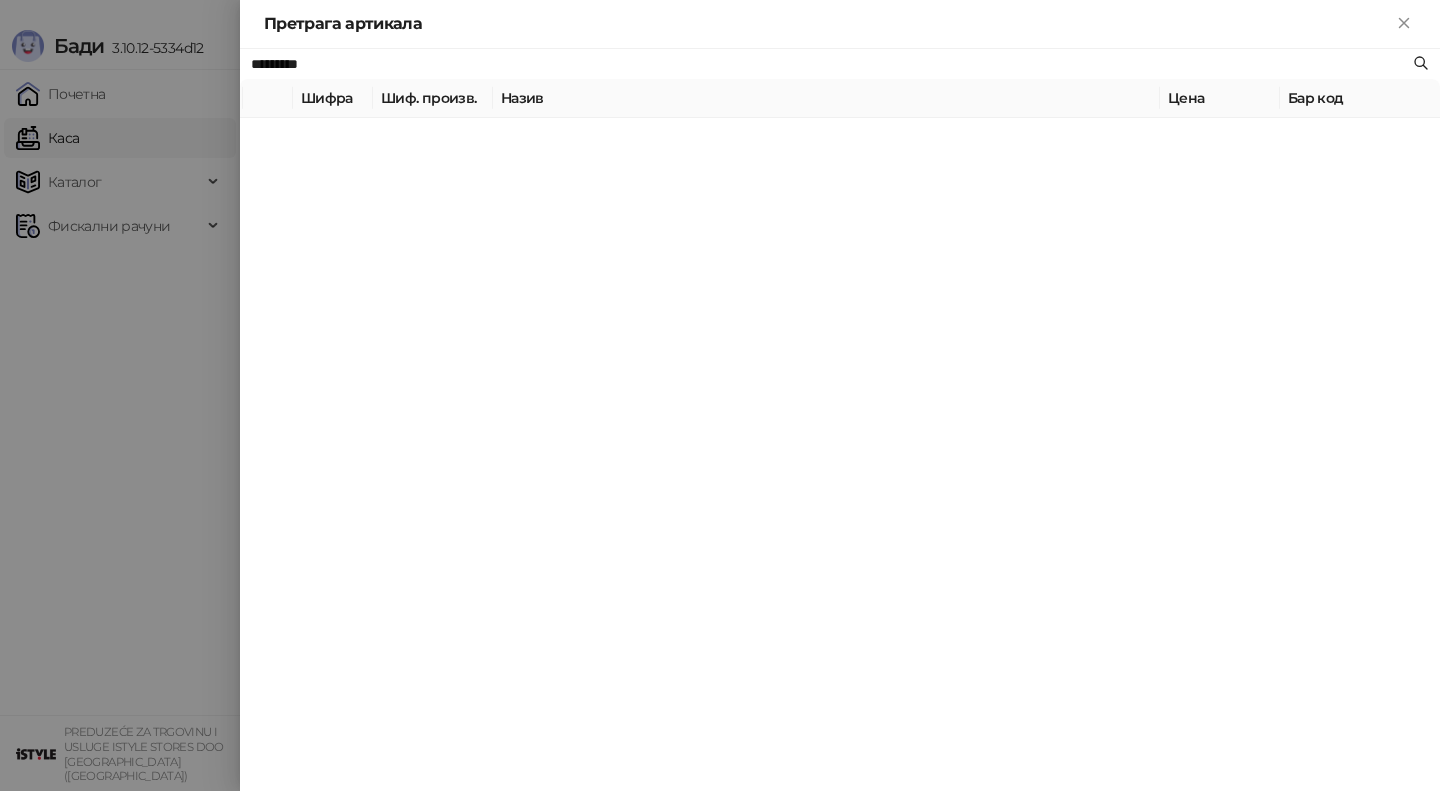type on "*********" 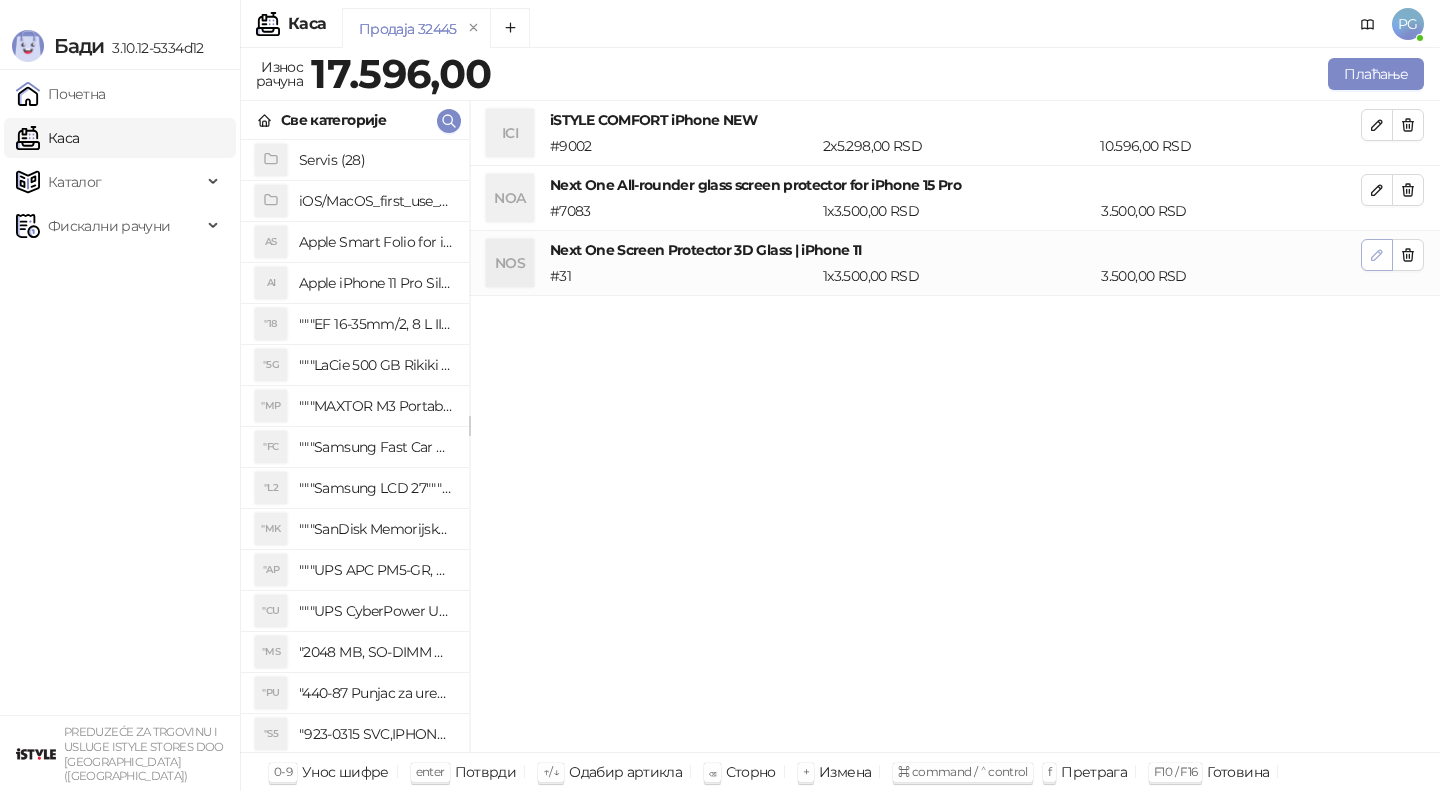 click at bounding box center [1377, 255] 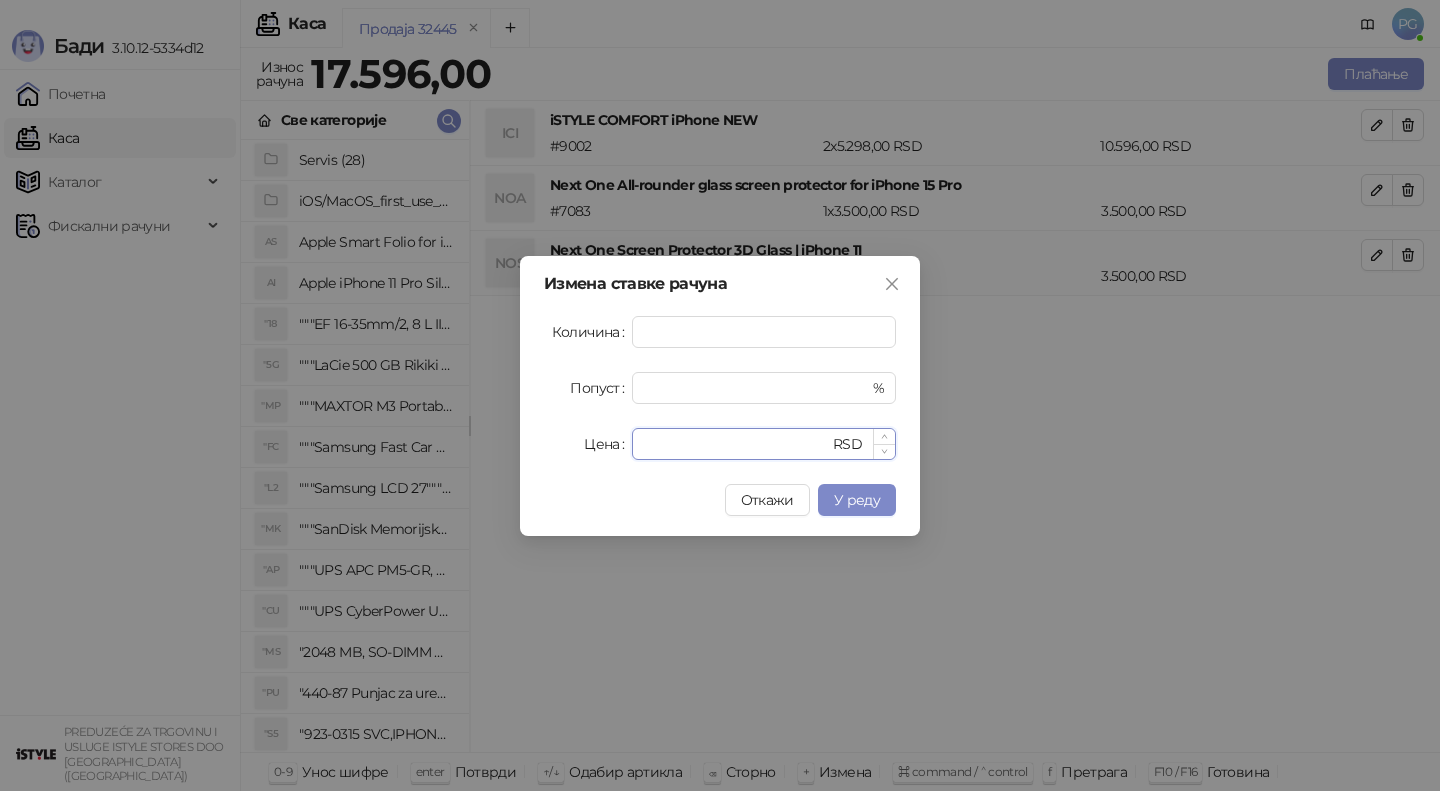 click on "****" at bounding box center (736, 444) 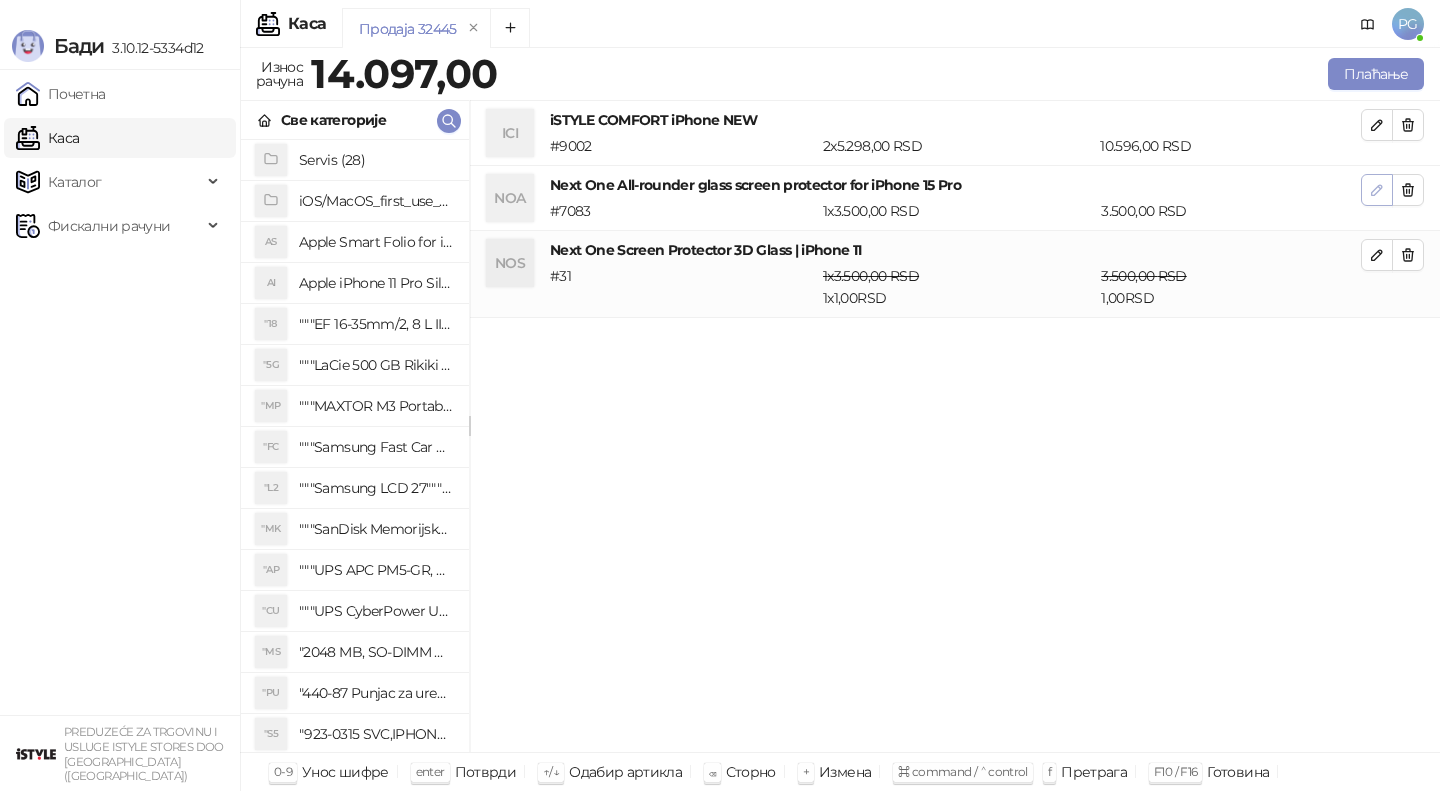 click 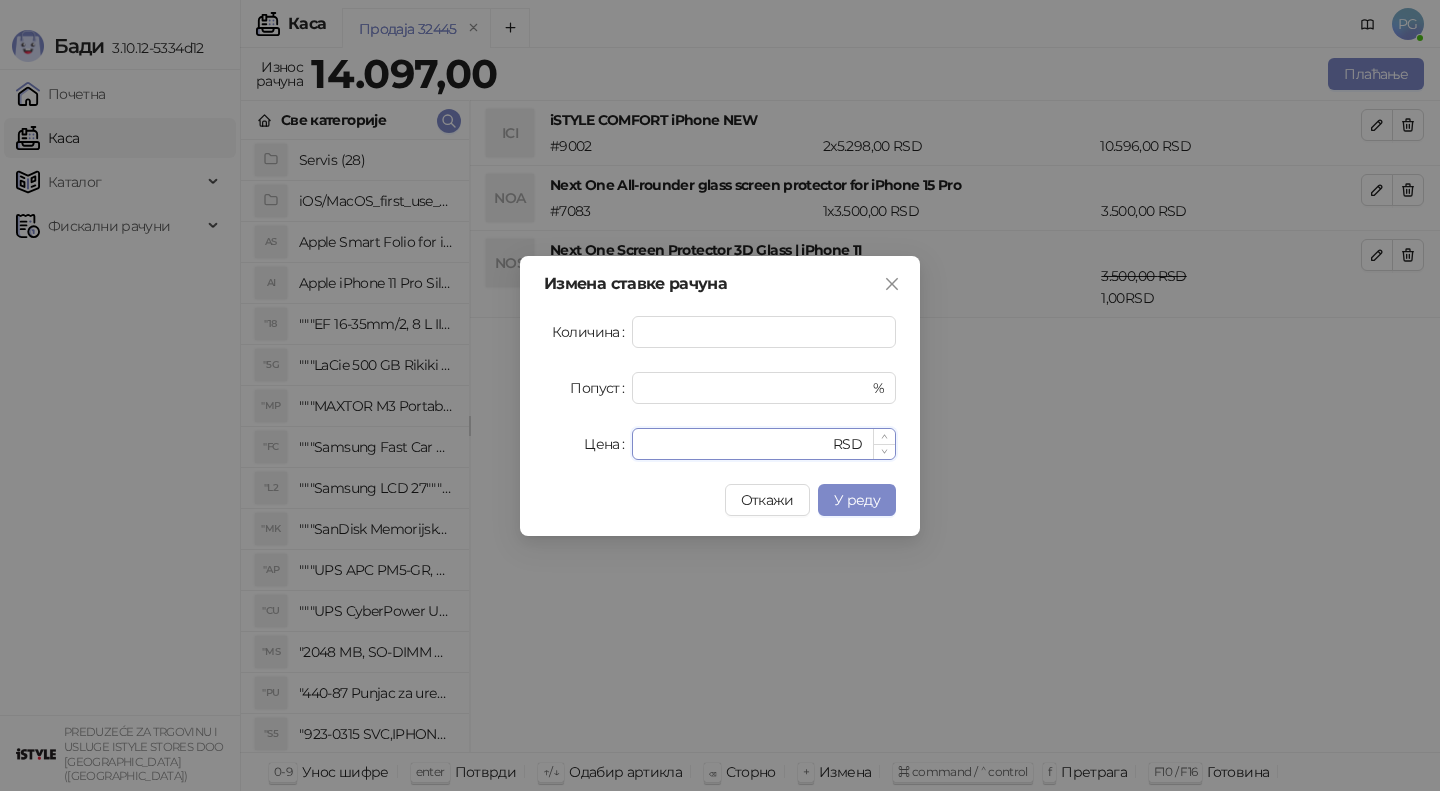 click on "****" at bounding box center [736, 444] 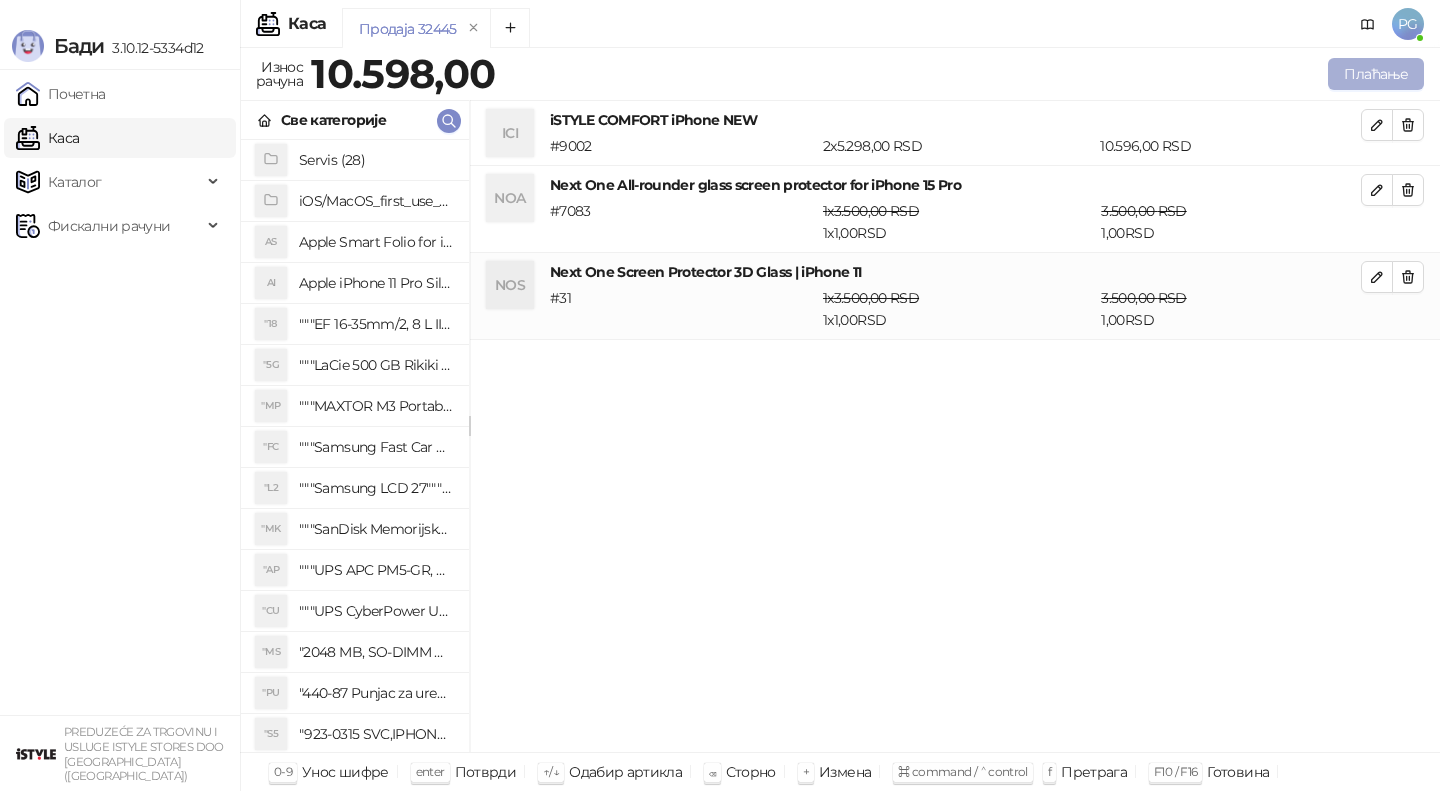 click on "Плаћање" at bounding box center [1376, 74] 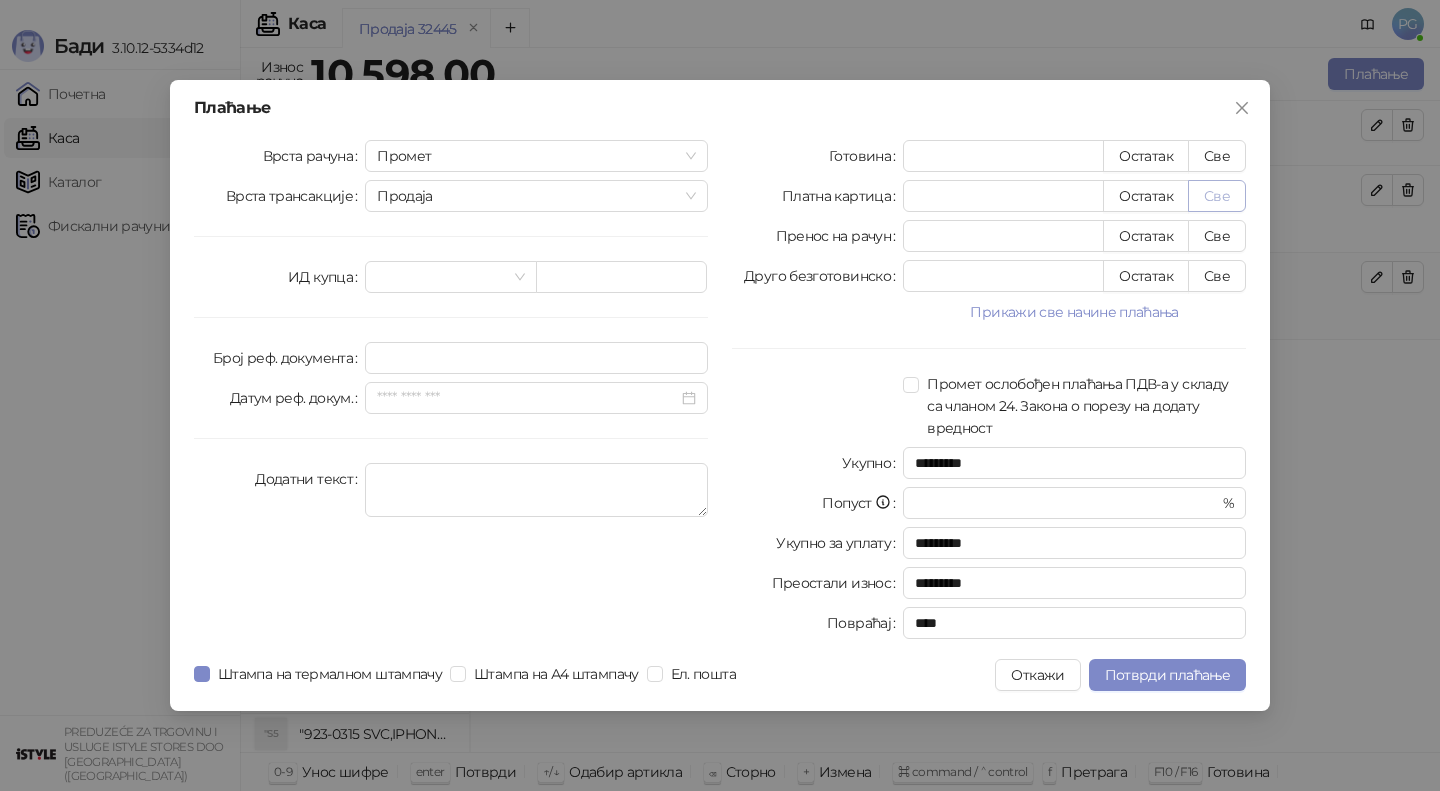 click on "Све" at bounding box center [1217, 196] 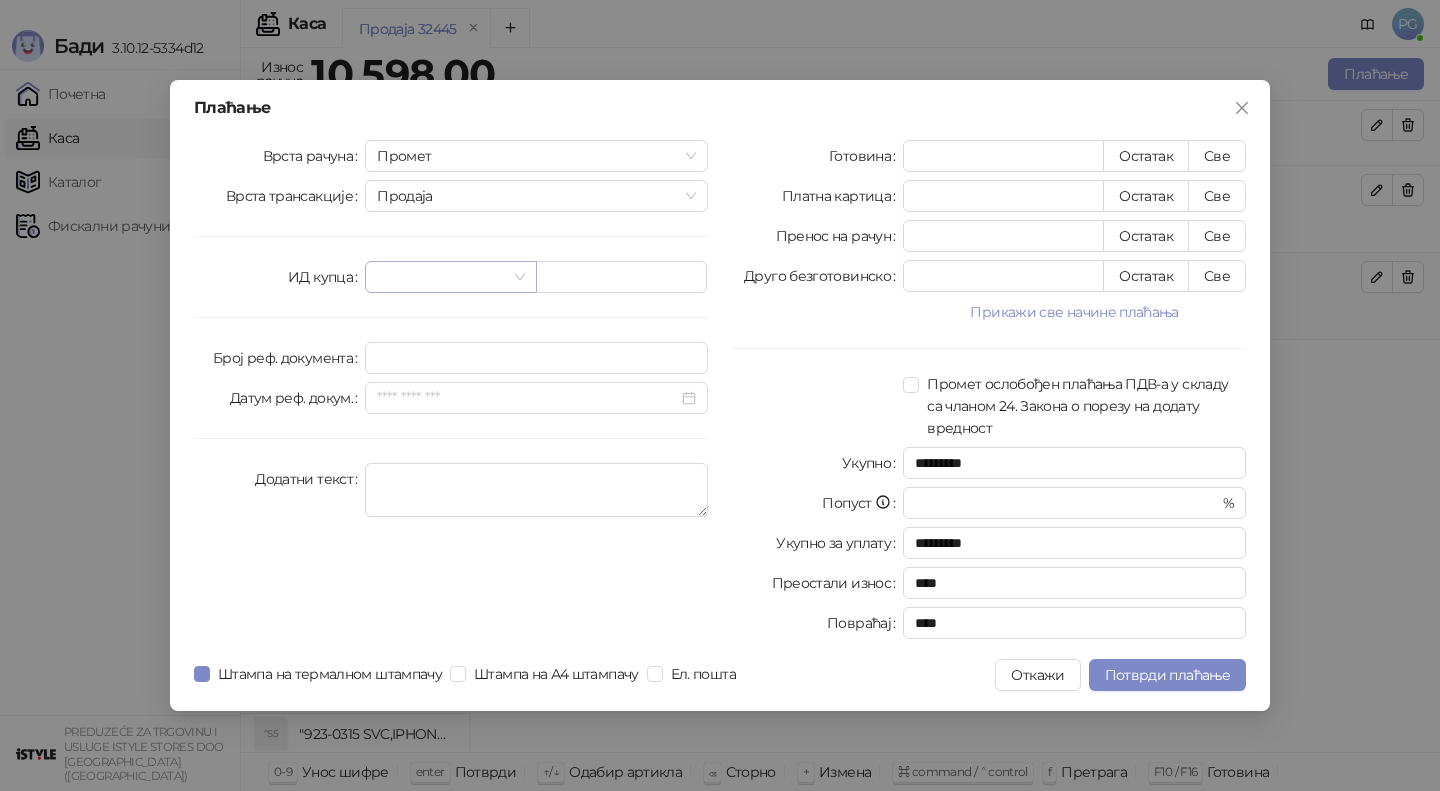 click at bounding box center [441, 277] 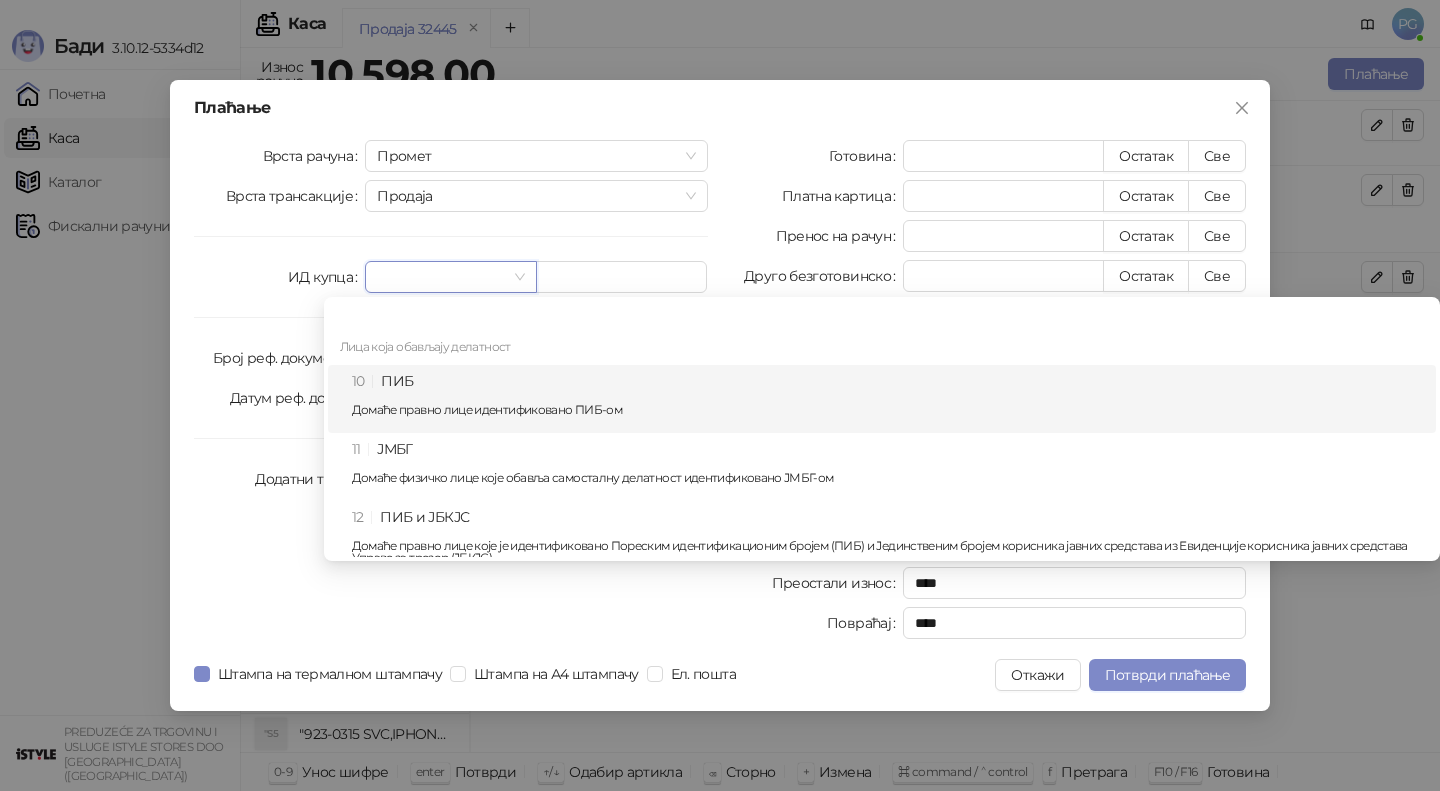 click on "10 ПИБ Домаће правно лице идентификовано ПИБ-ом" at bounding box center [888, 399] 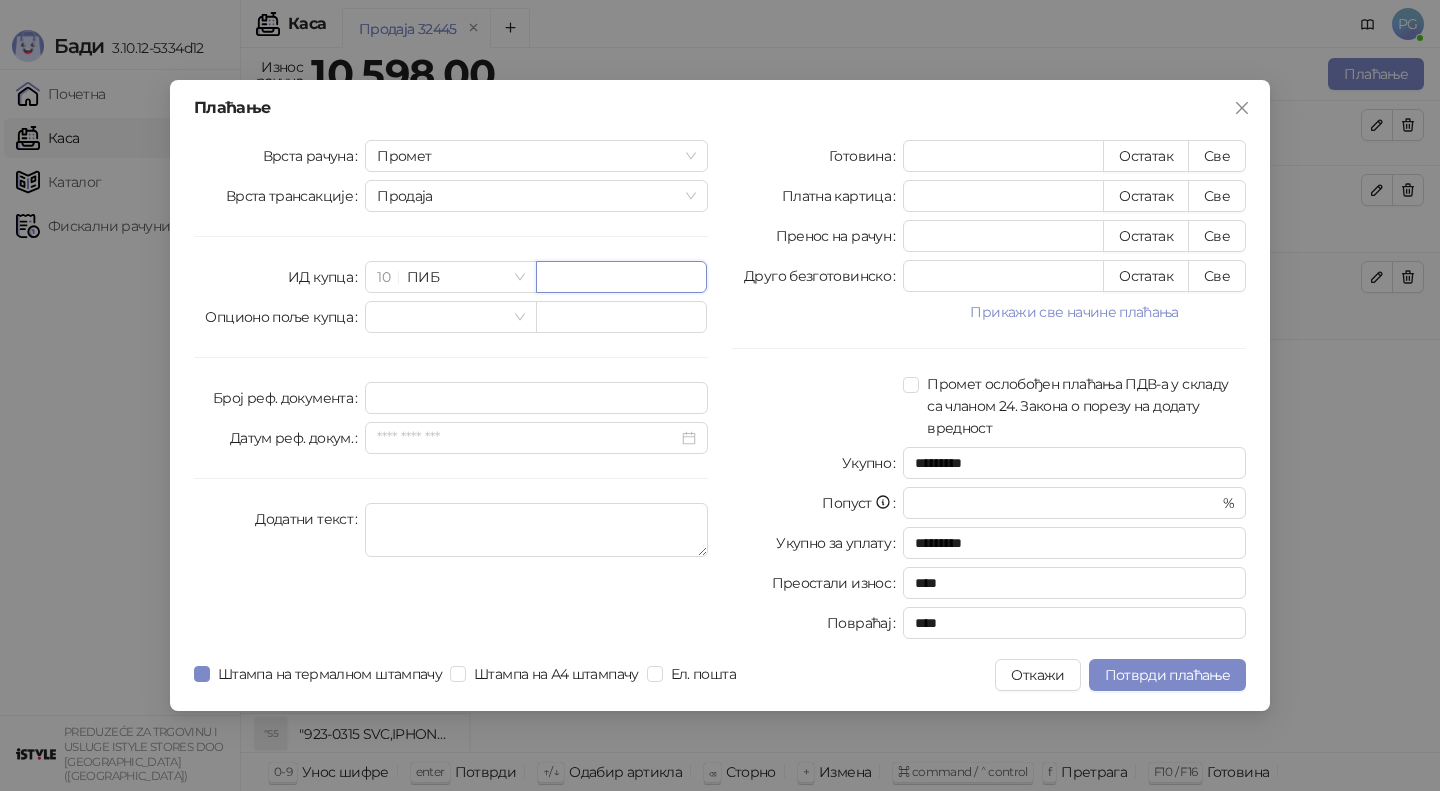 paste on "*********" 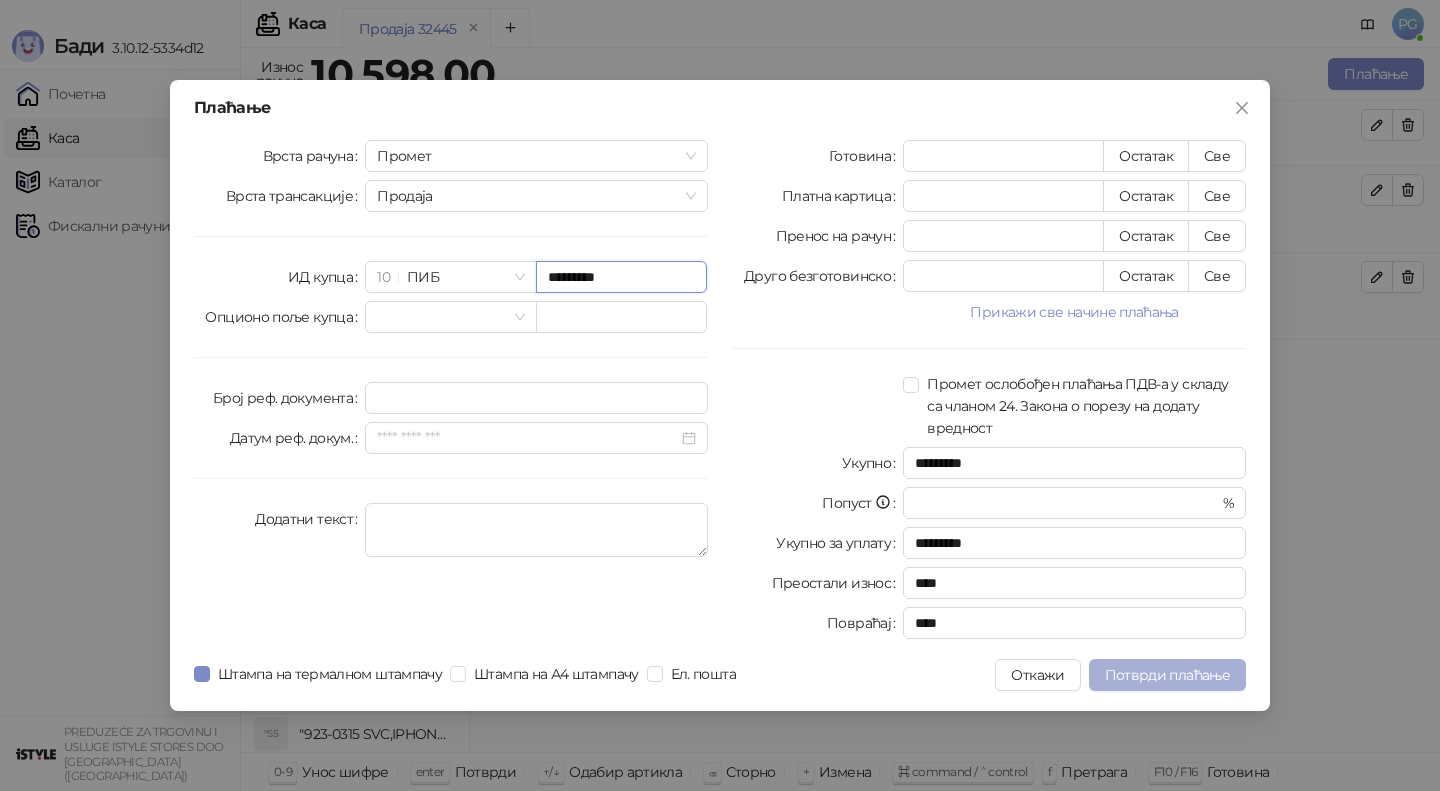 type on "*********" 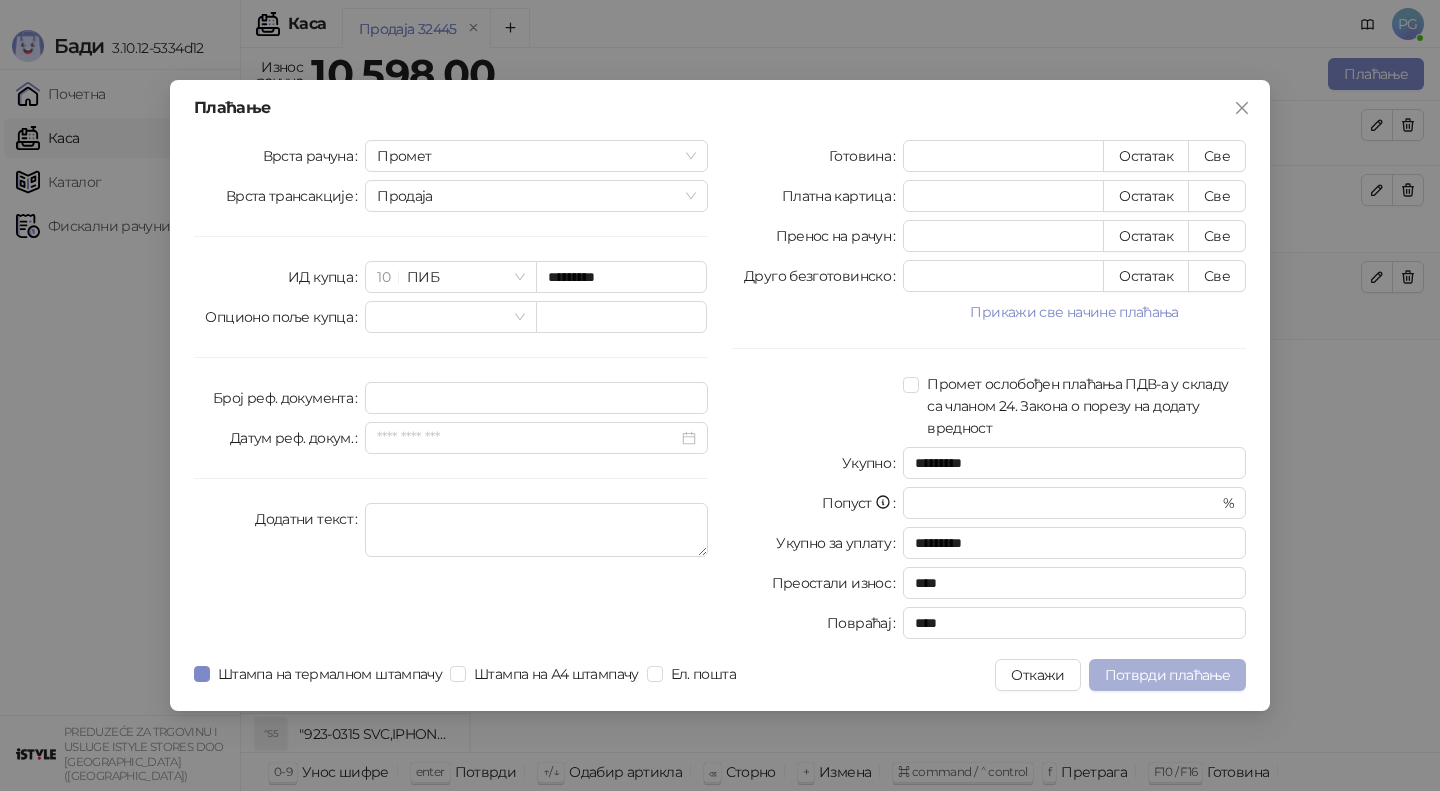 click on "Потврди плаћање" at bounding box center (1167, 675) 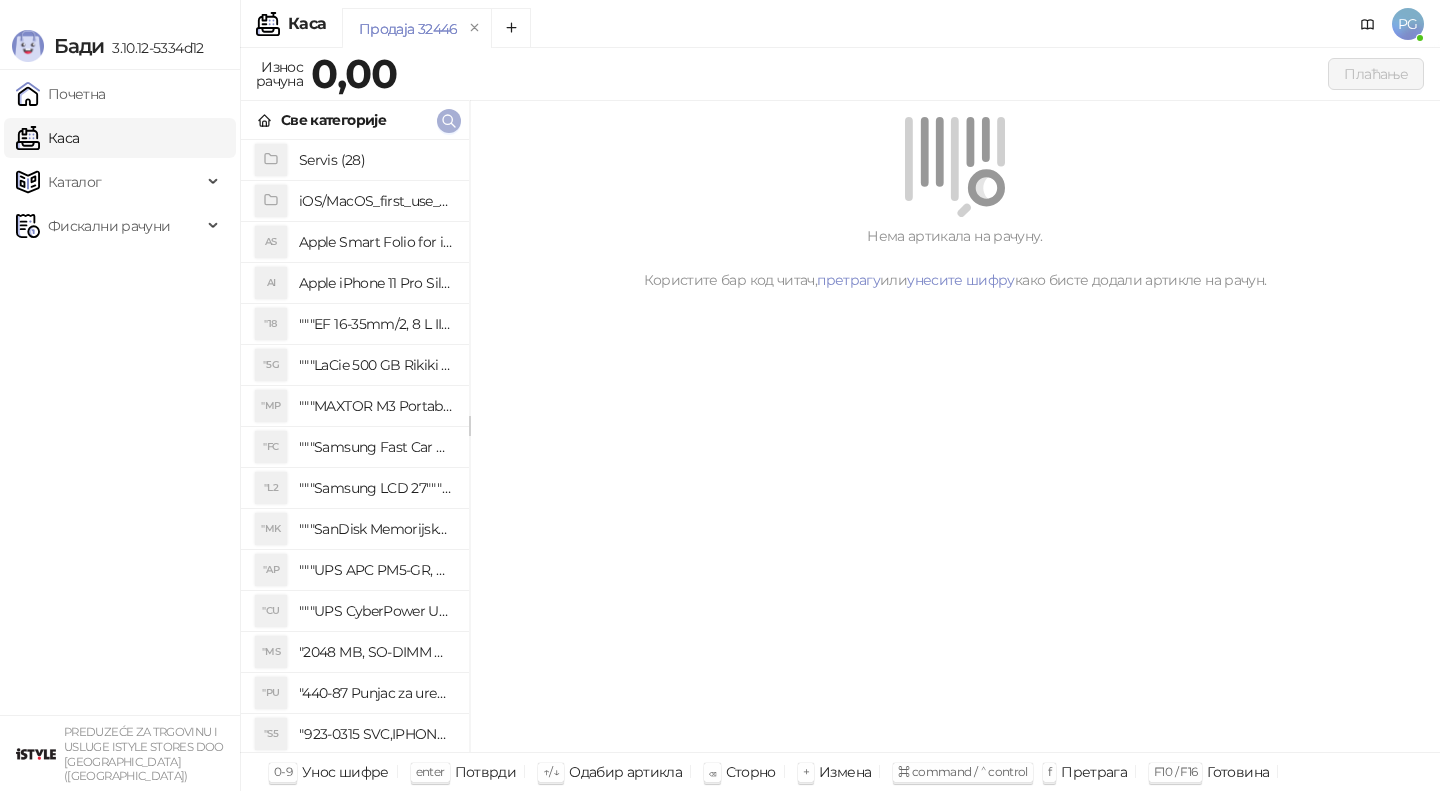 click 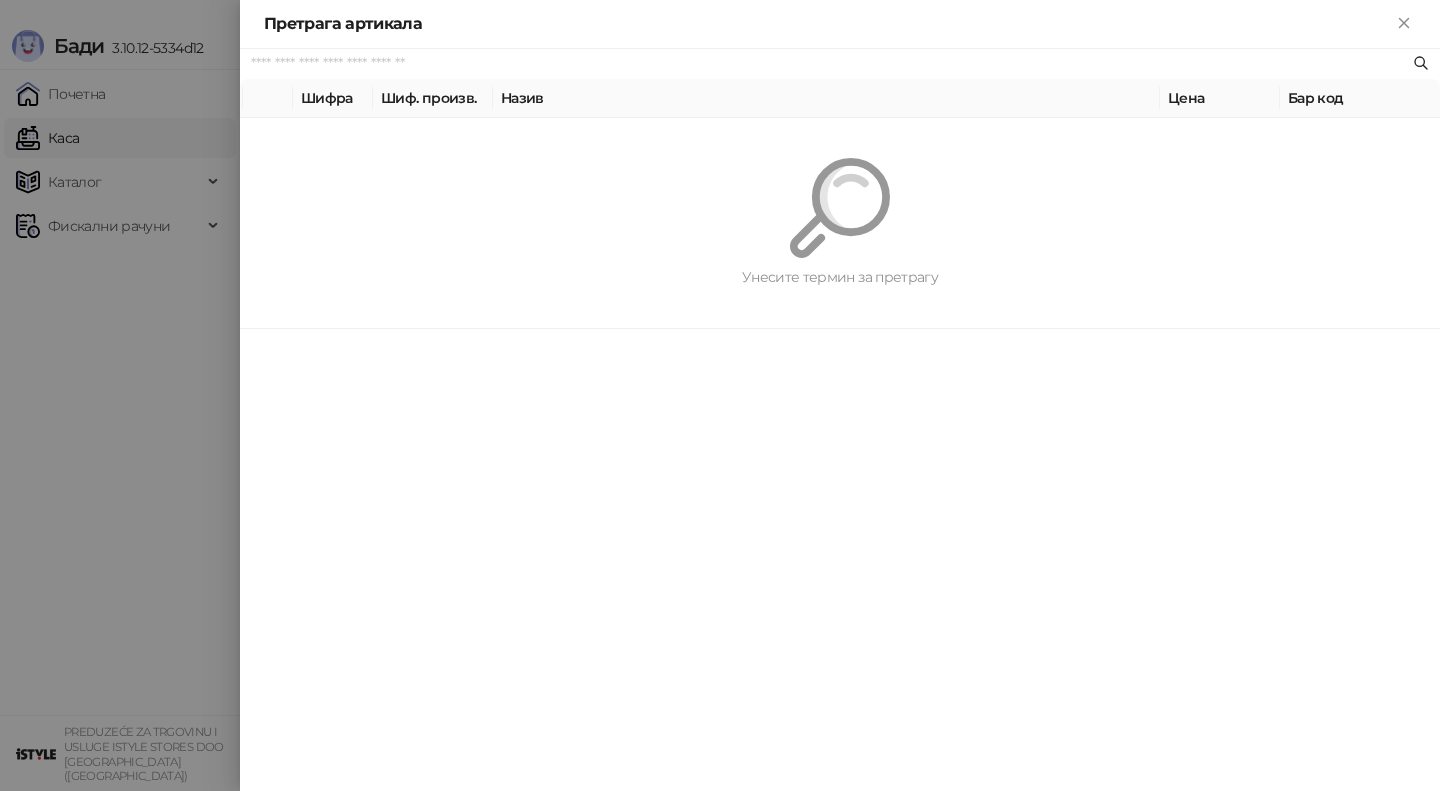 paste on "*********" 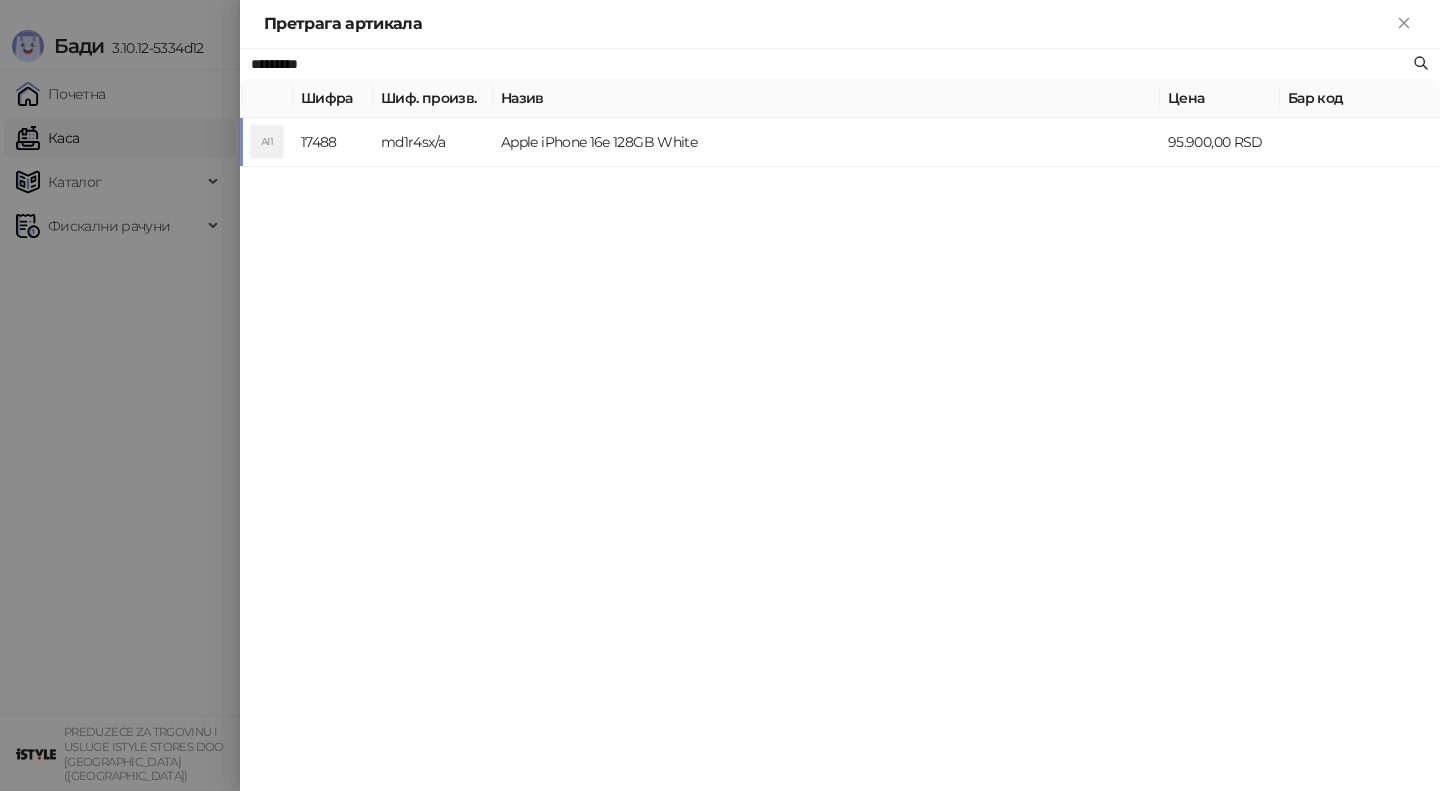type on "*********" 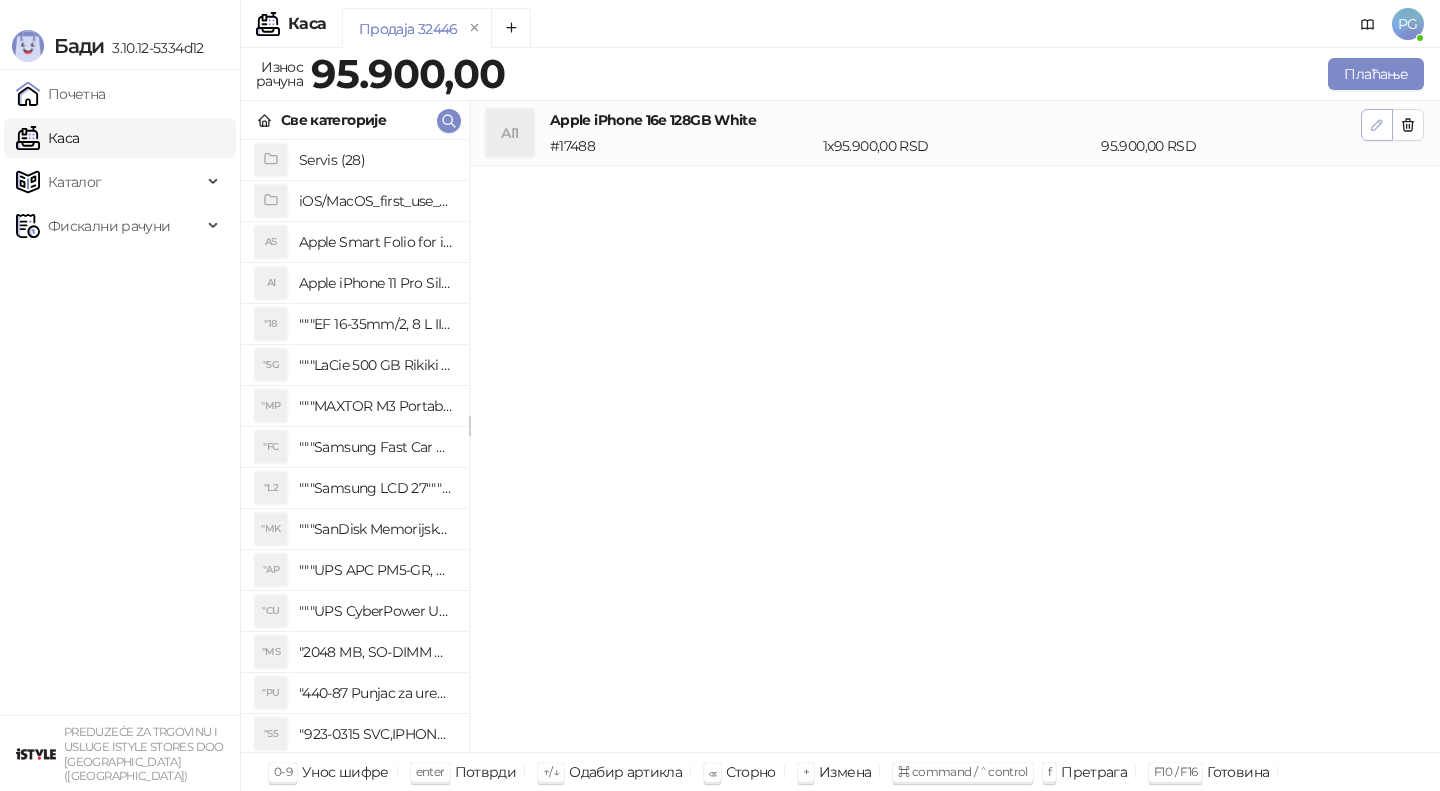 click 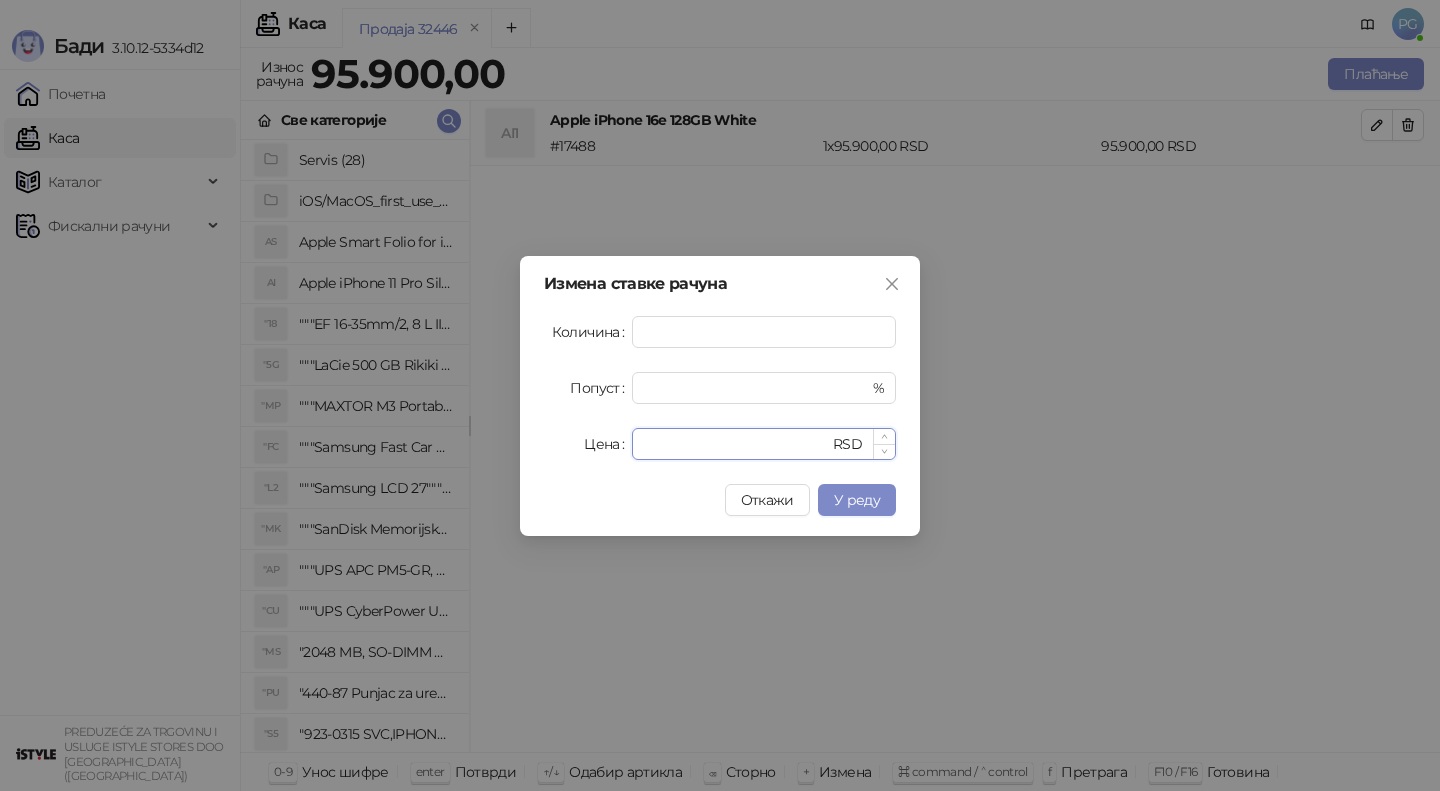 click on "*****" at bounding box center [736, 444] 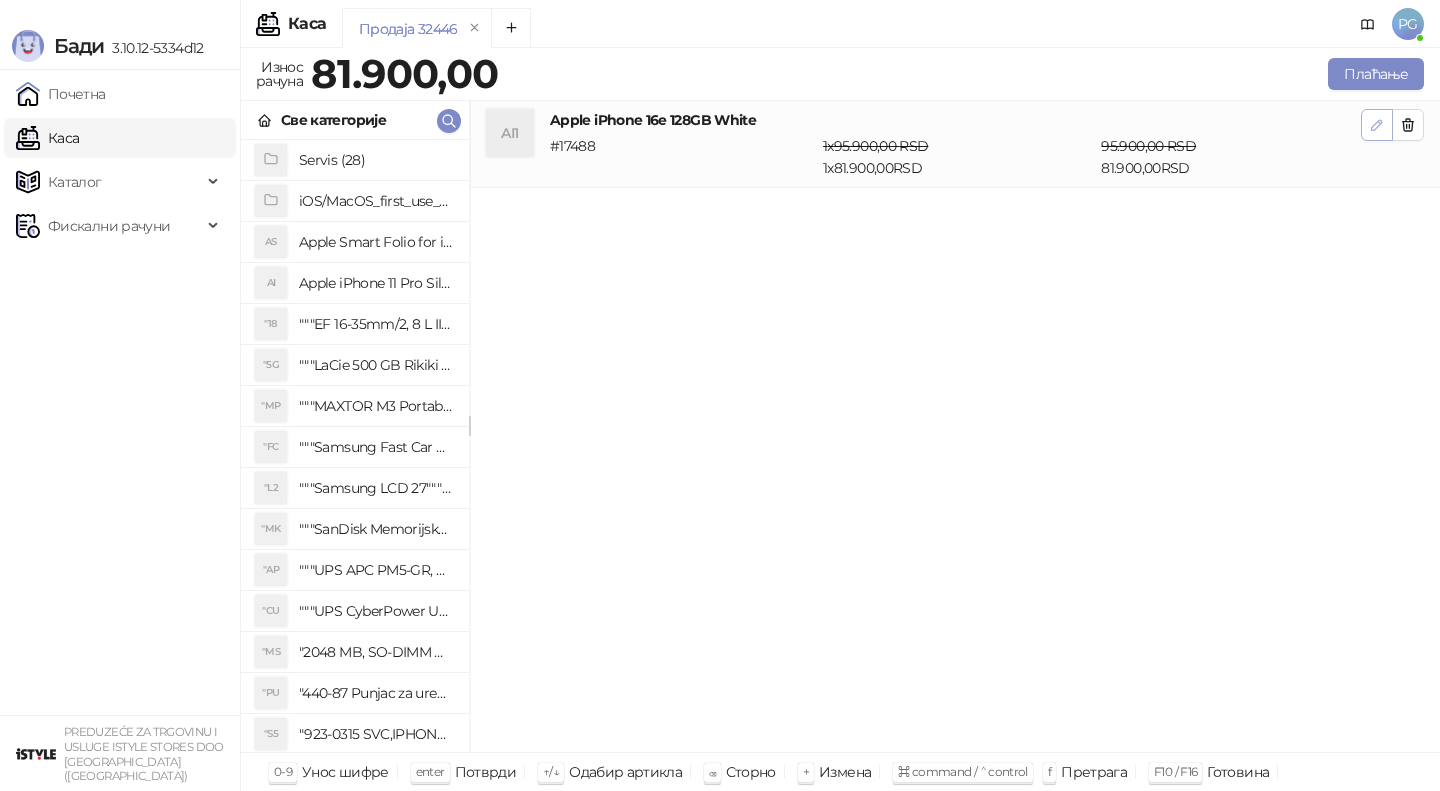 click 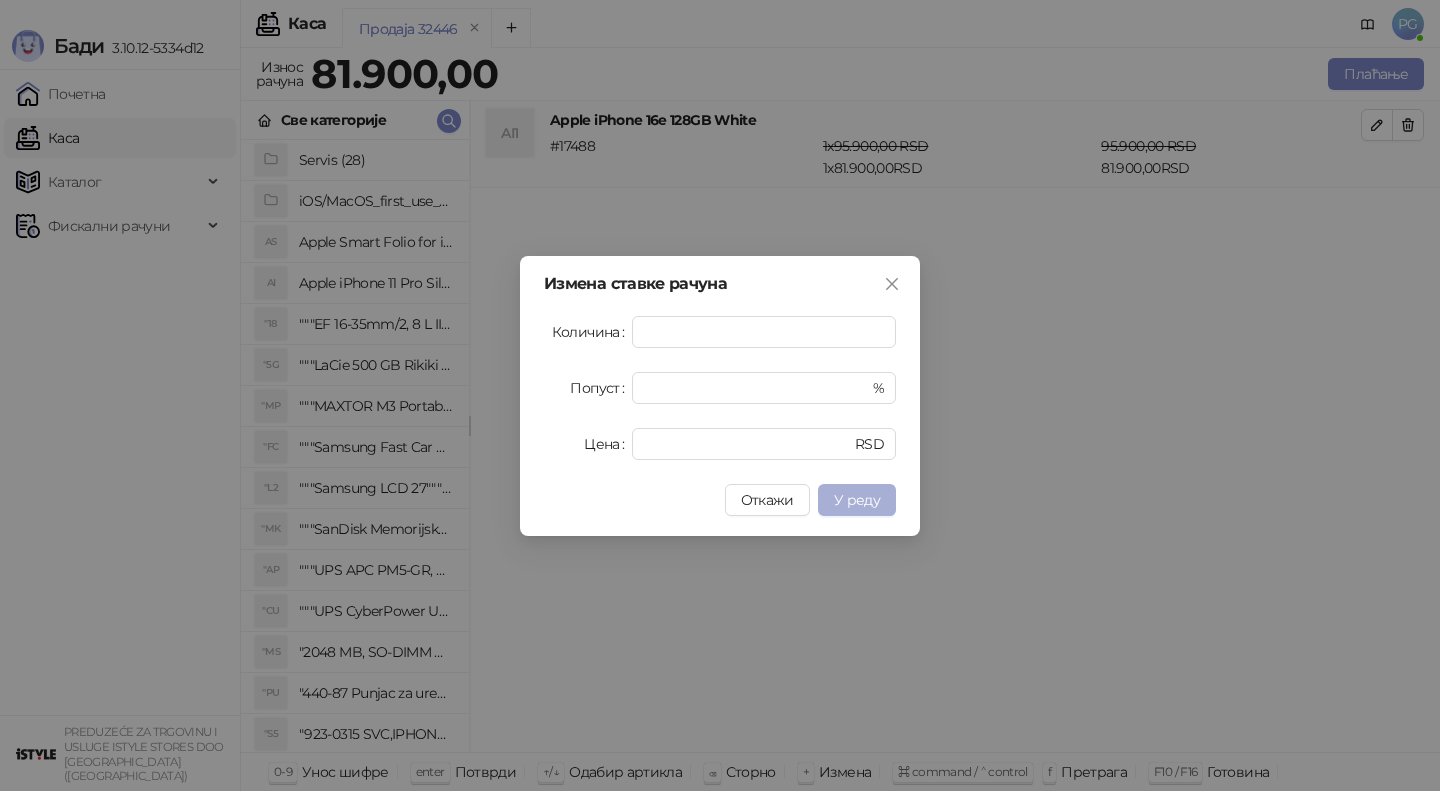 click on "У реду" at bounding box center (857, 500) 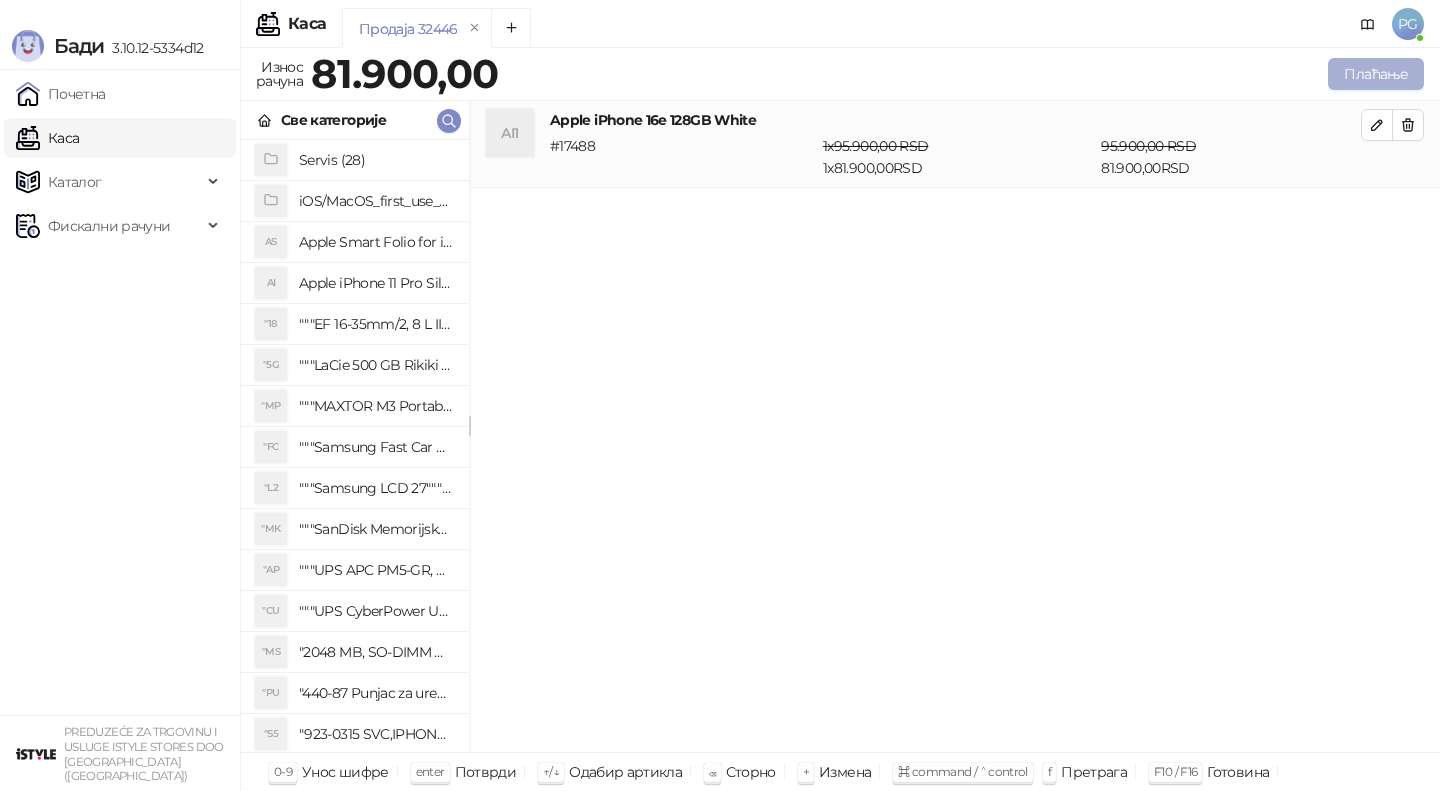 click on "Плаћање" at bounding box center [1376, 74] 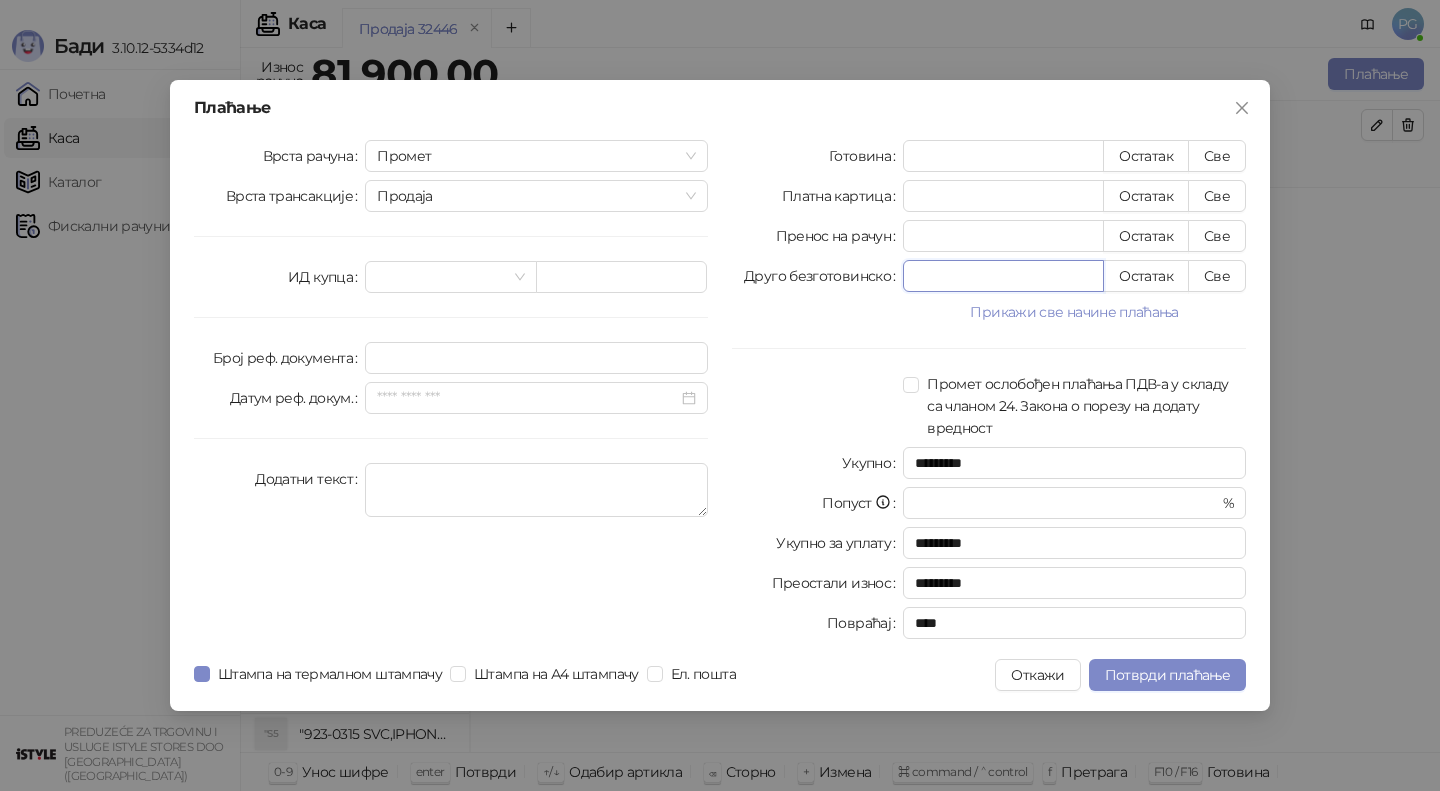 click on "*" at bounding box center [1003, 276] 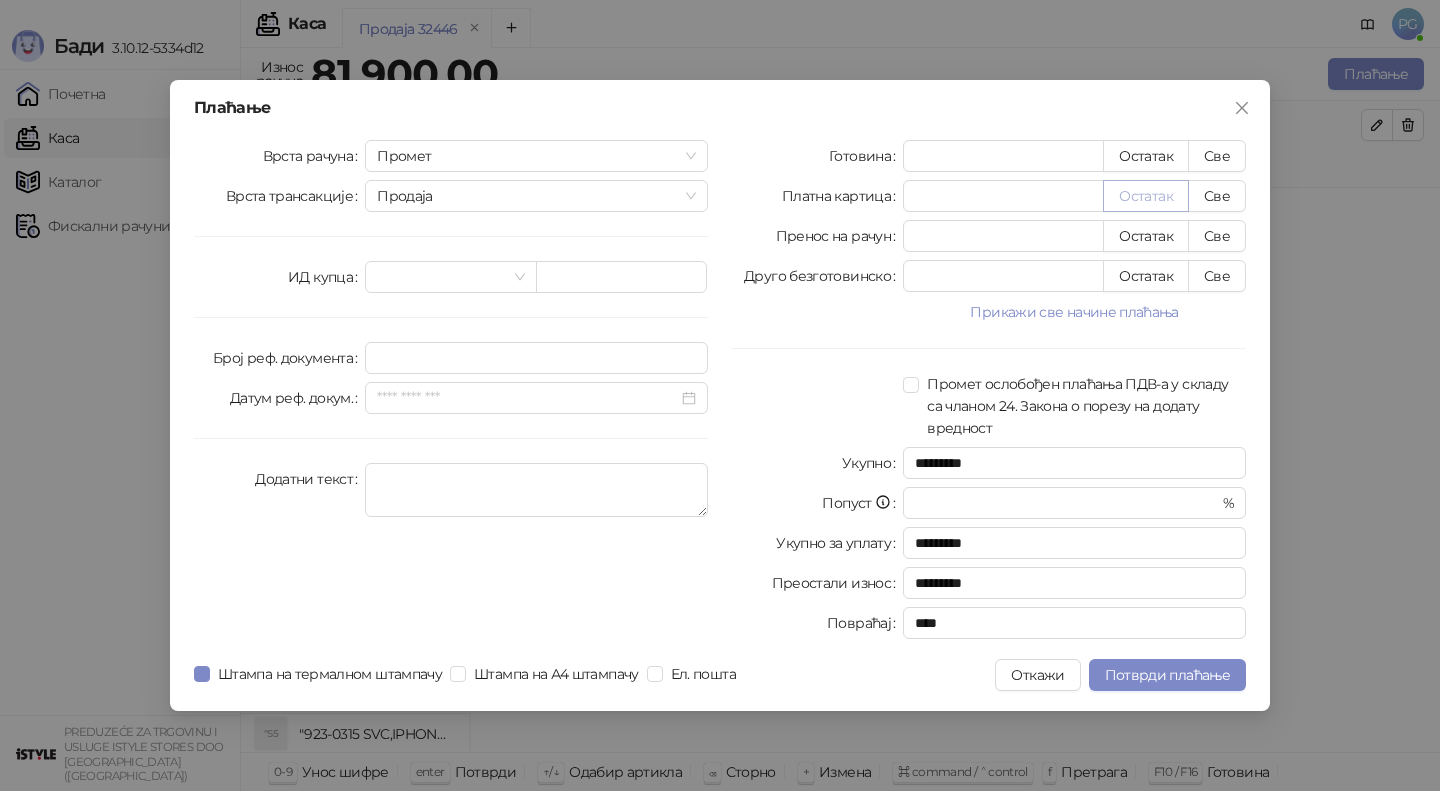 type on "*****" 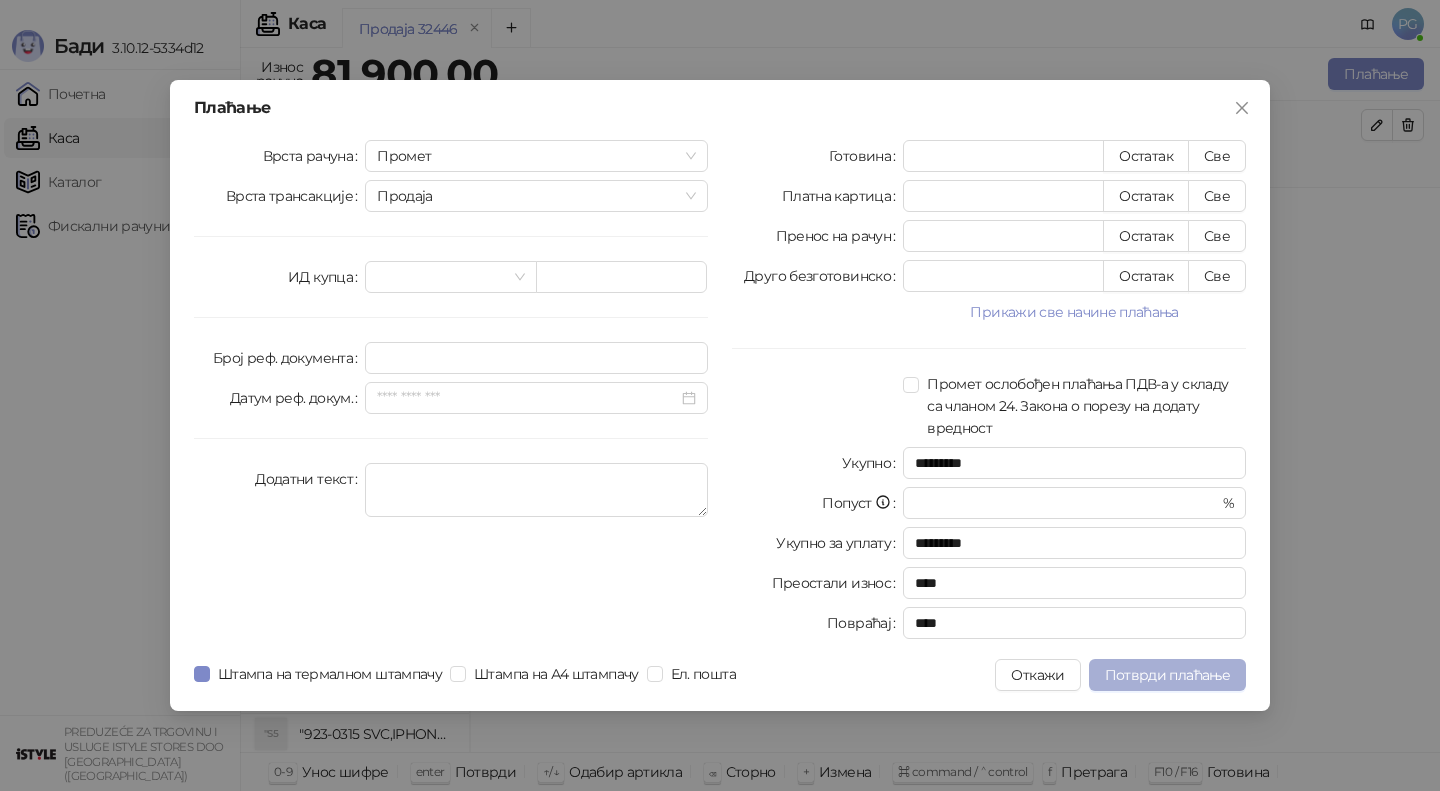 click on "Потврди плаћање" at bounding box center [1167, 675] 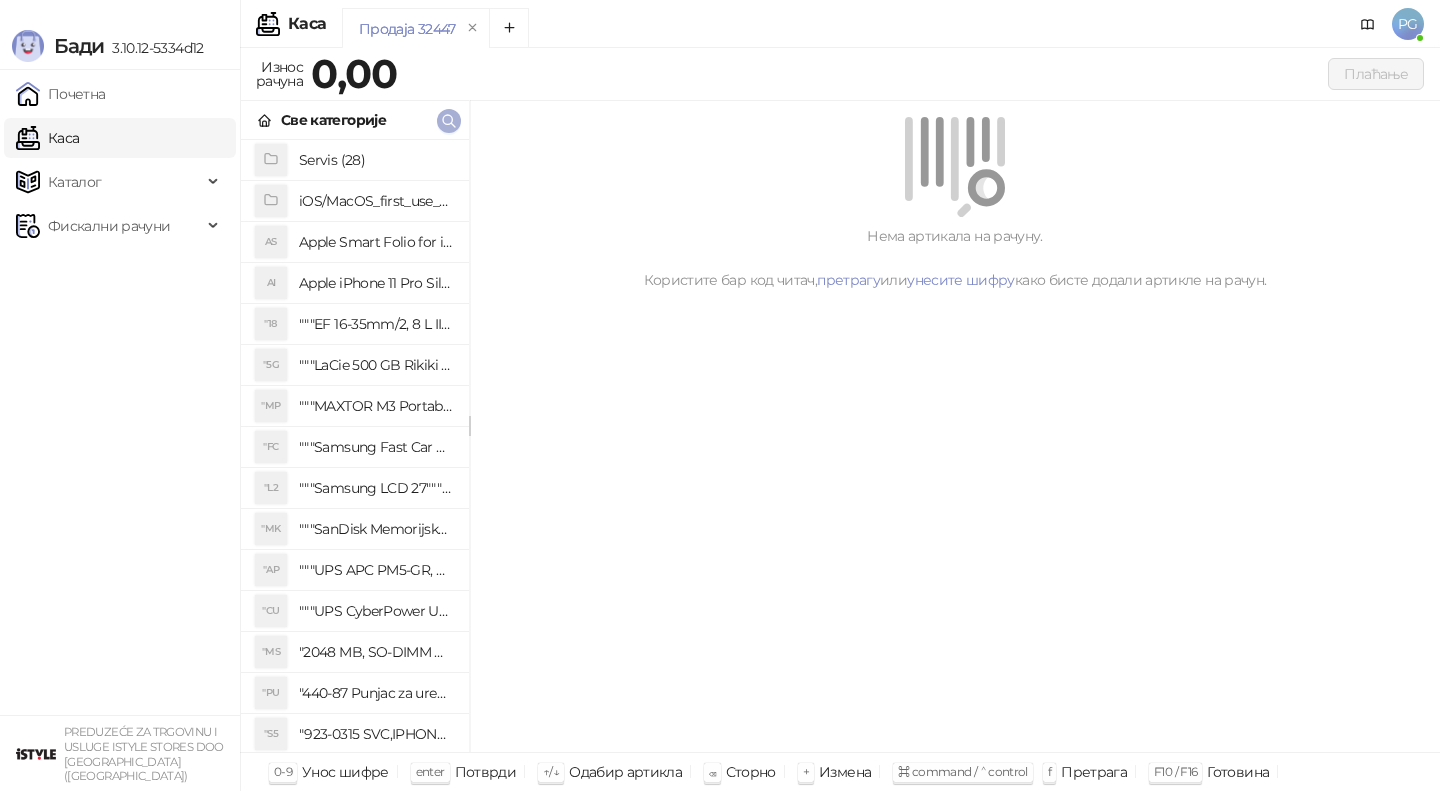 click 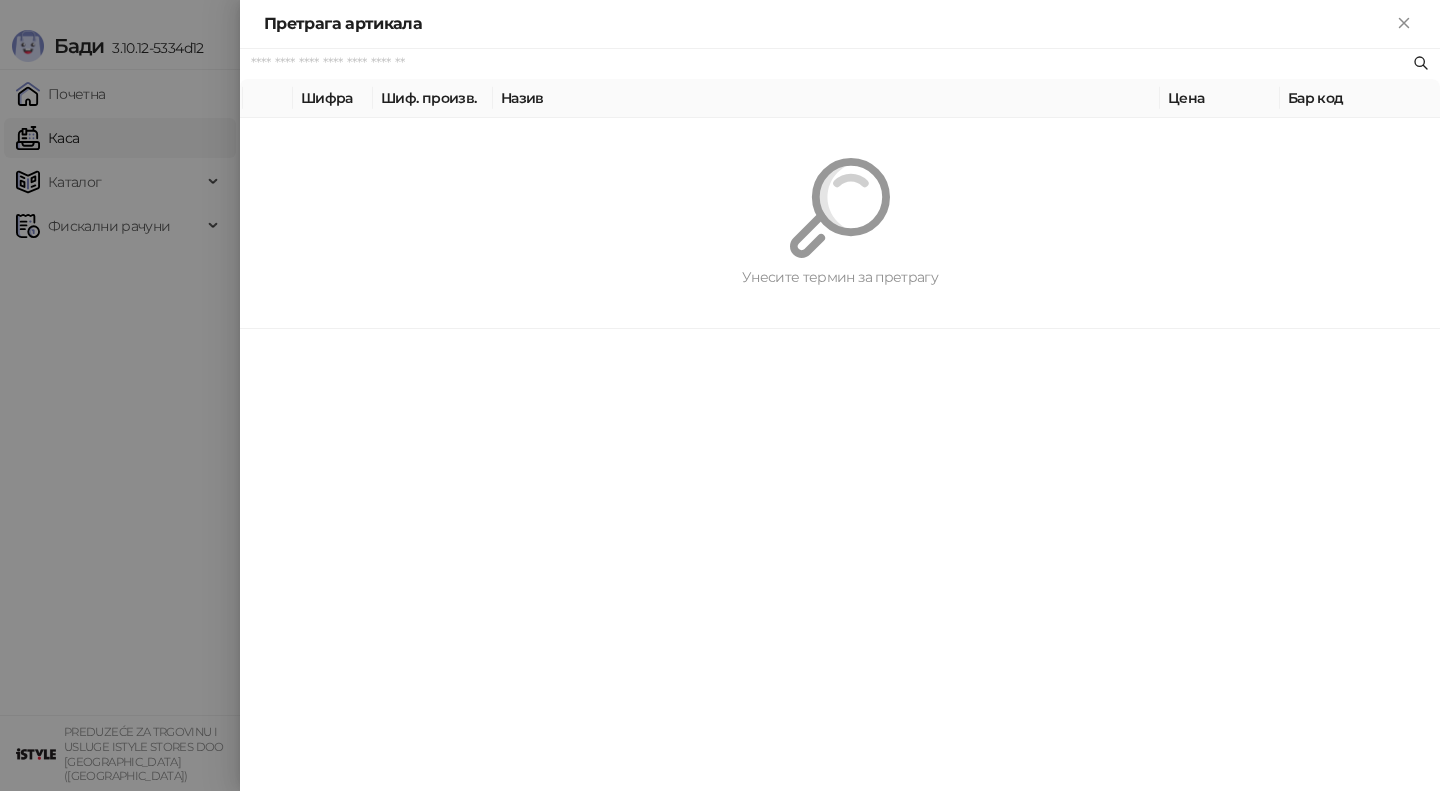 paste on "**********" 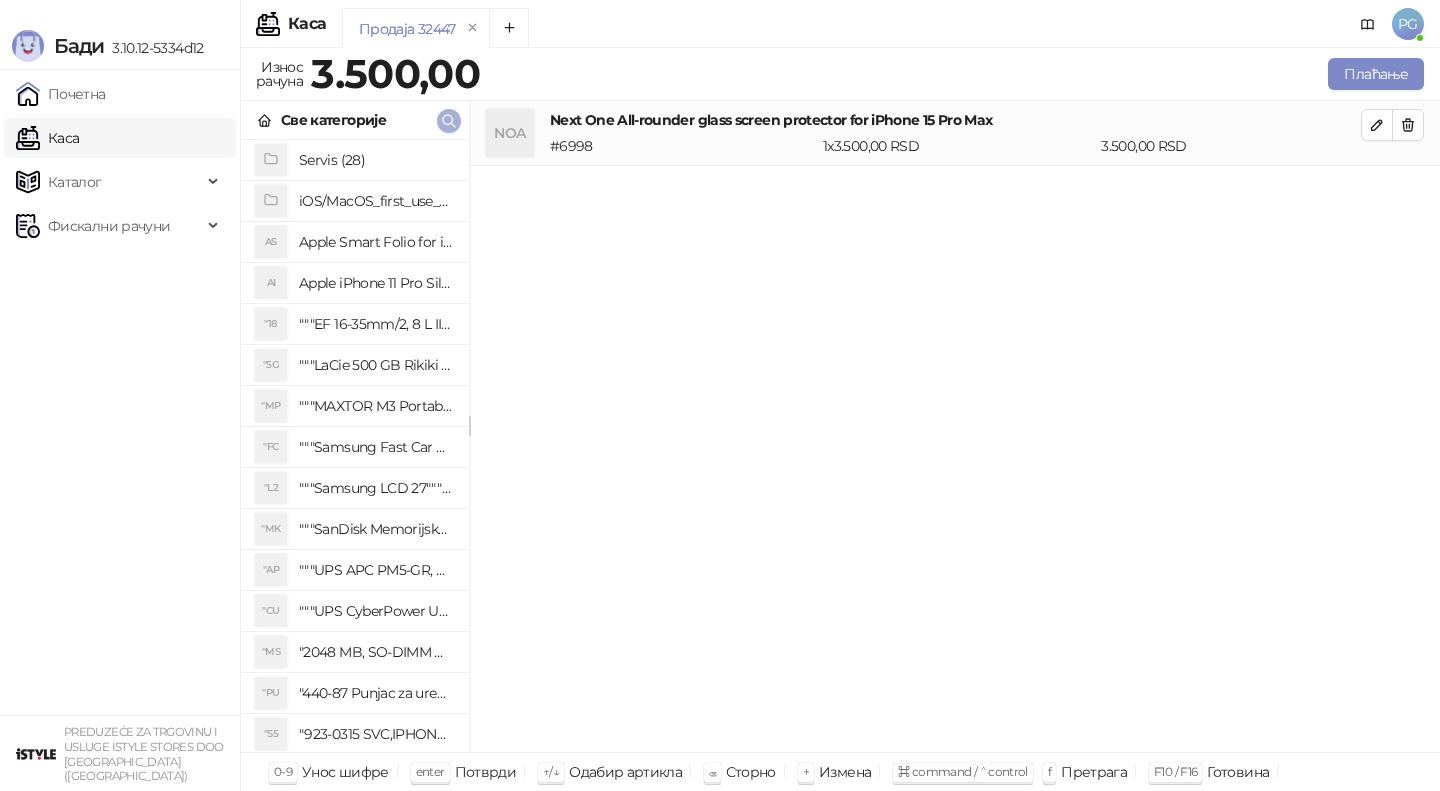 click 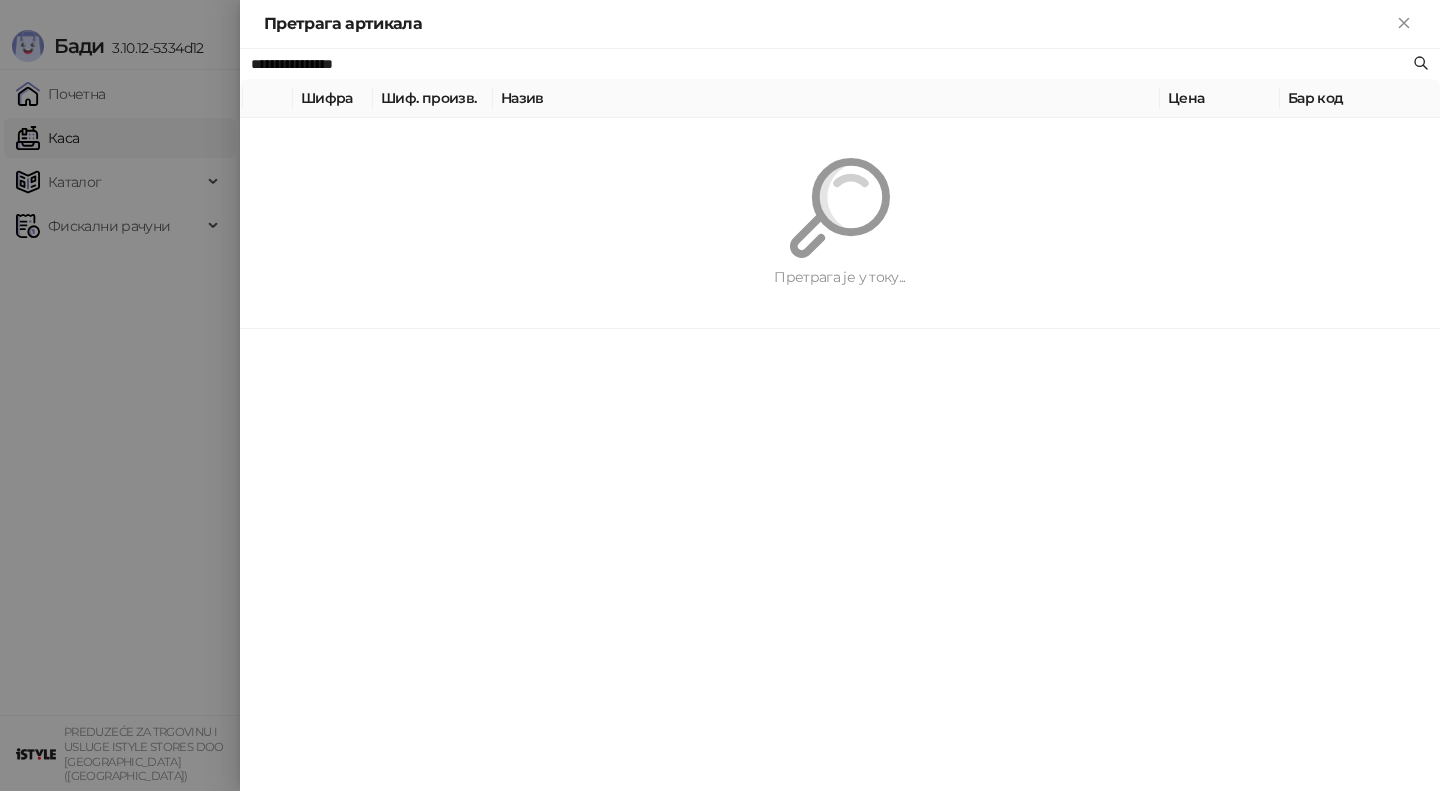 paste on "*********" 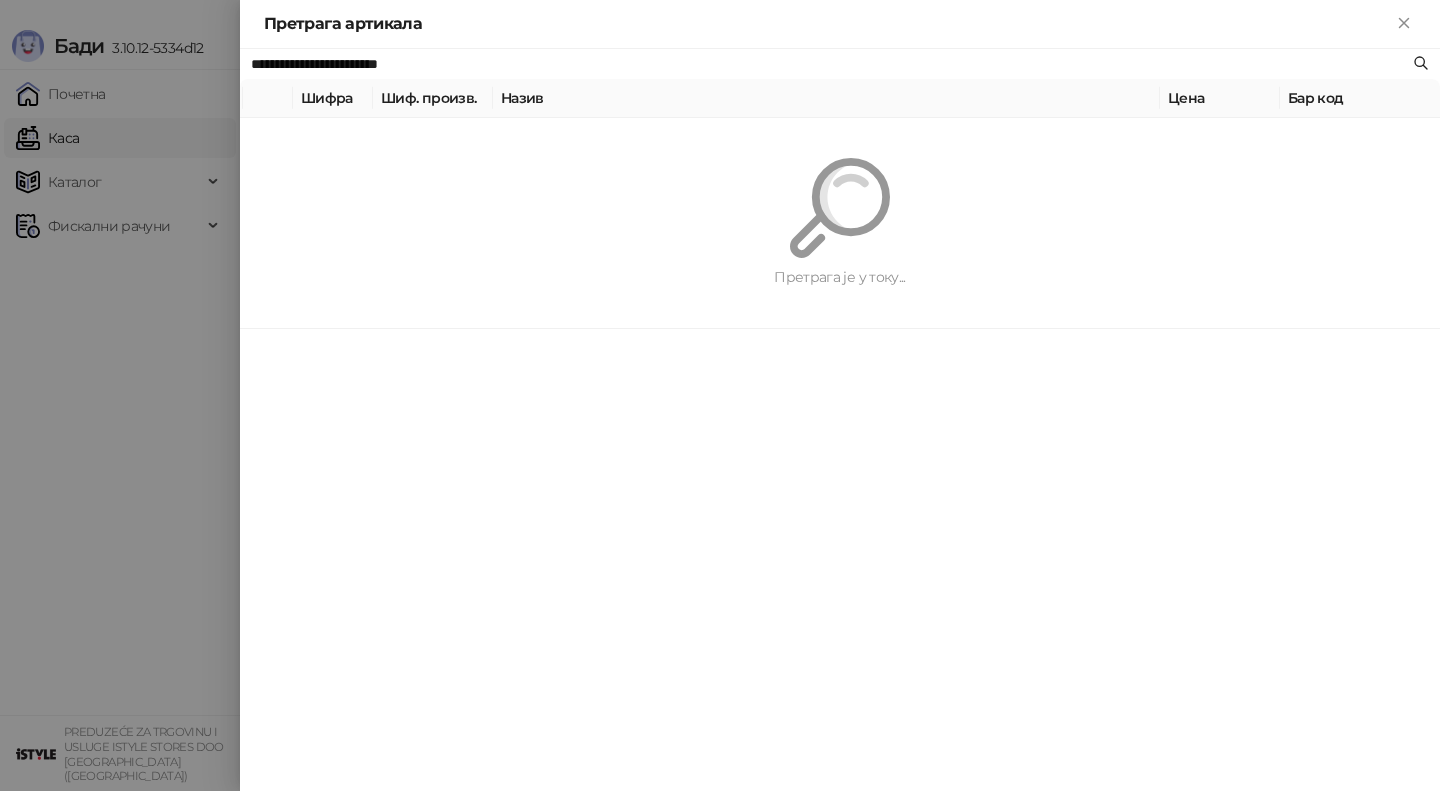 type on "**********" 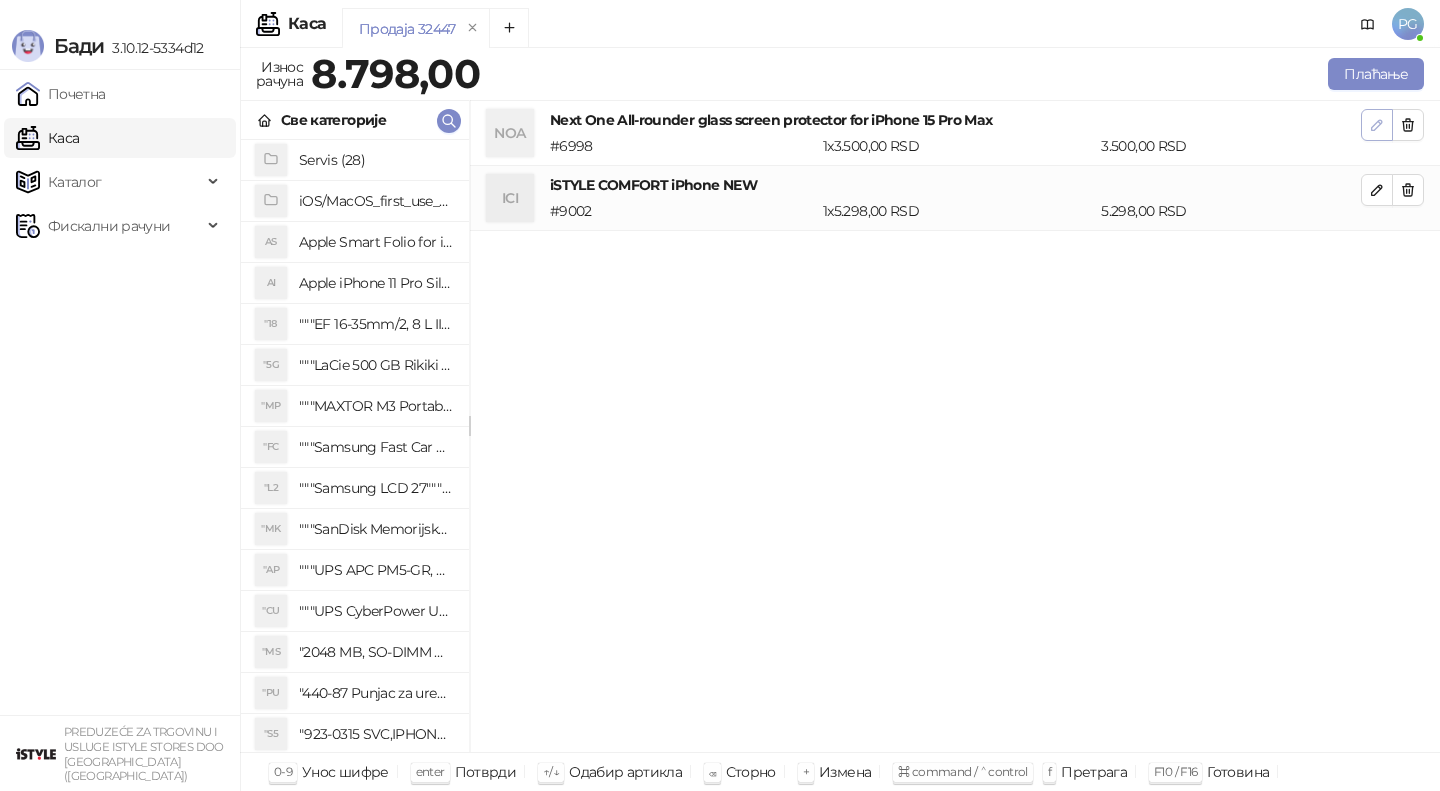 click 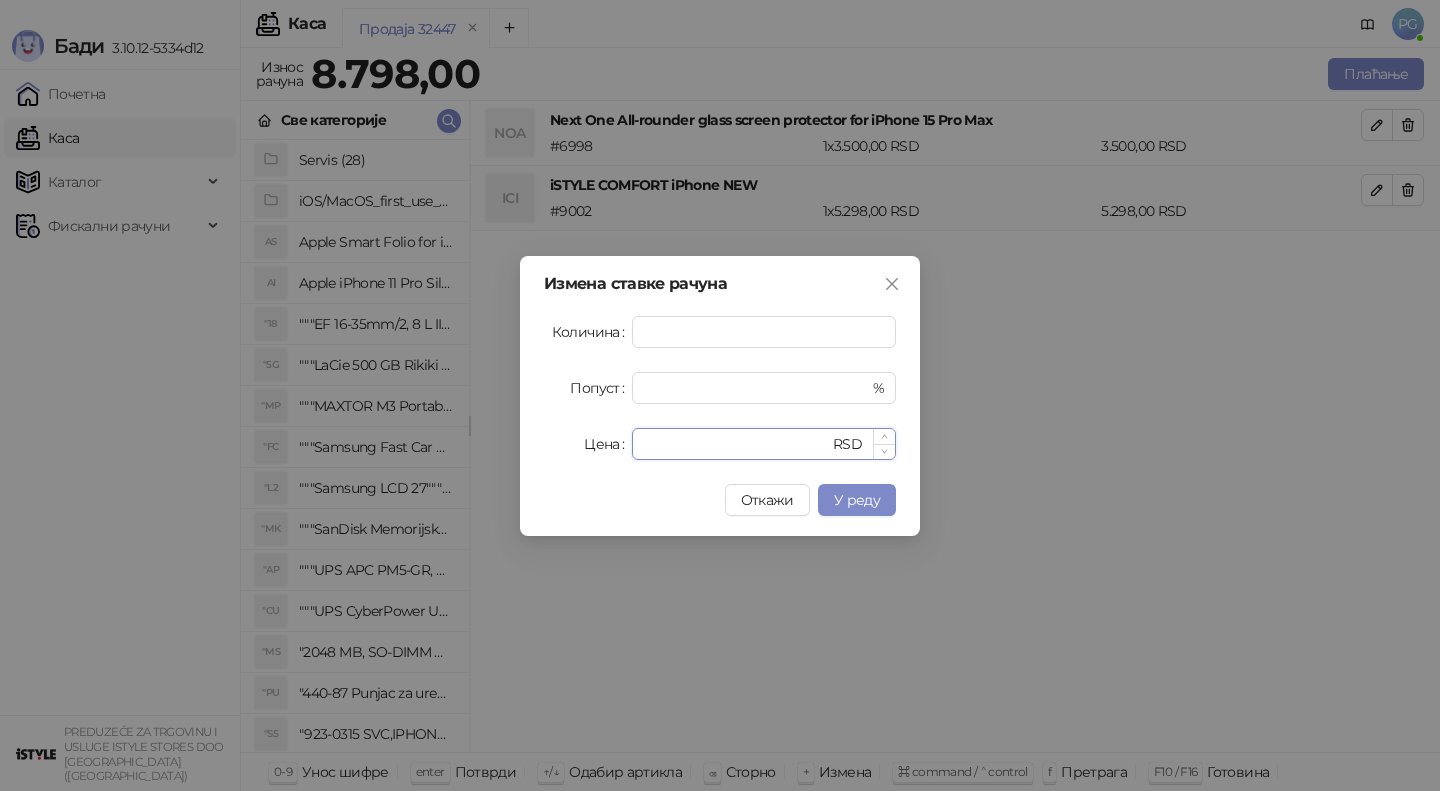 click on "****" at bounding box center (736, 444) 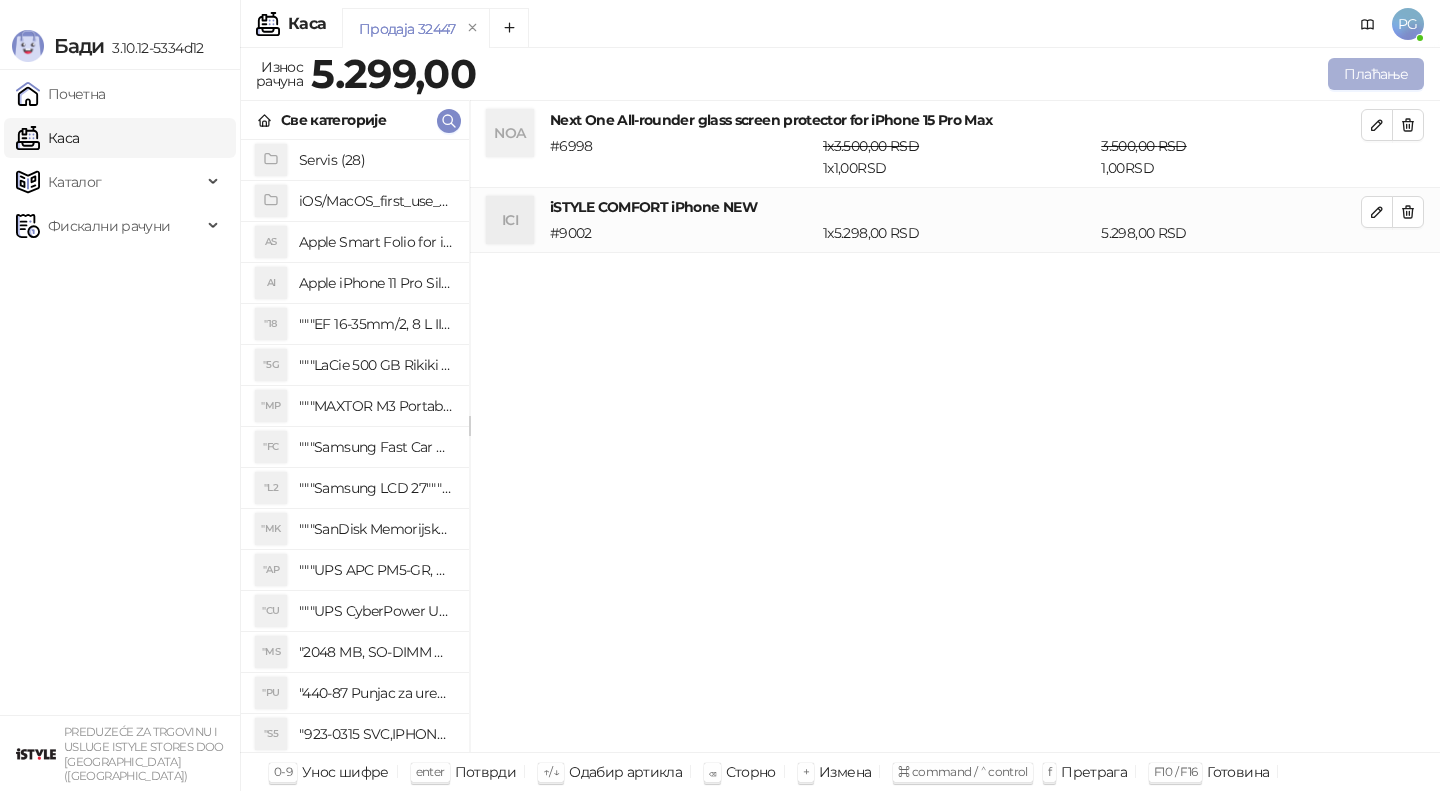 click on "Плаћање" at bounding box center (1376, 74) 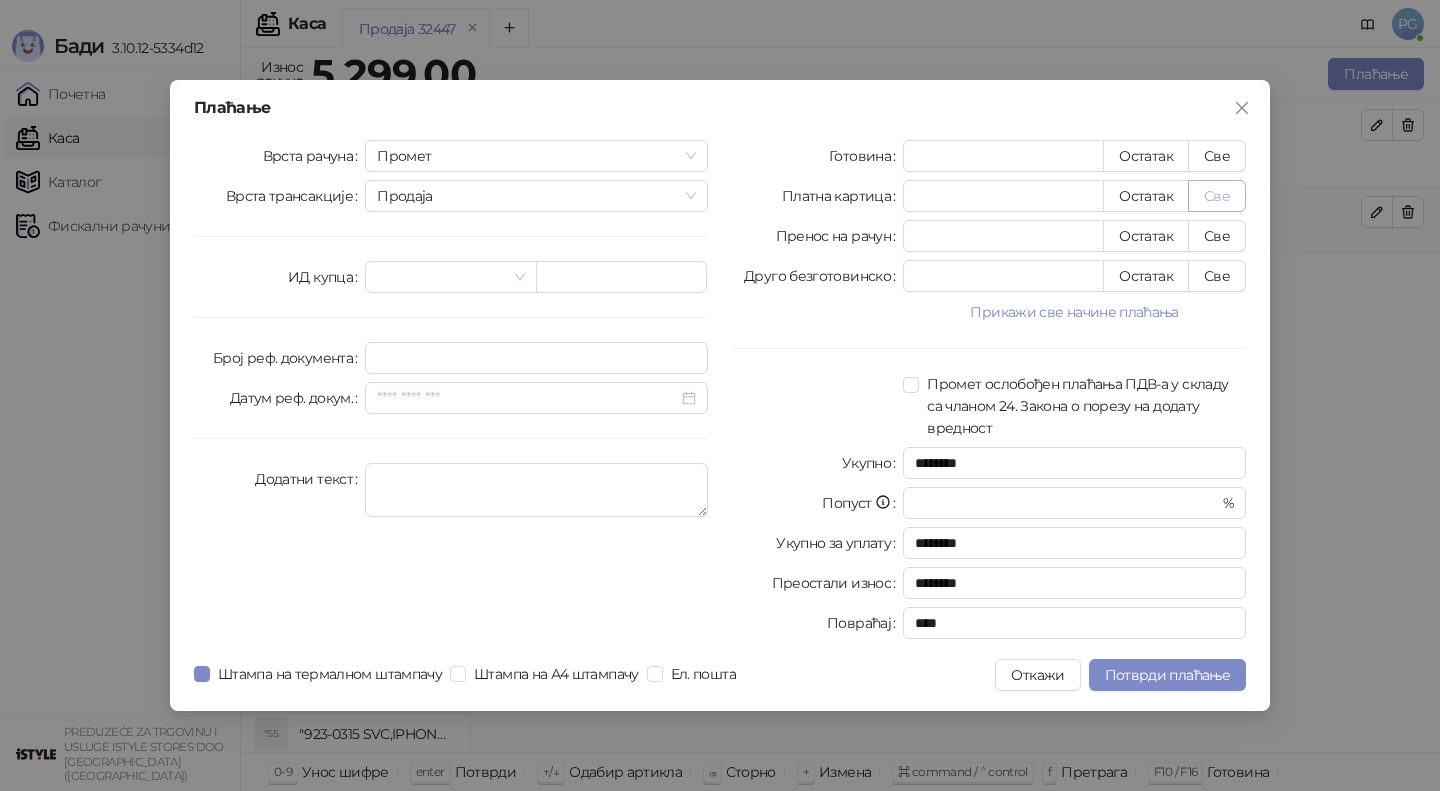 click on "Све" at bounding box center [1217, 196] 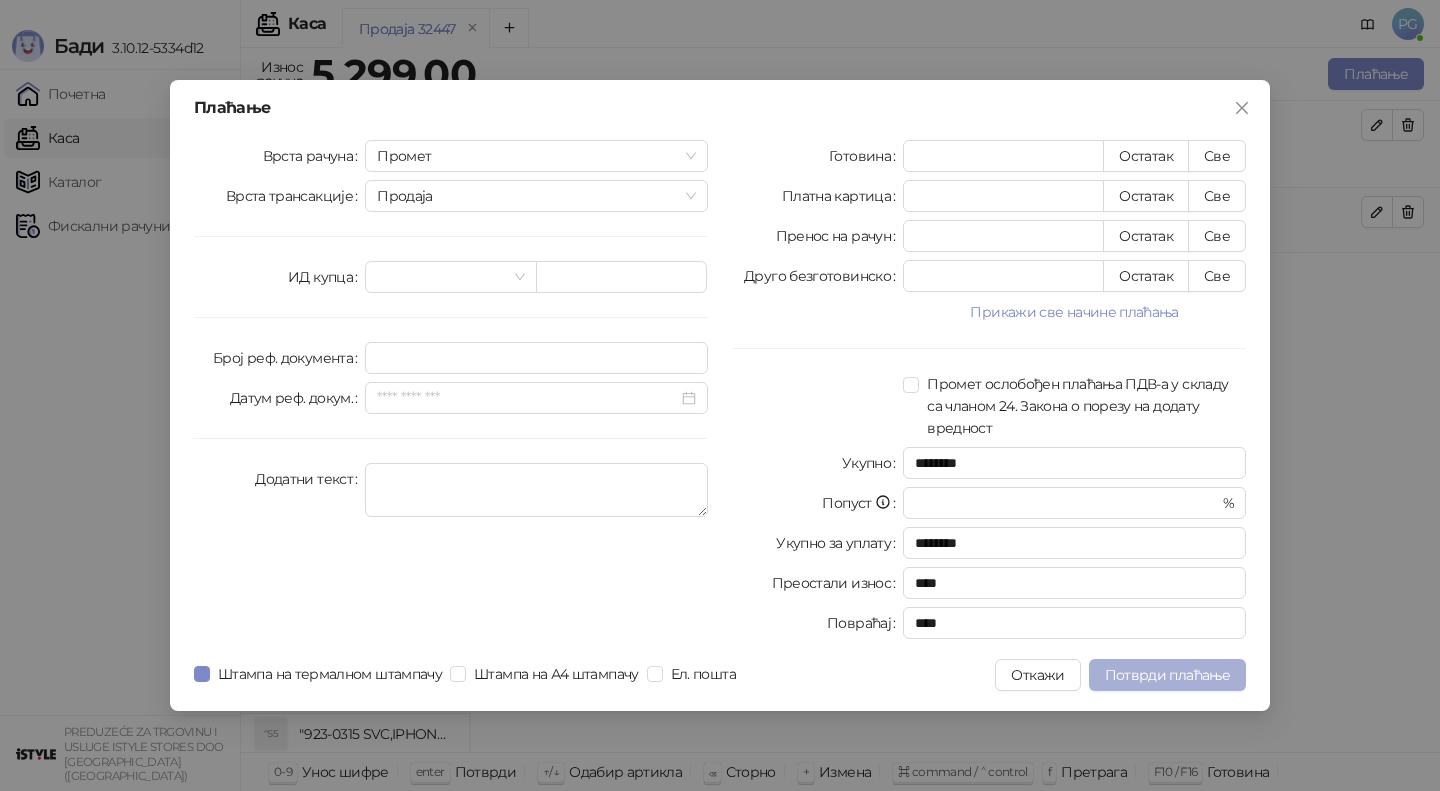 click on "Потврди плаћање" at bounding box center [1167, 675] 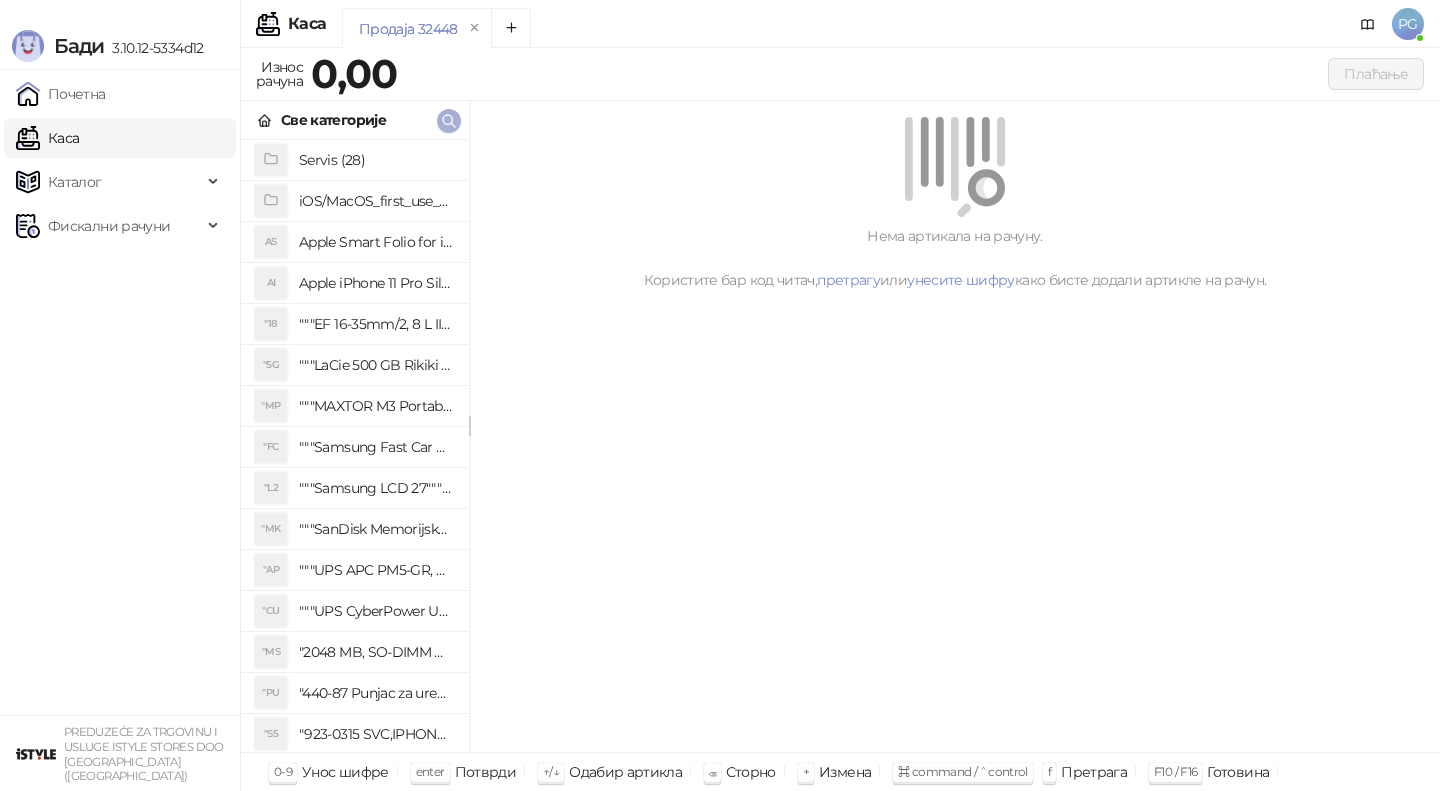 click 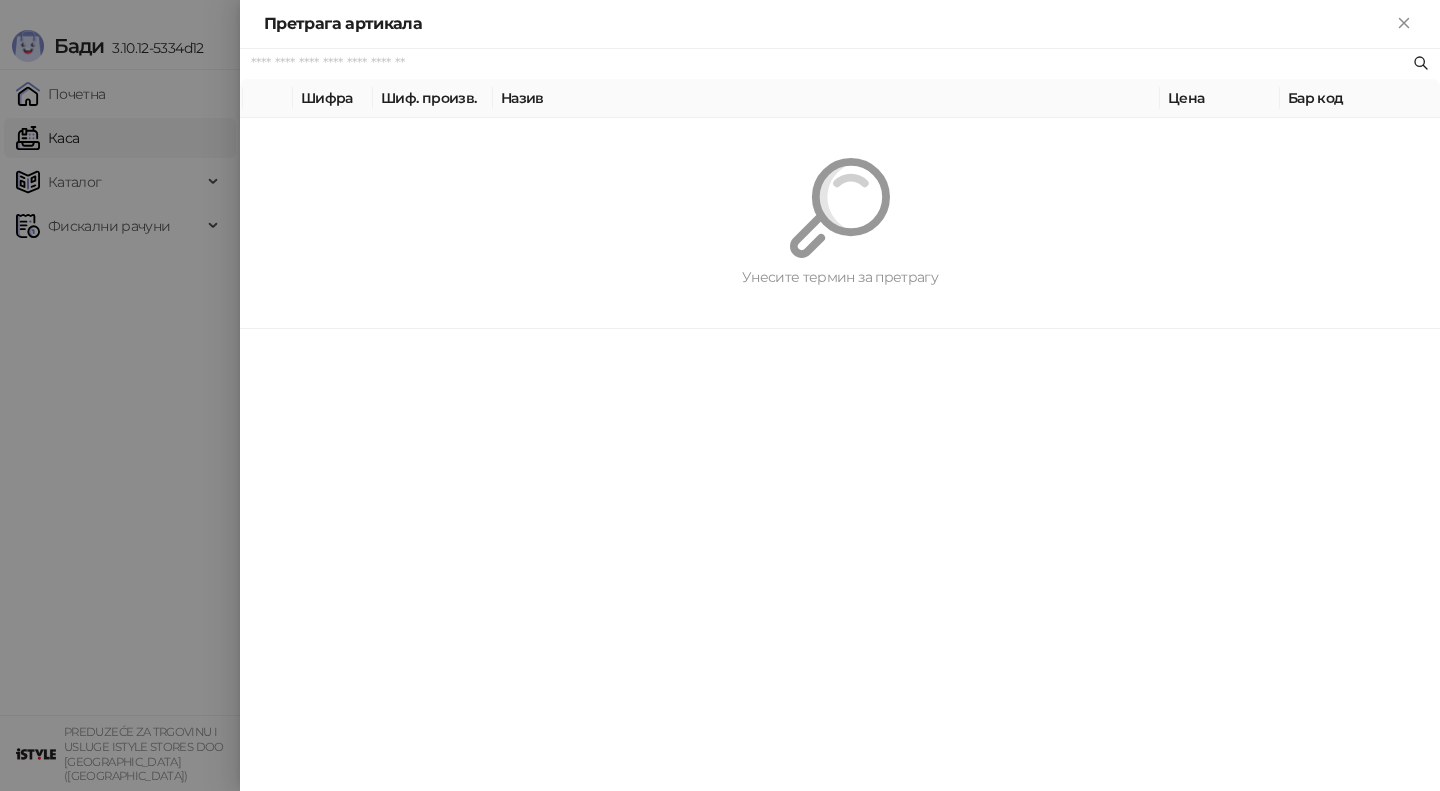 paste on "**********" 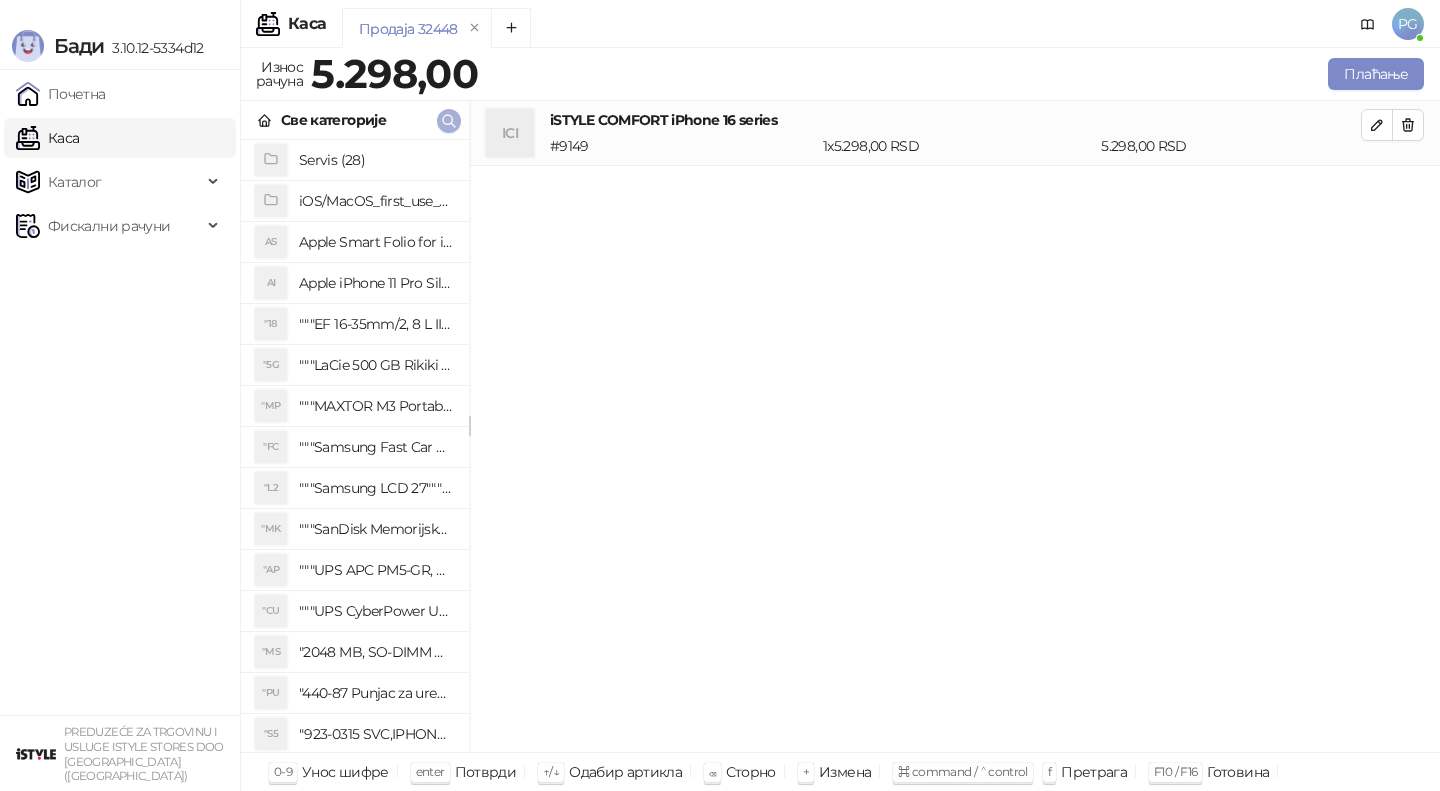 click 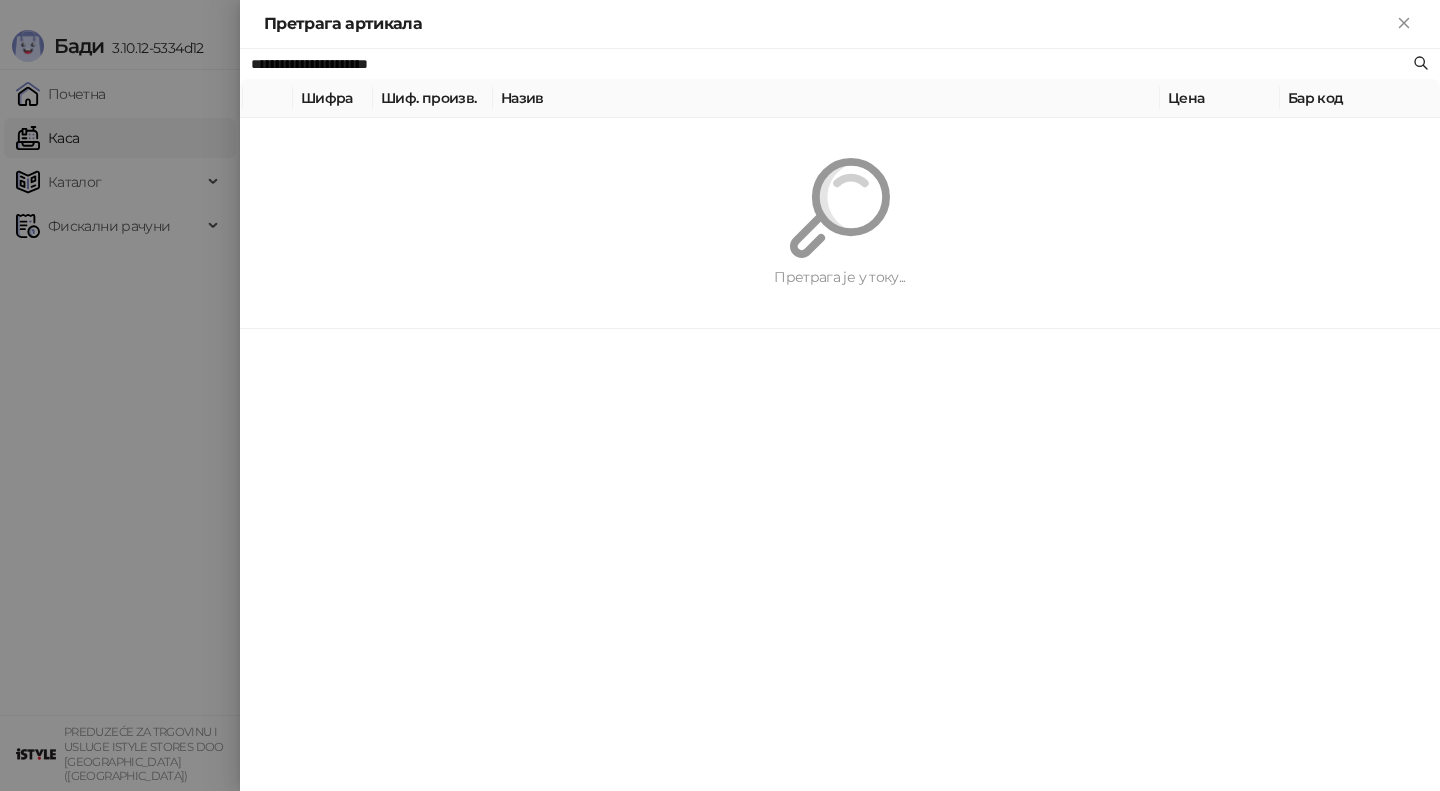 paste 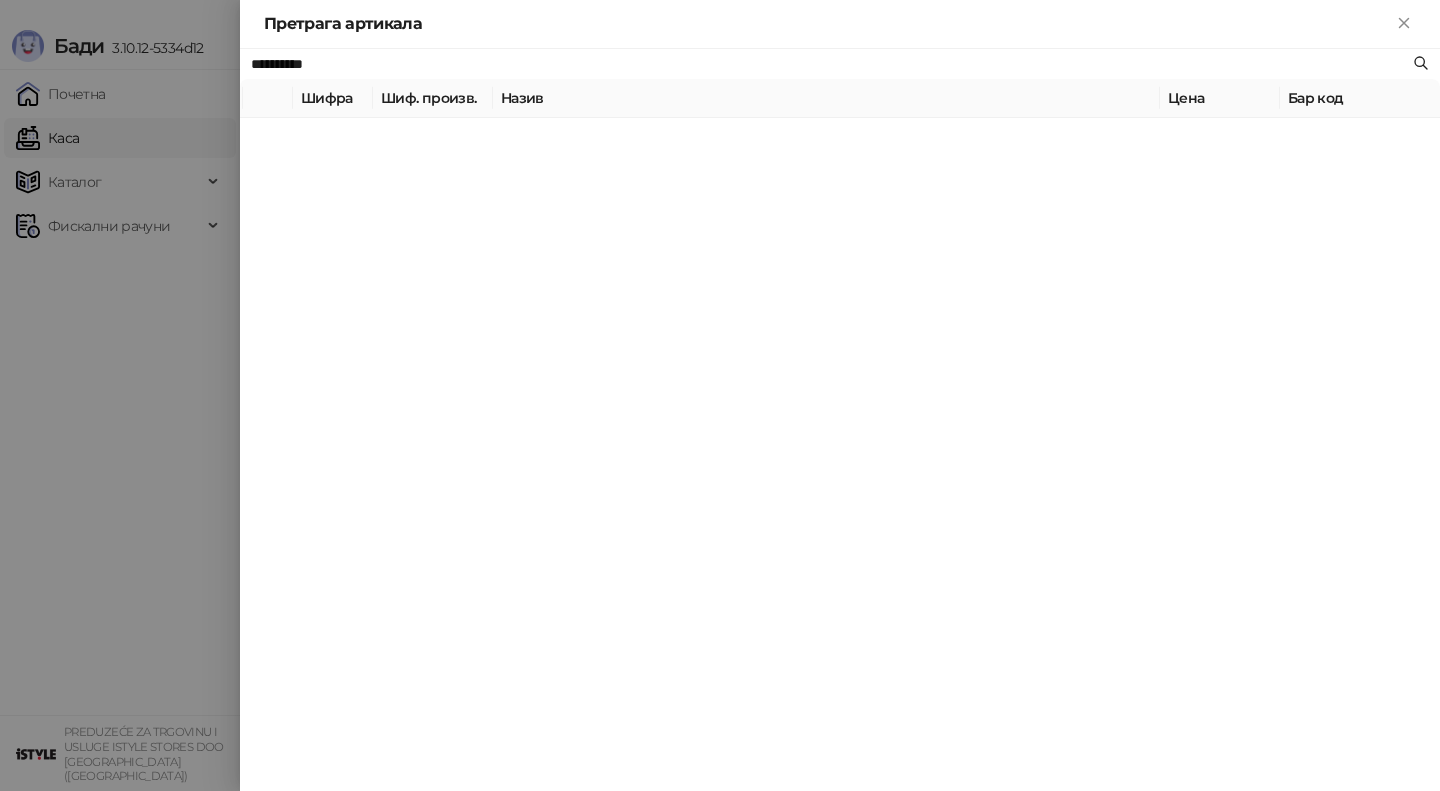 type on "**********" 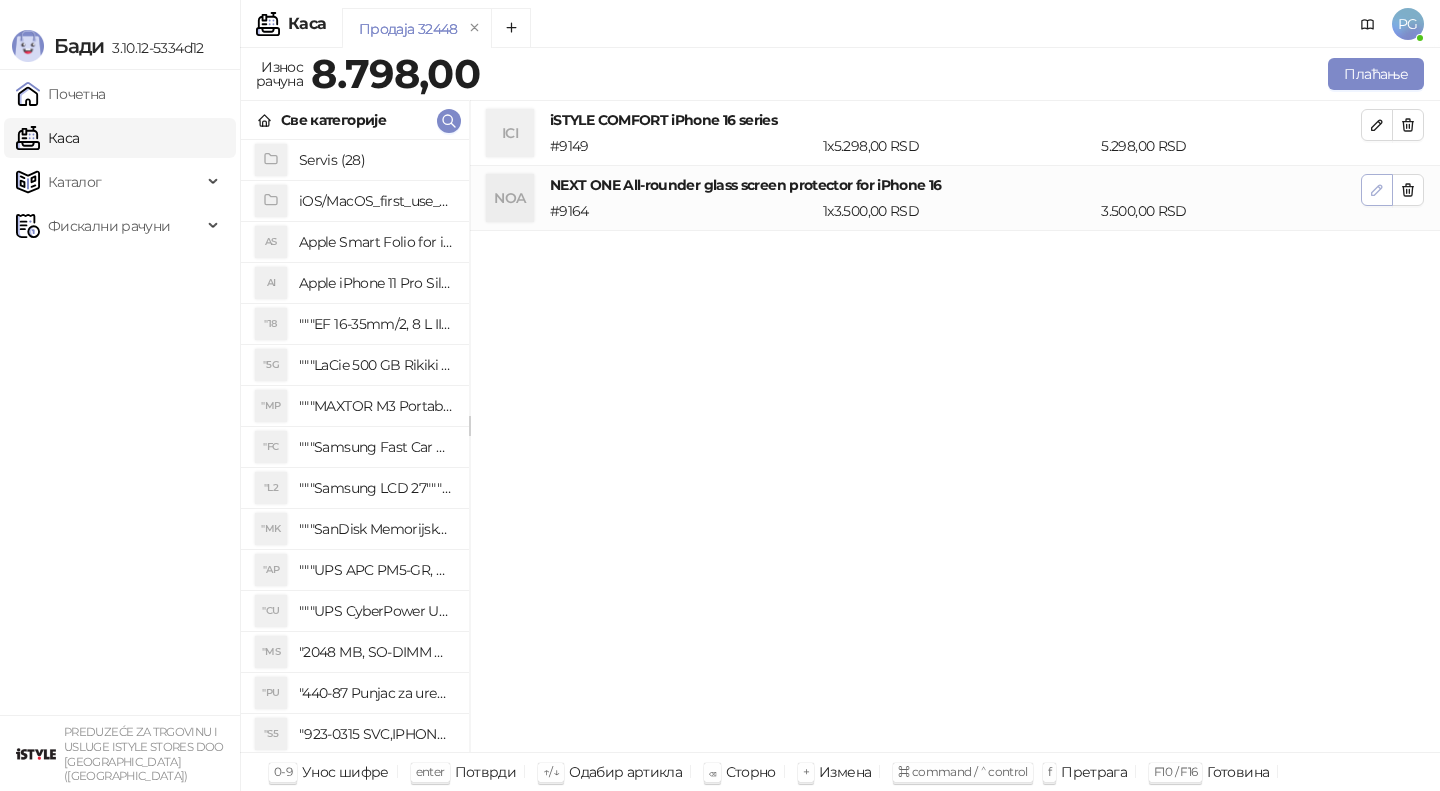 click 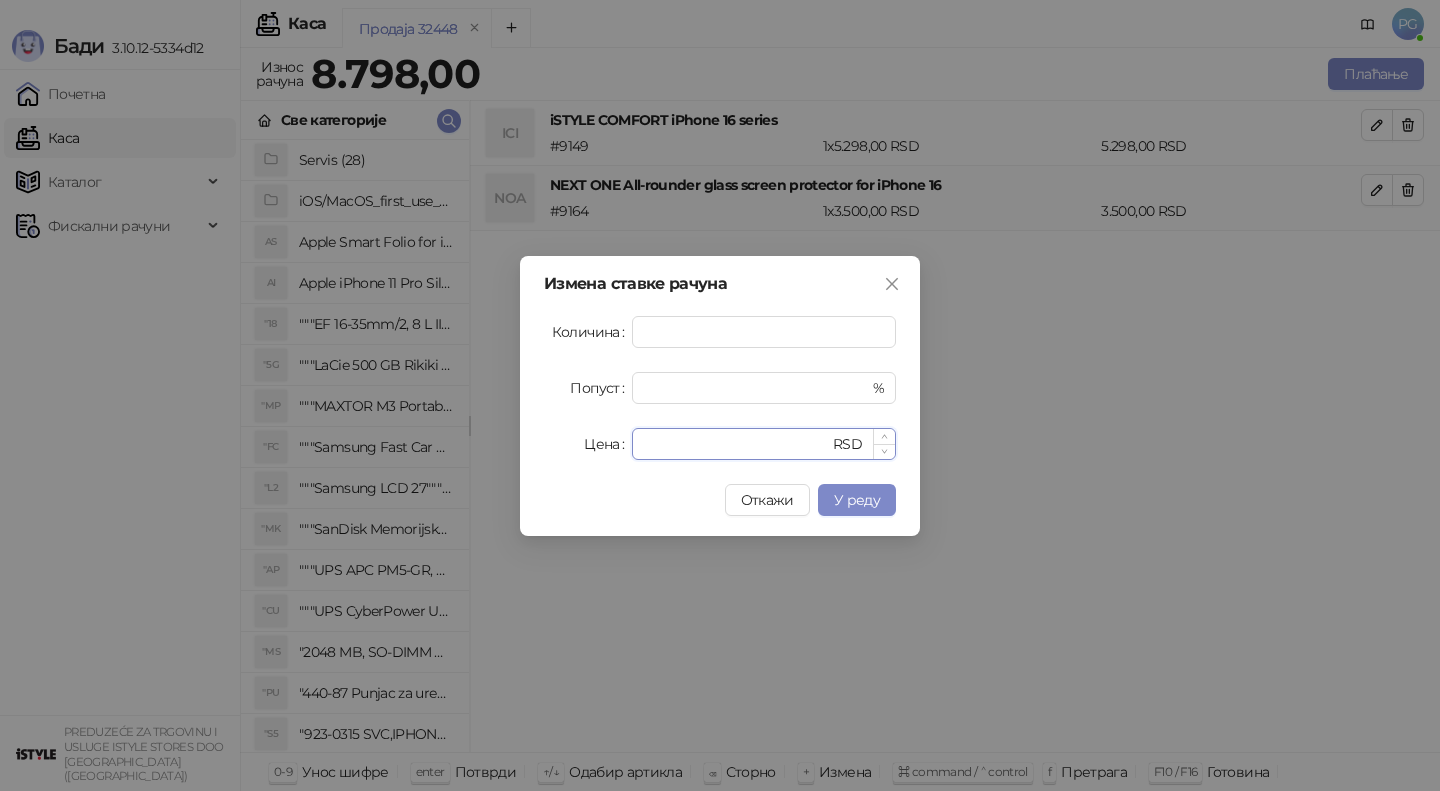 click on "****" at bounding box center [736, 444] 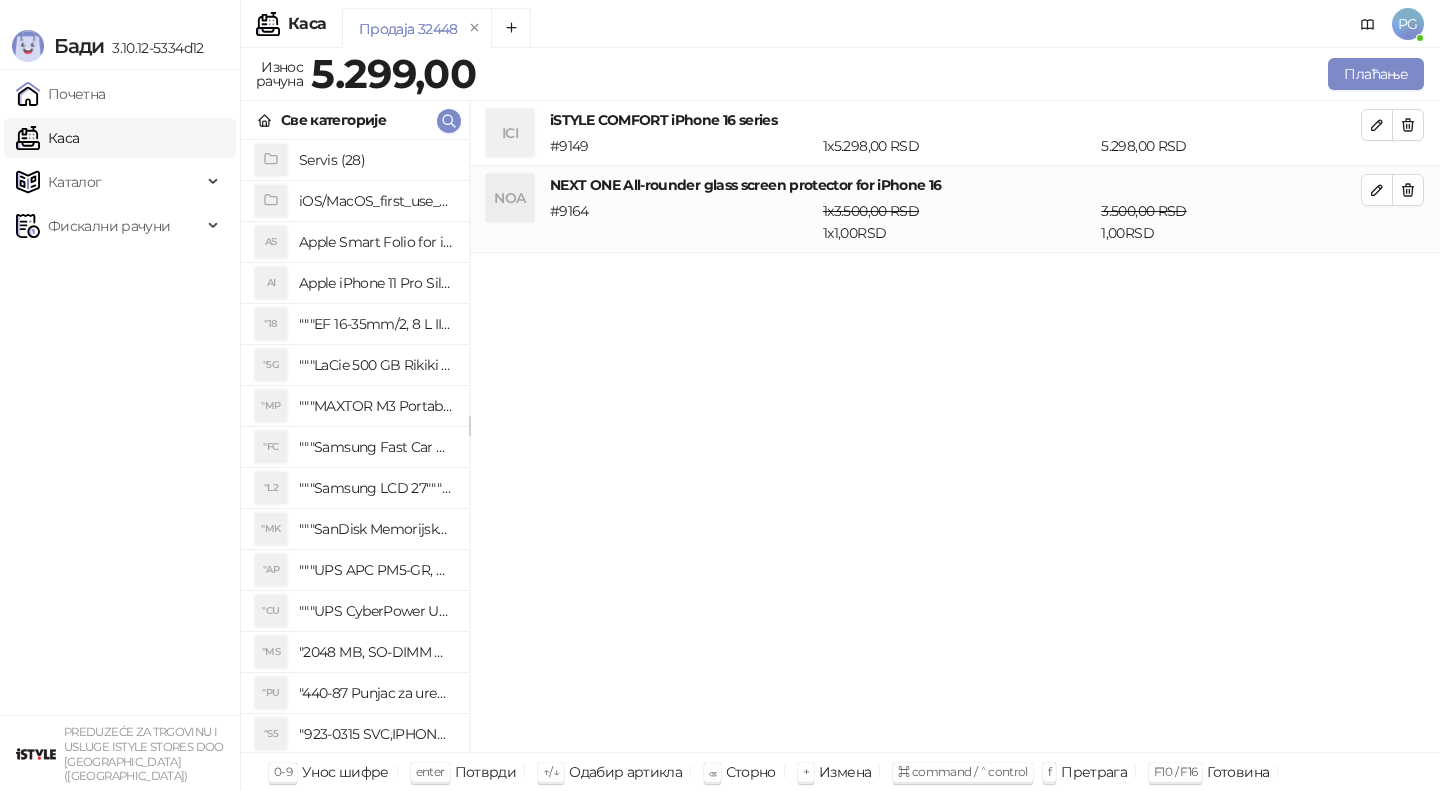 click on "Износ рачуна 5.299,00 Плаћање" at bounding box center [840, 77] 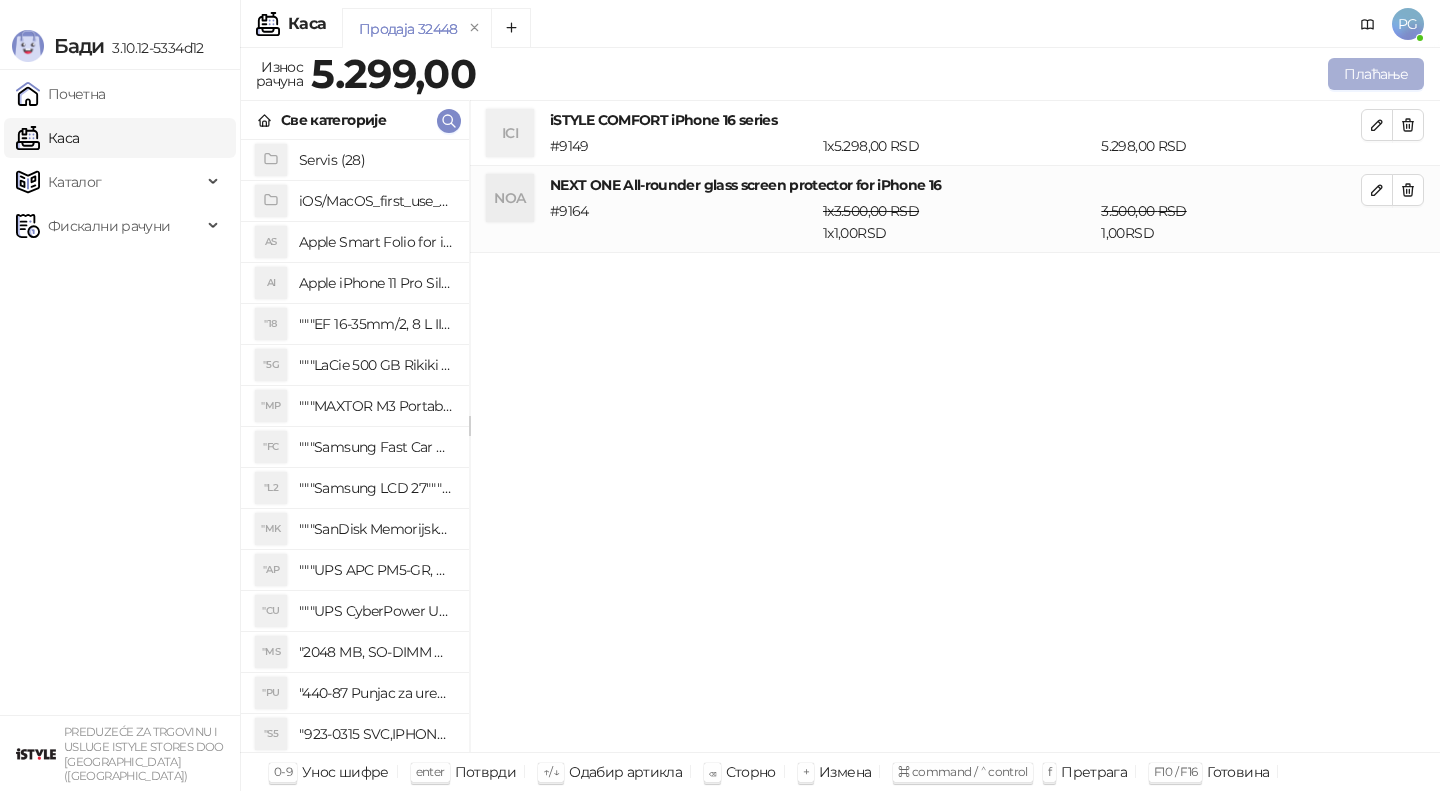 click on "Плаћање" at bounding box center [1376, 74] 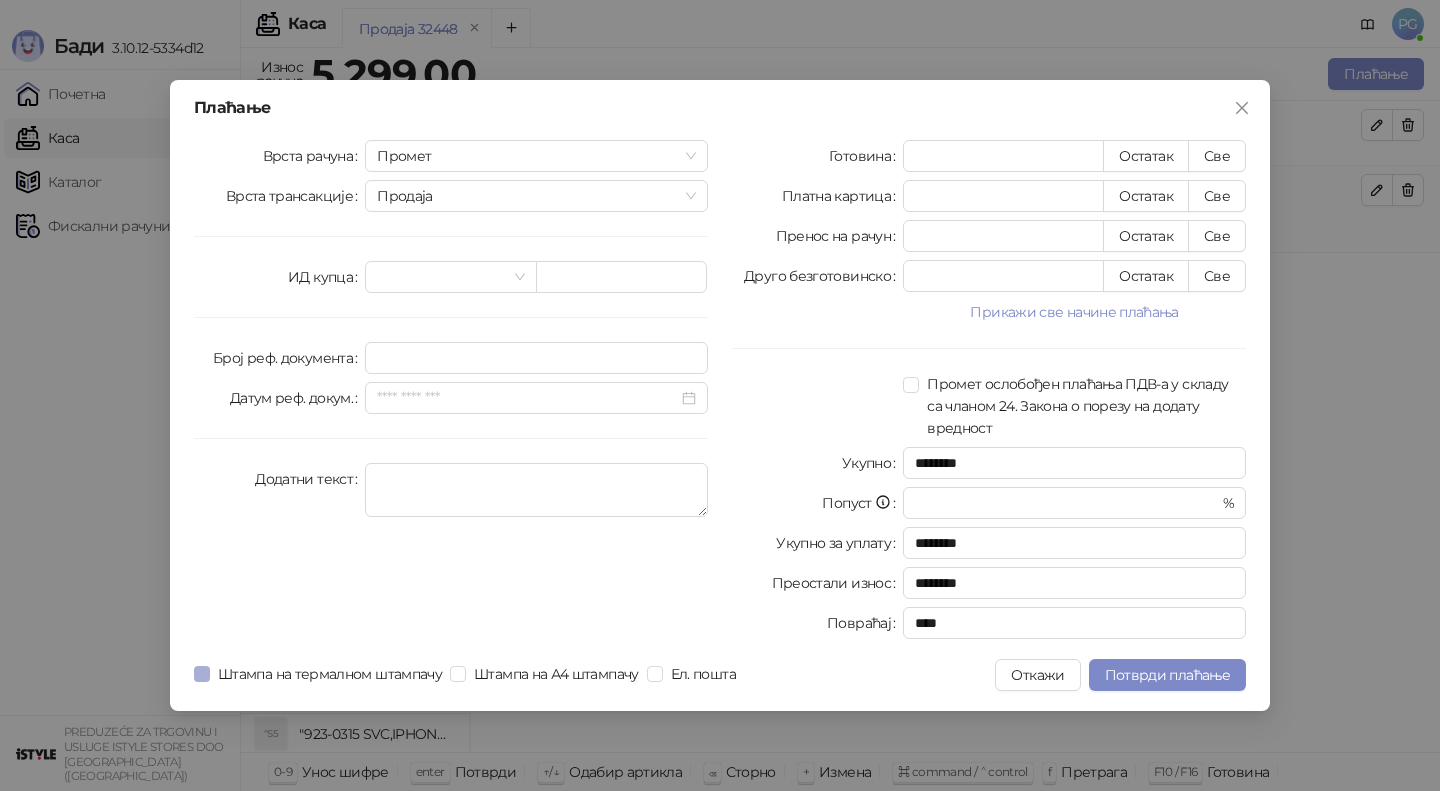 click on "Штампа на термалном штампачу" at bounding box center (330, 674) 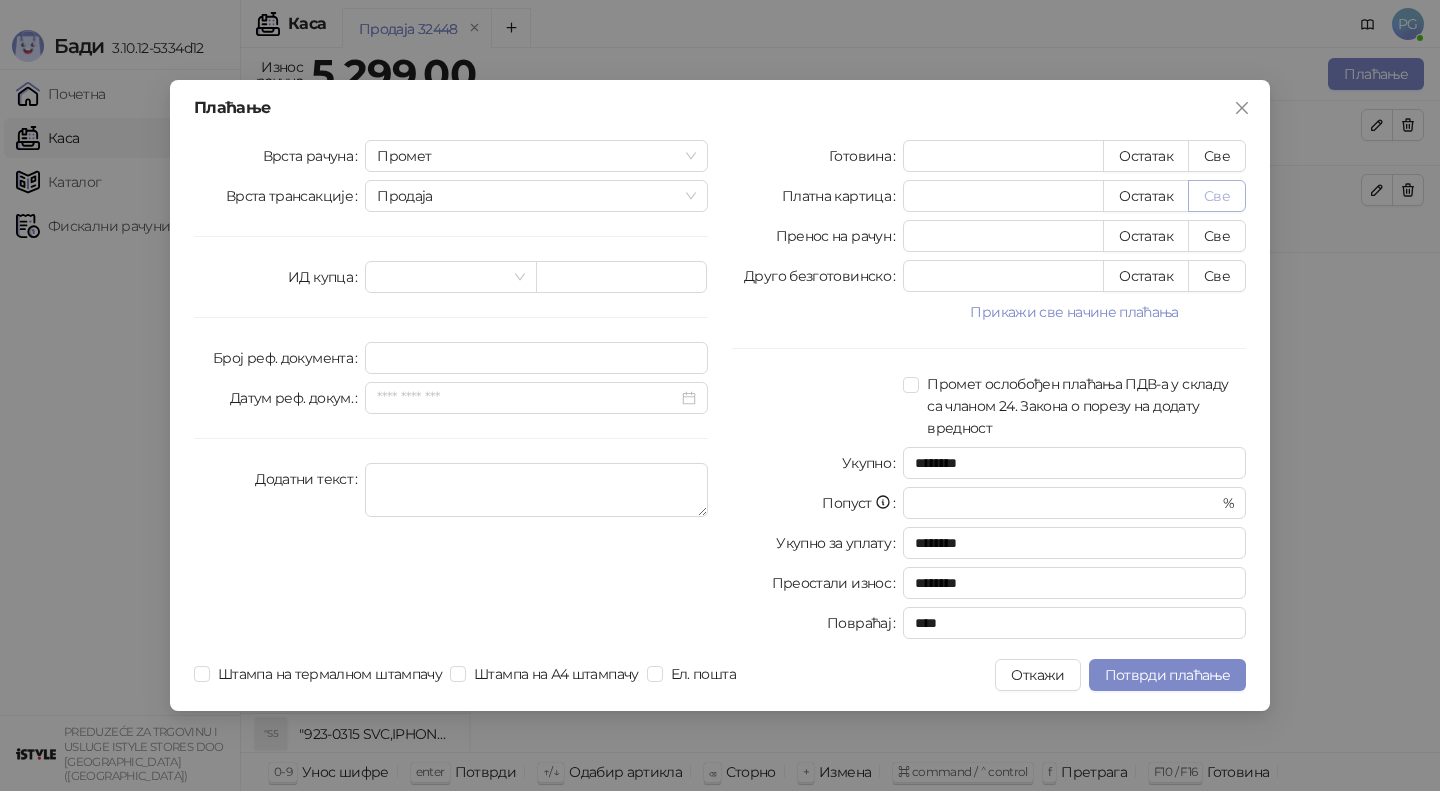 click on "Све" at bounding box center [1217, 196] 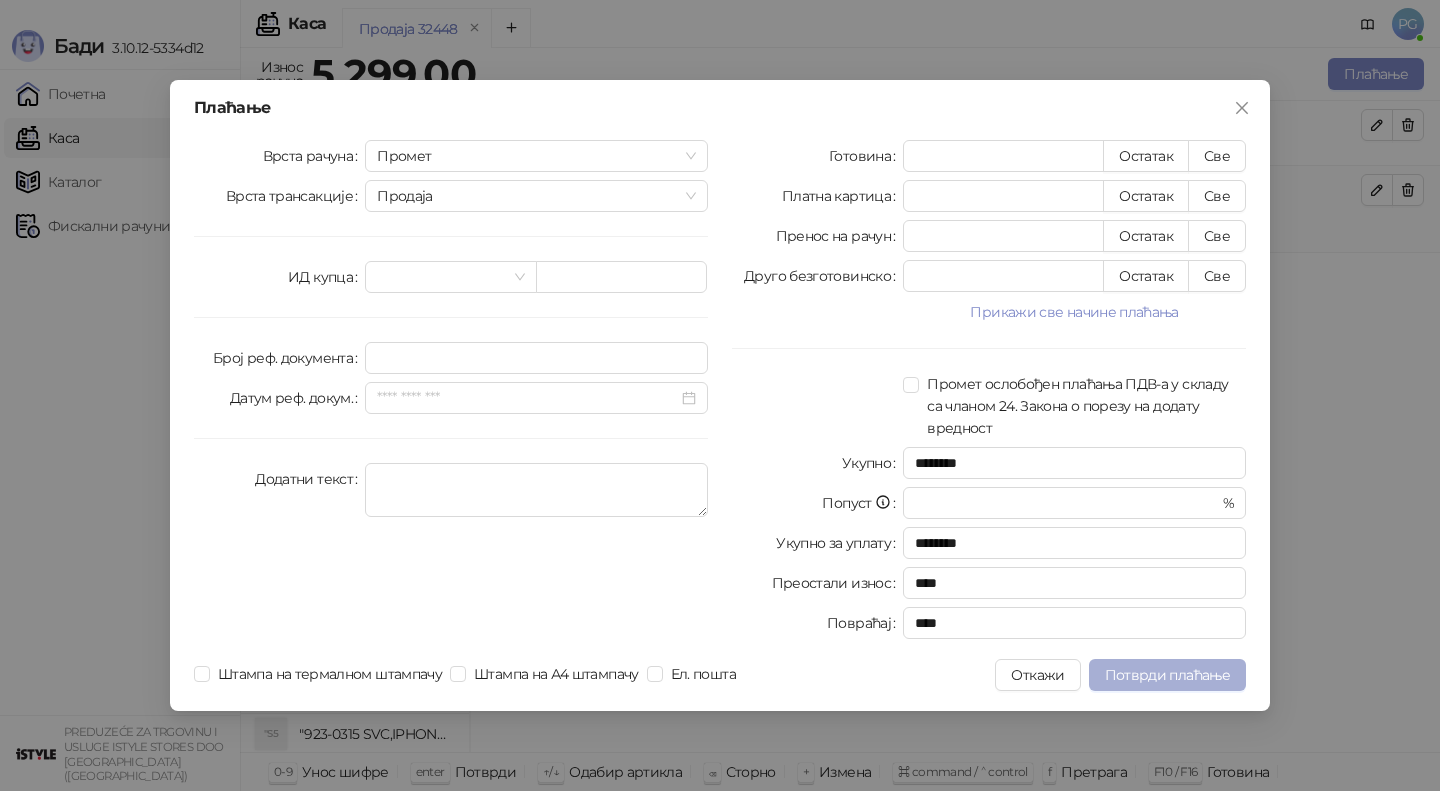 click on "Потврди плаћање" at bounding box center (1167, 675) 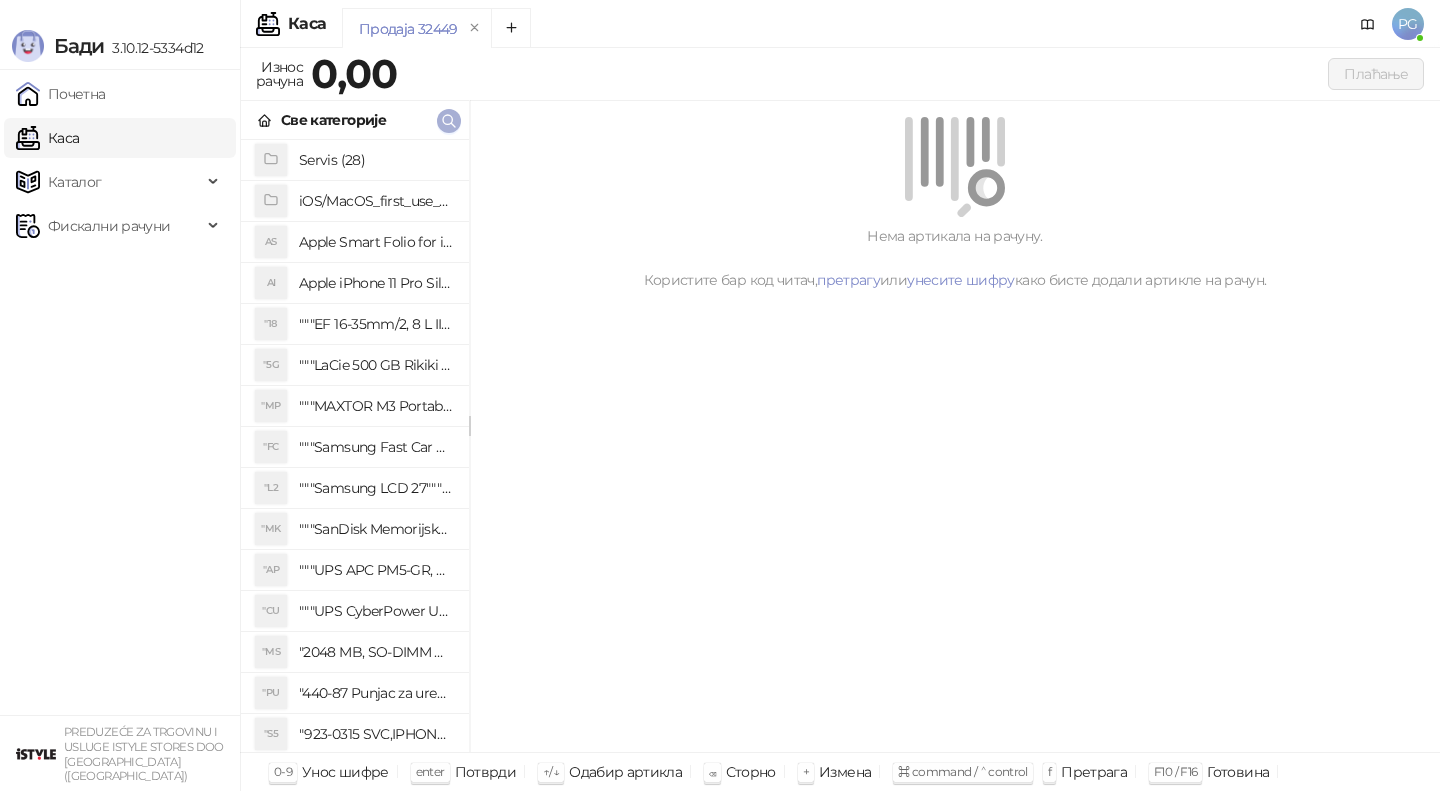 click at bounding box center [449, 120] 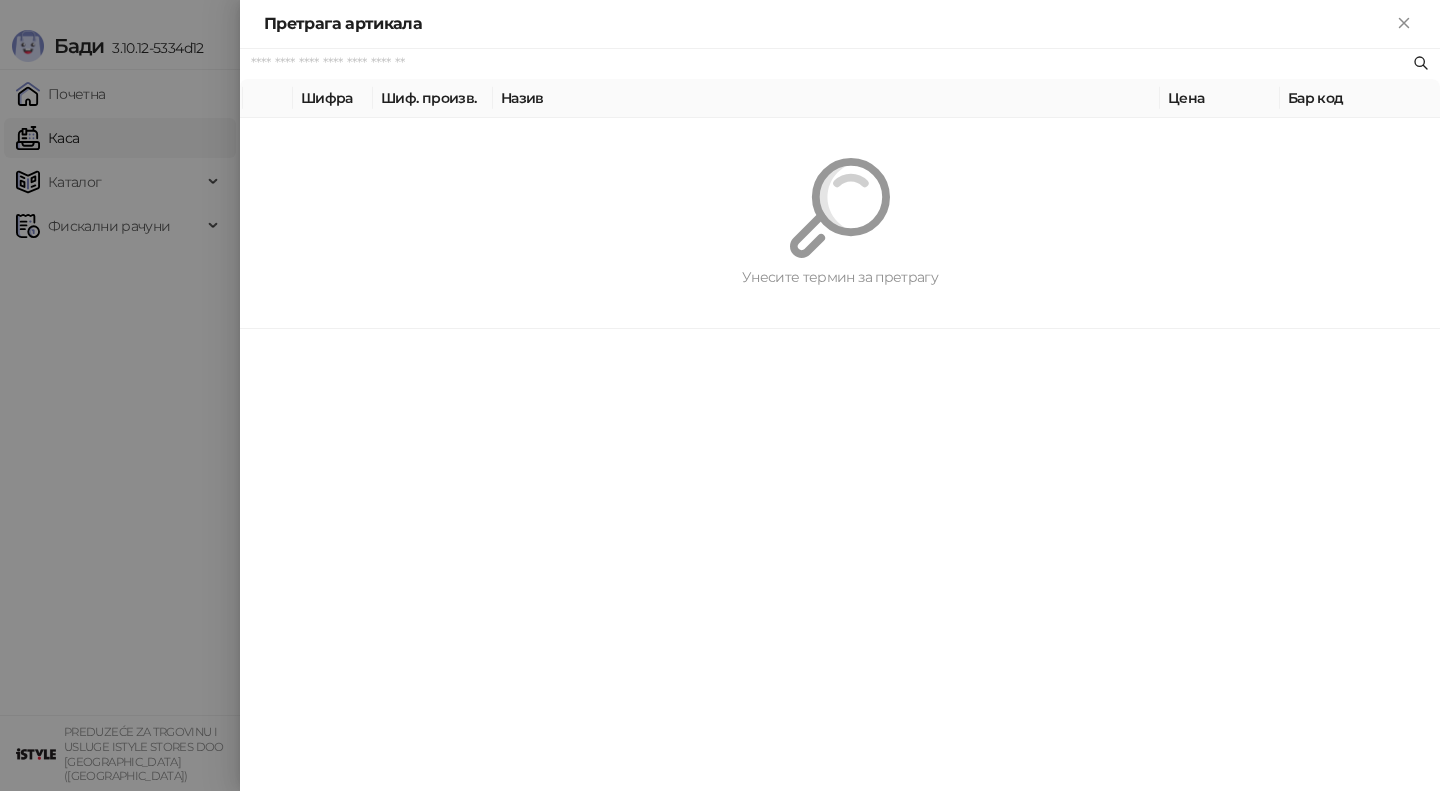 paste on "*********" 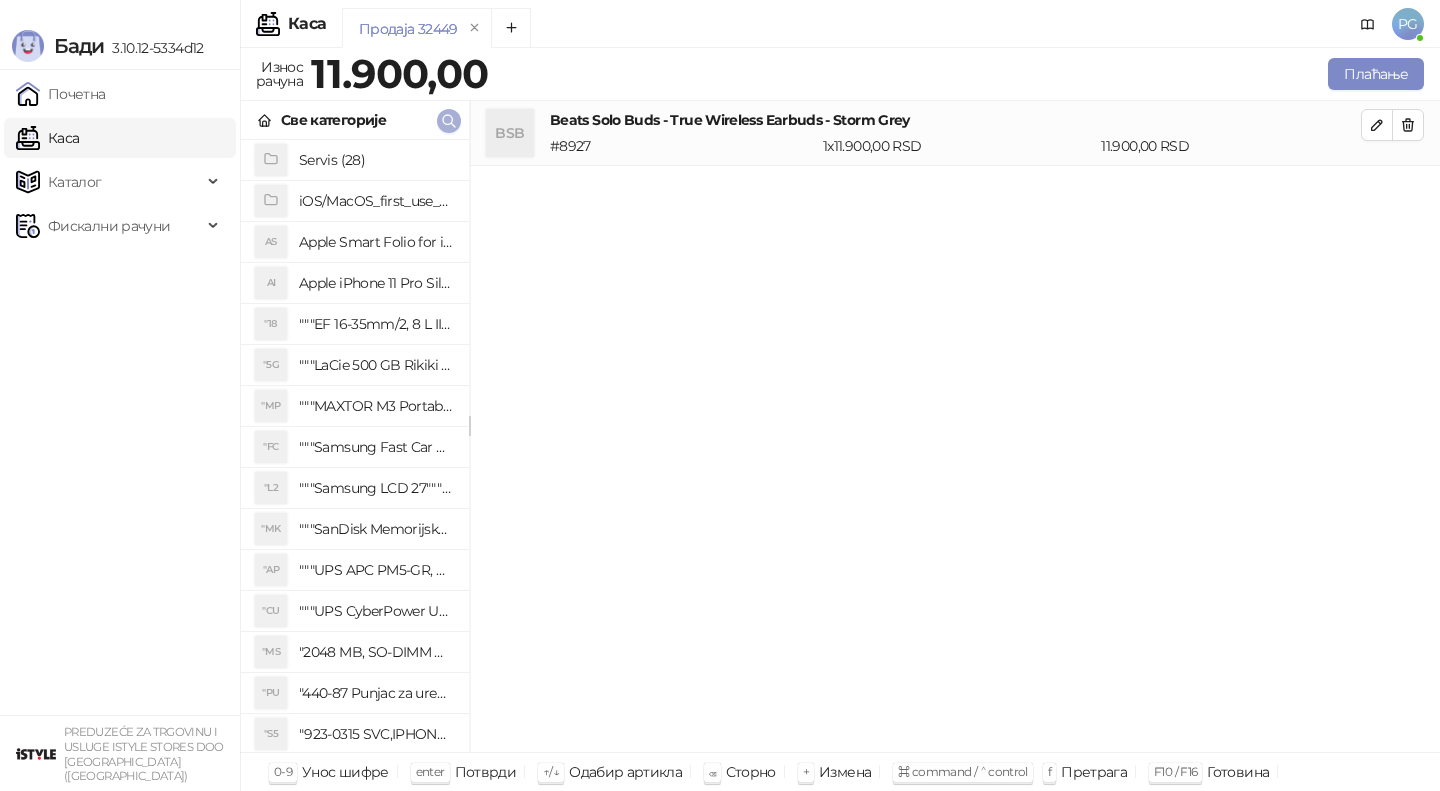 click 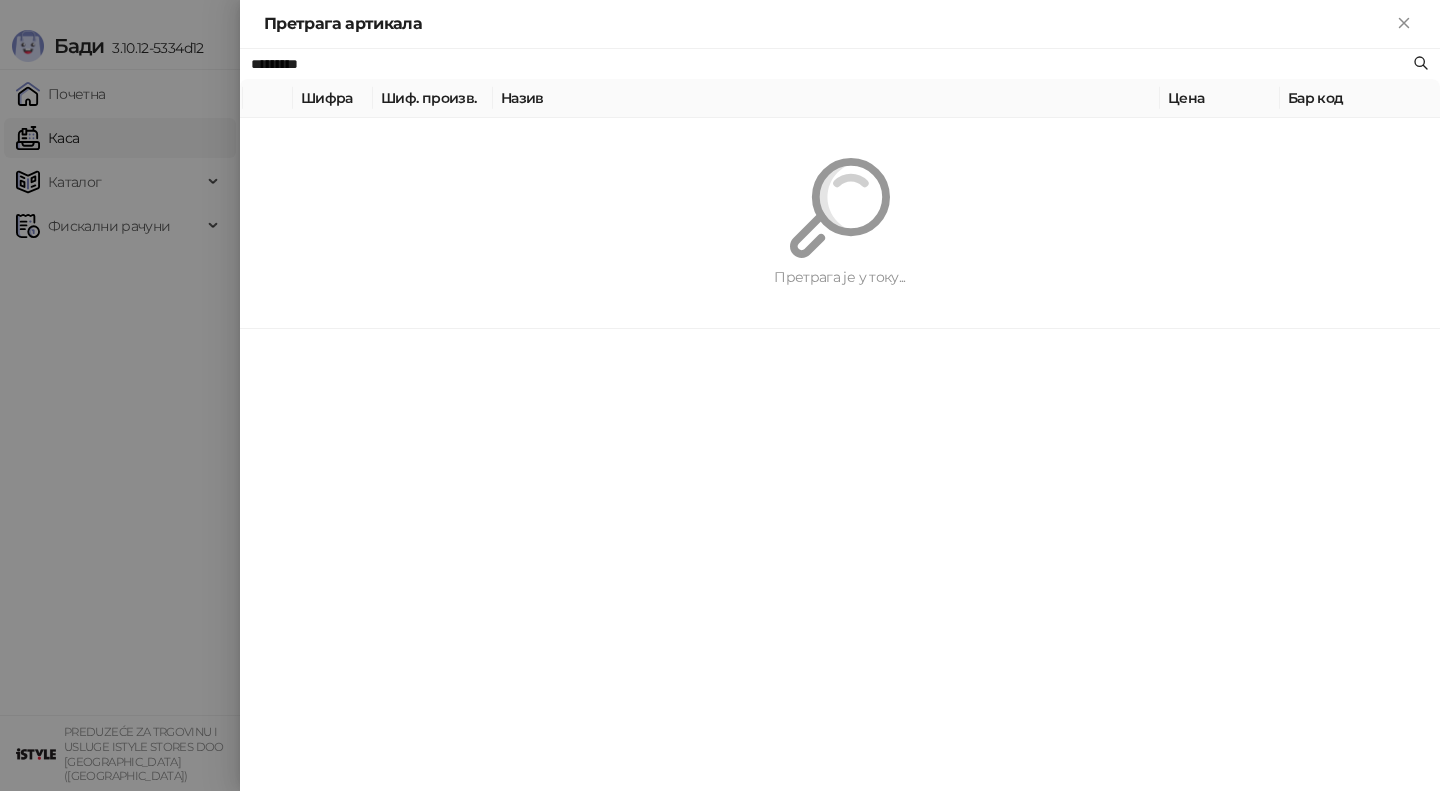 paste on "****" 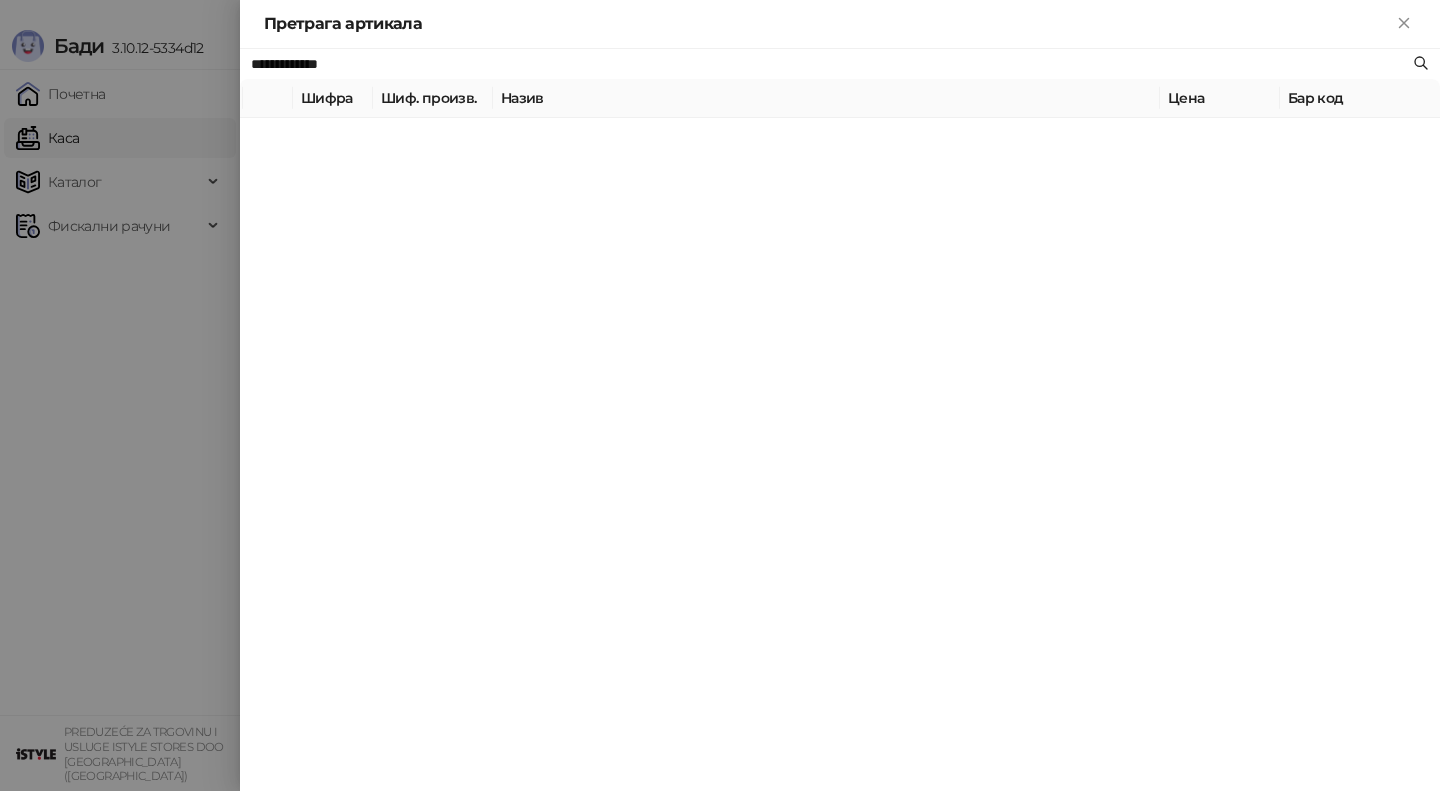 type on "**********" 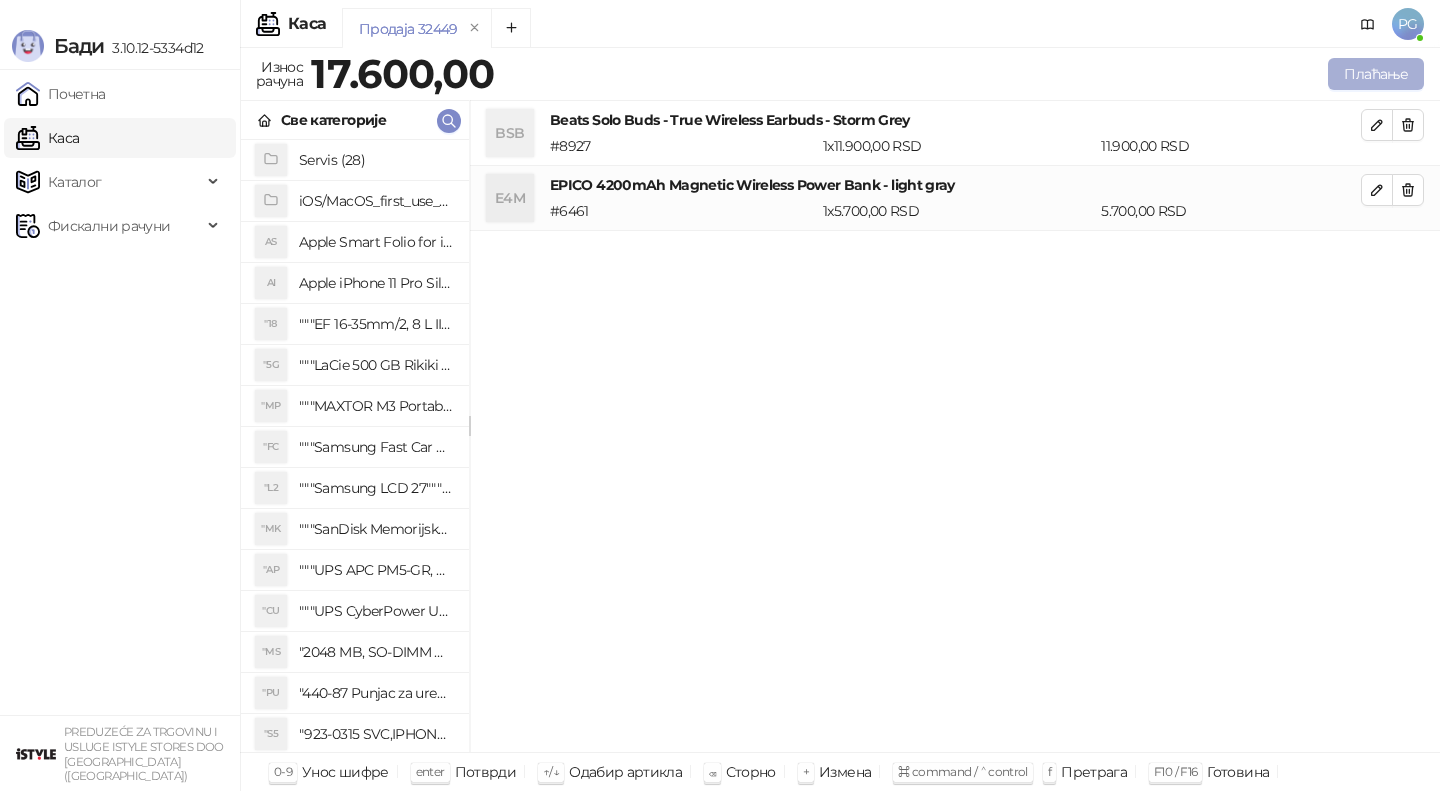 click on "Плаћање" at bounding box center (1376, 74) 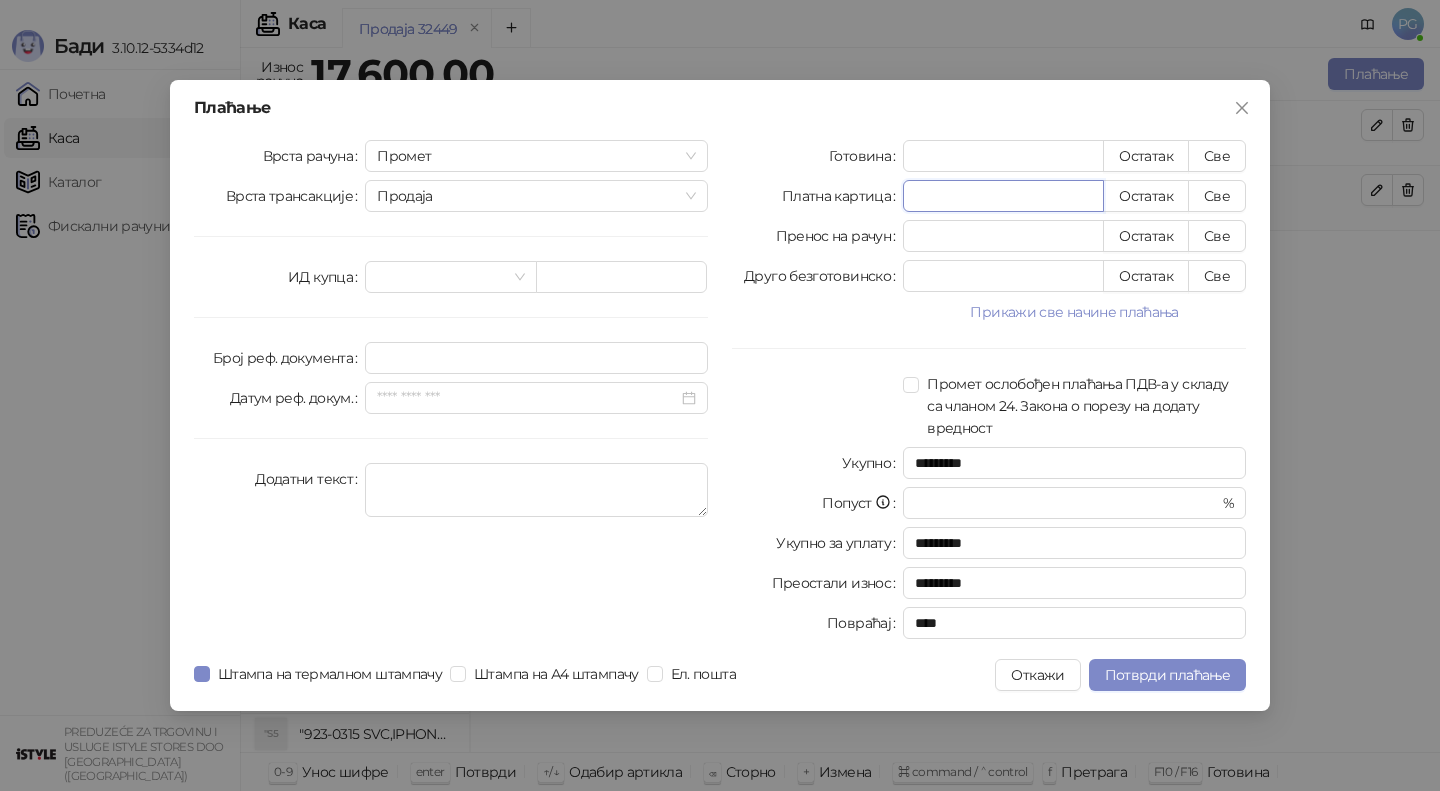 click on "*" at bounding box center [1003, 196] 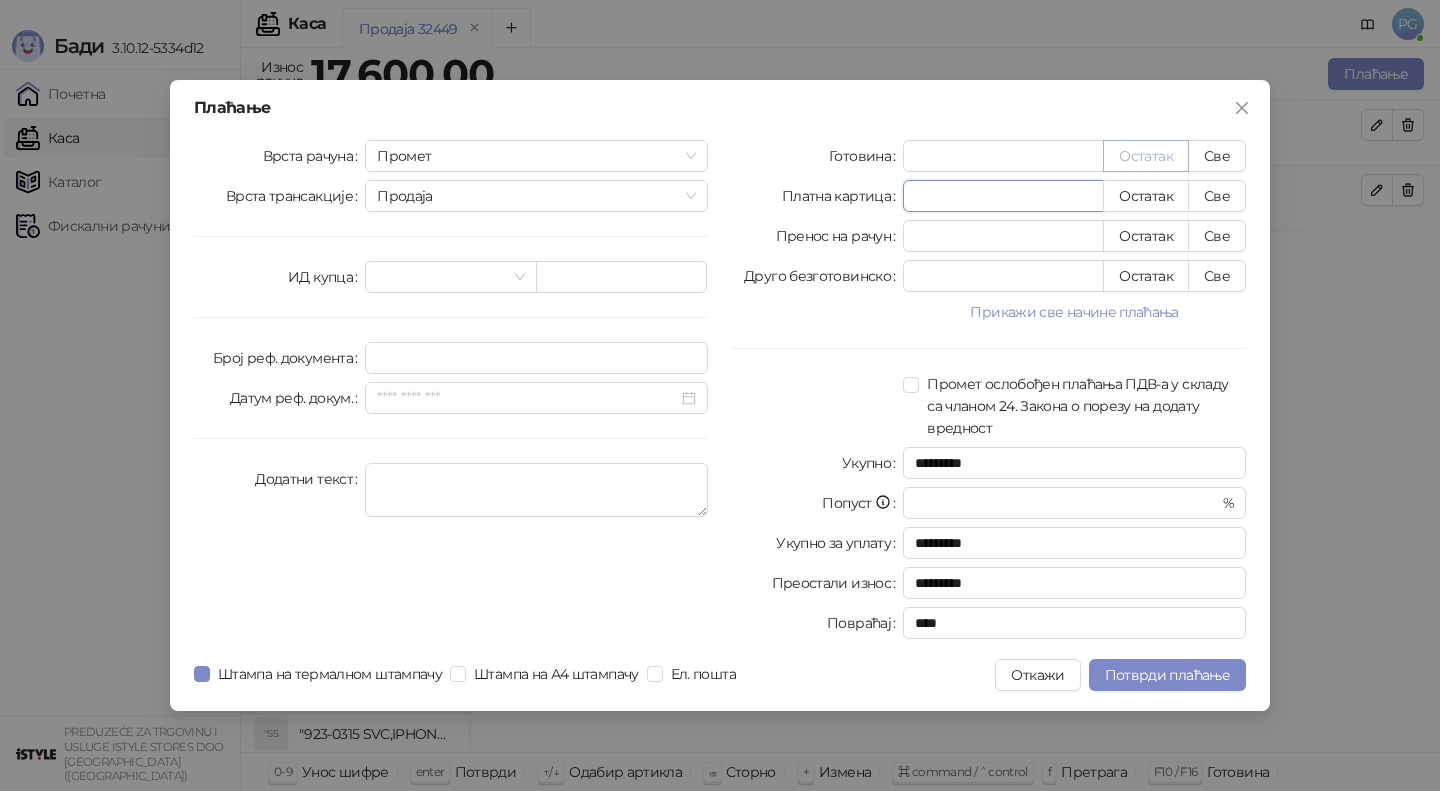 type on "****" 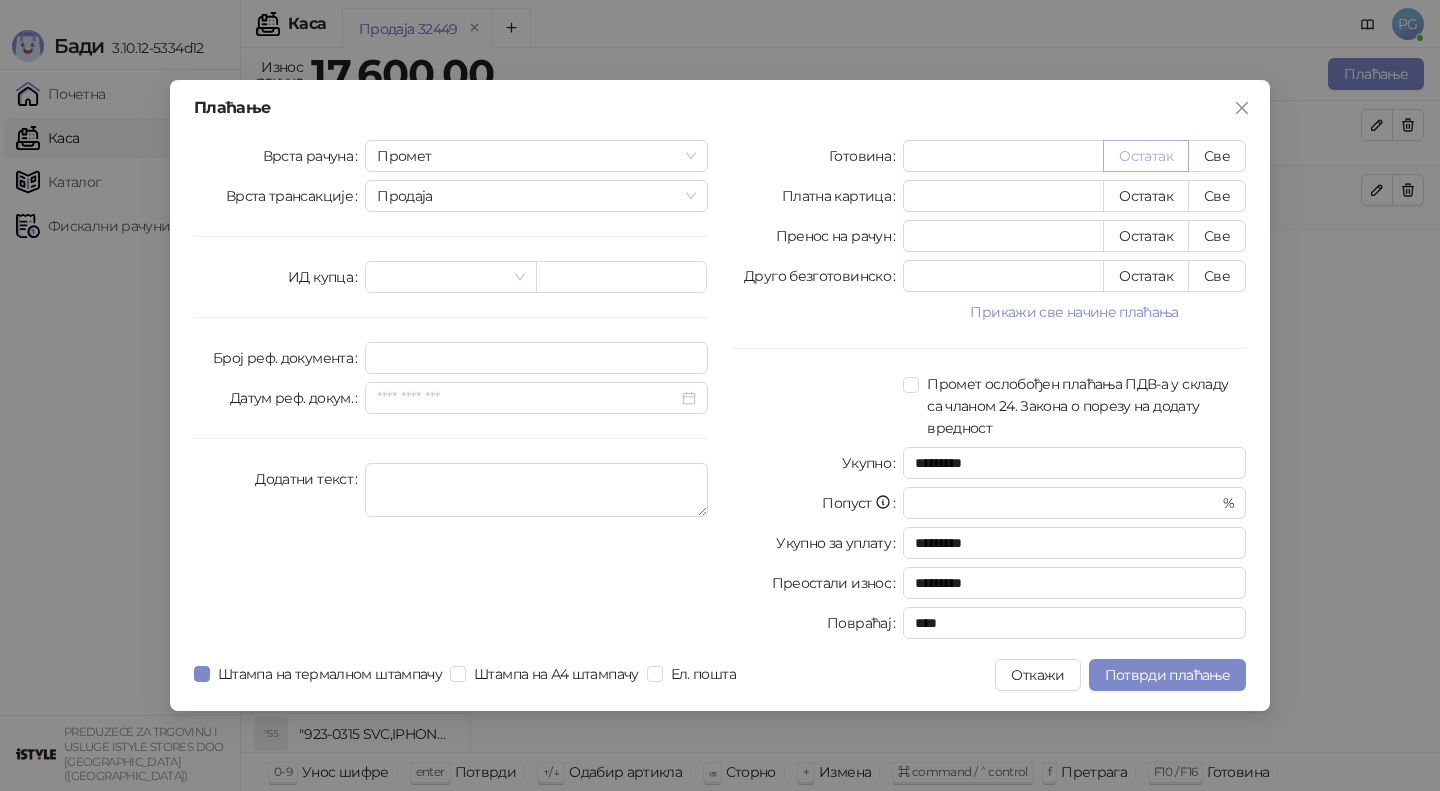 click on "Остатак" at bounding box center [1146, 156] 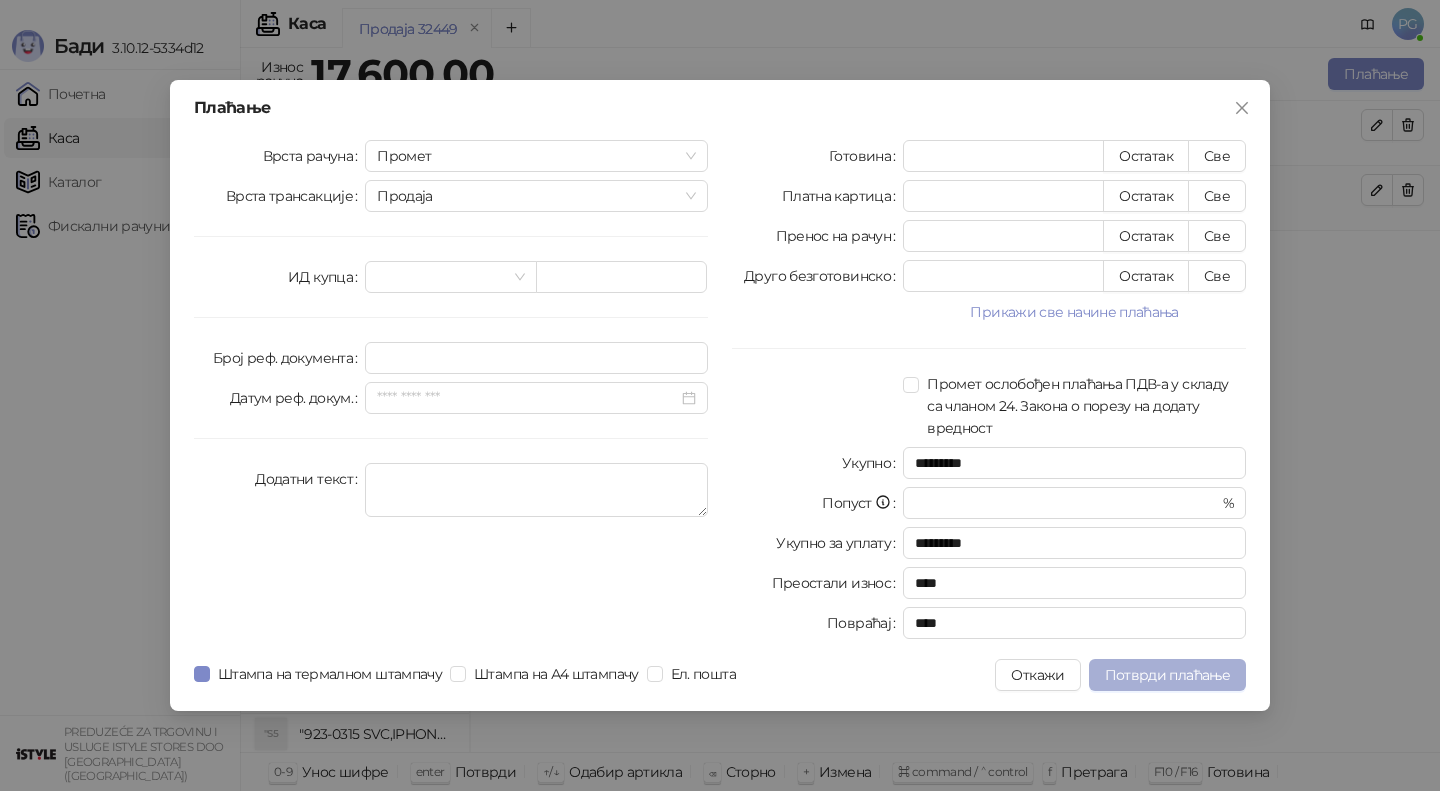 click on "Потврди плаћање" at bounding box center [1167, 675] 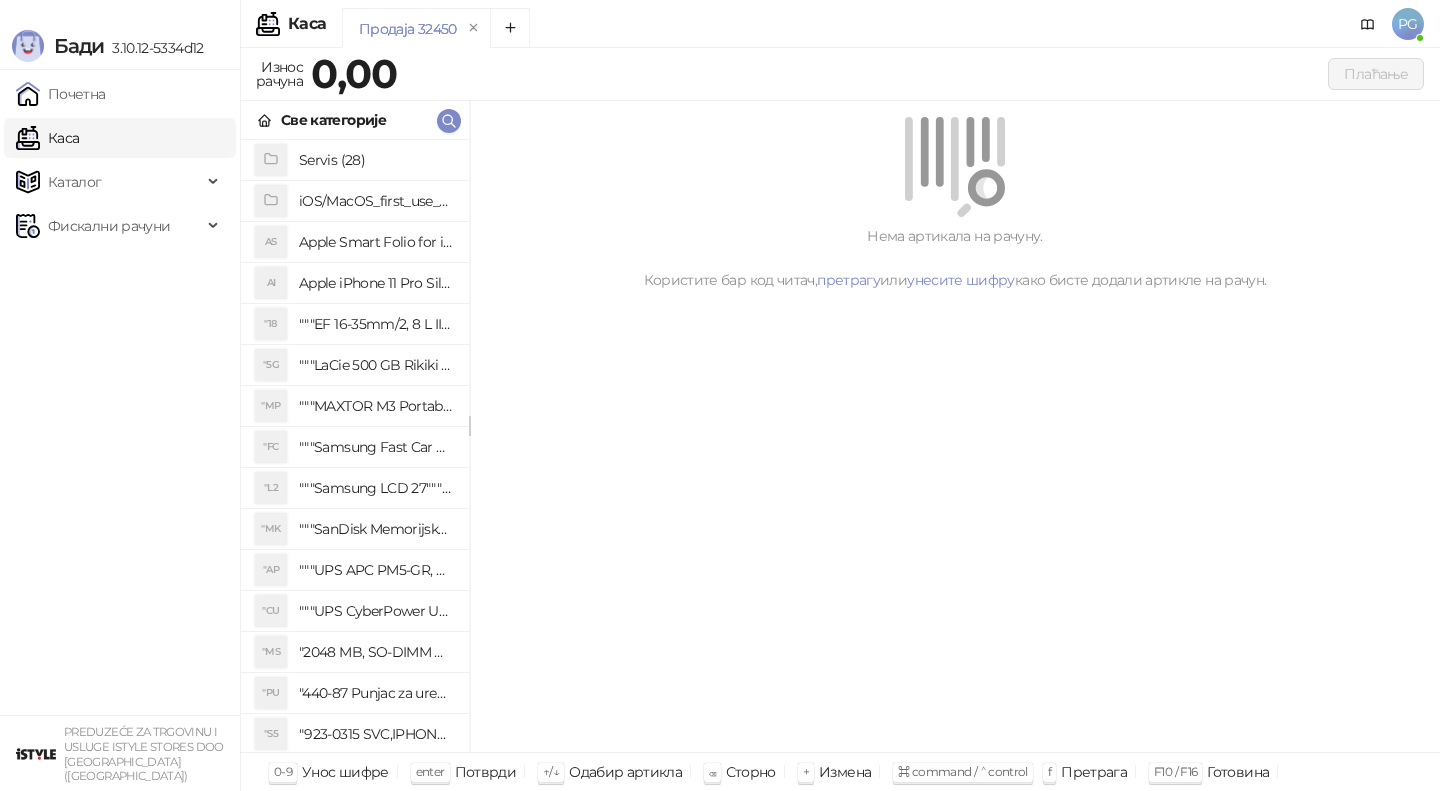 click on "Све категорије" at bounding box center (355, 120) 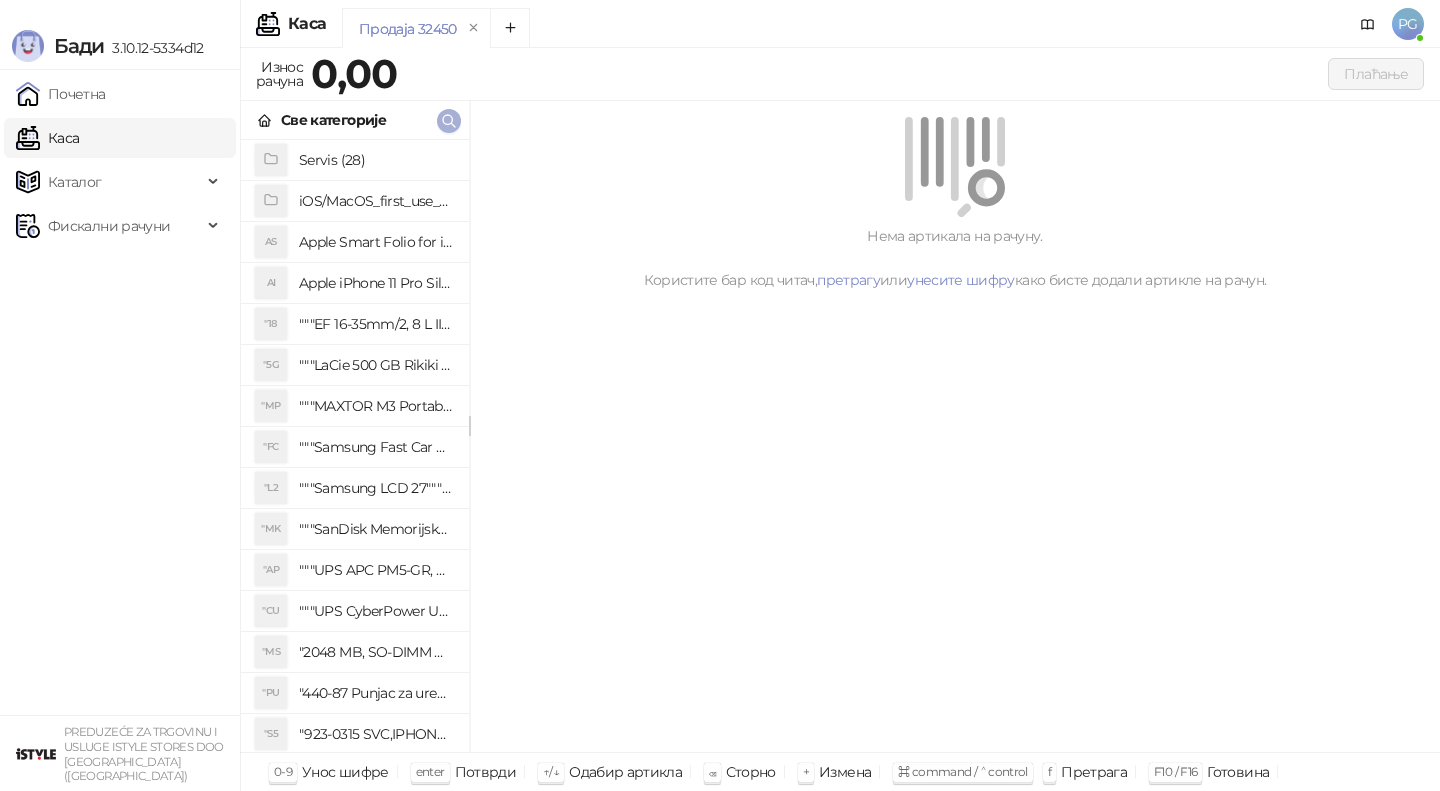 click 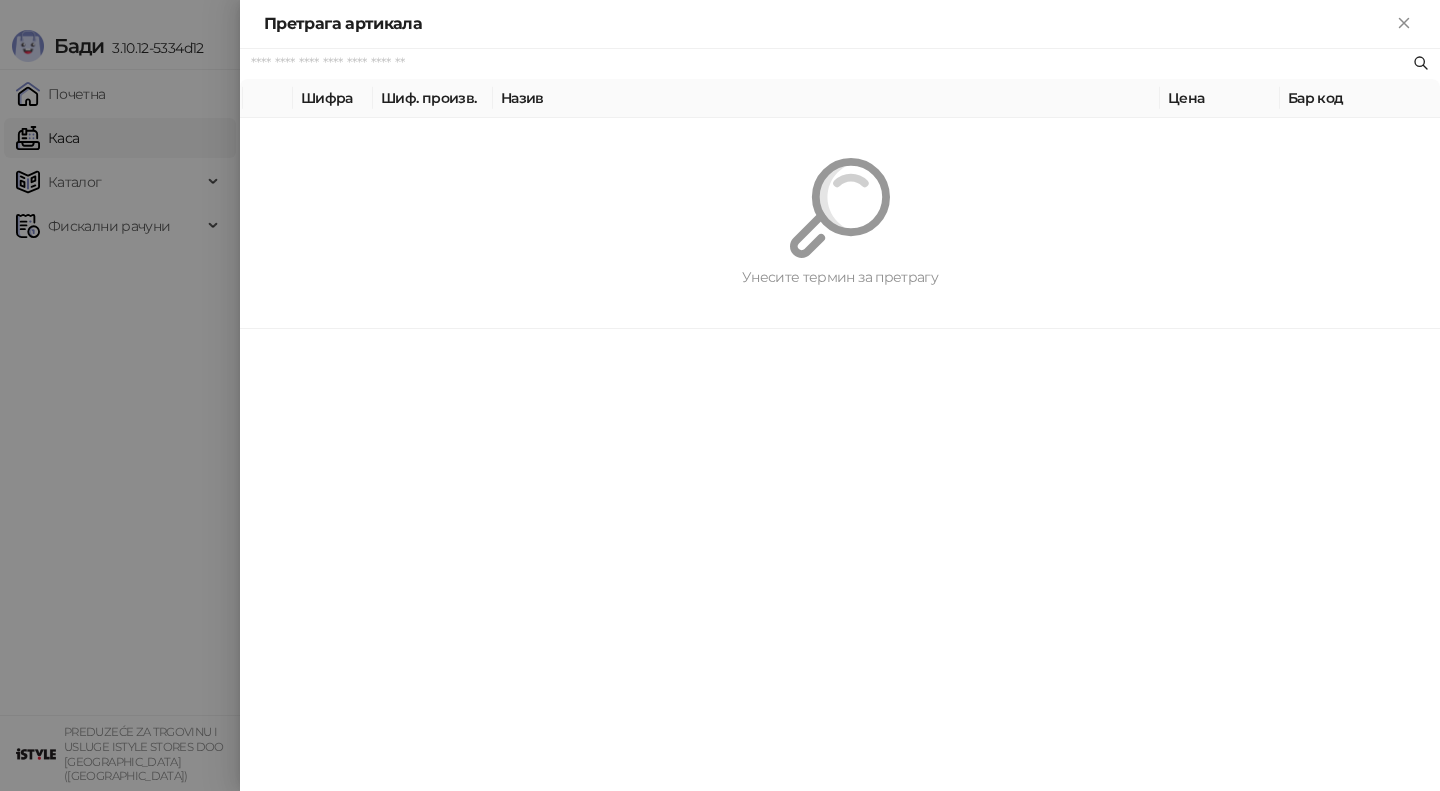 paste on "**********" 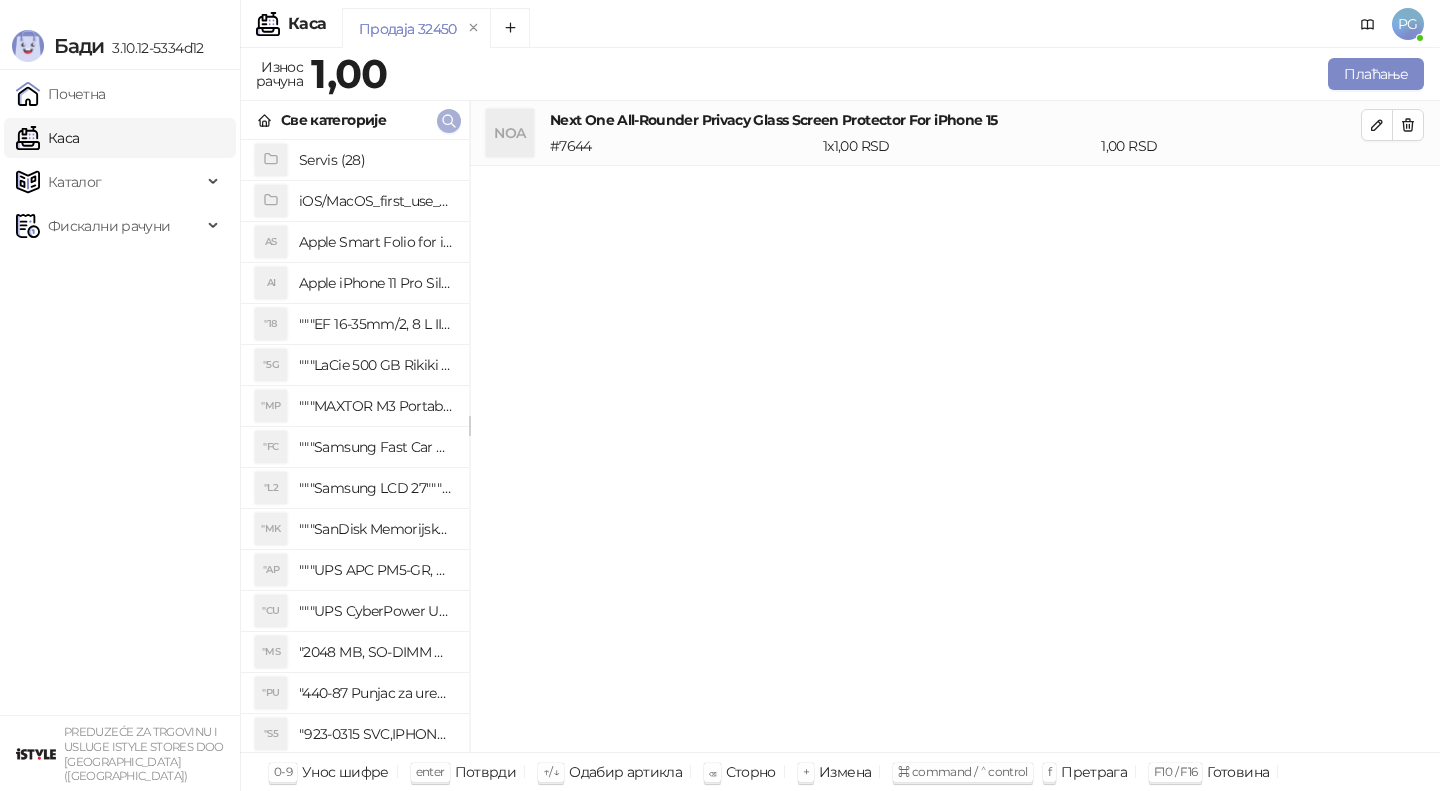 click 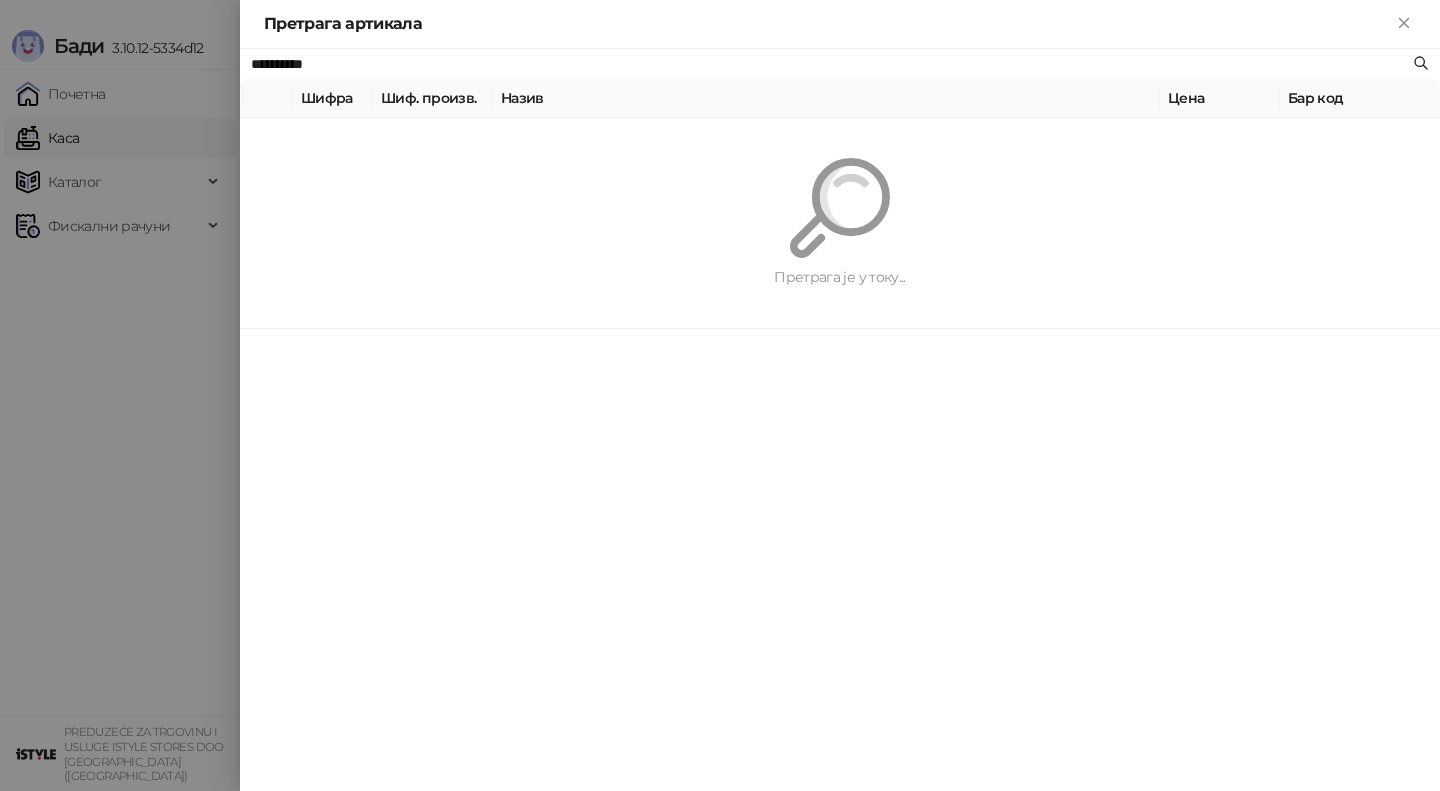 paste on "**********" 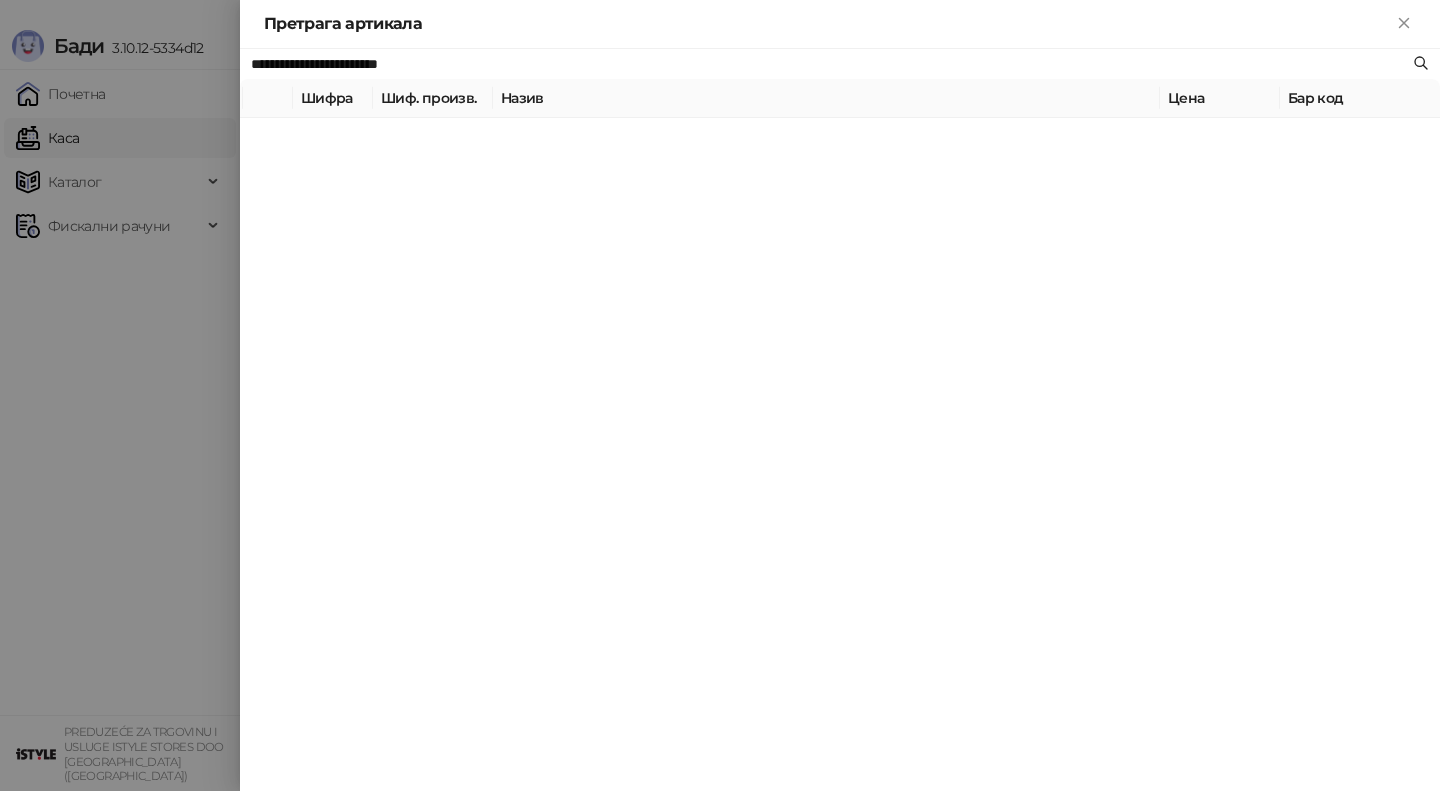 type on "**********" 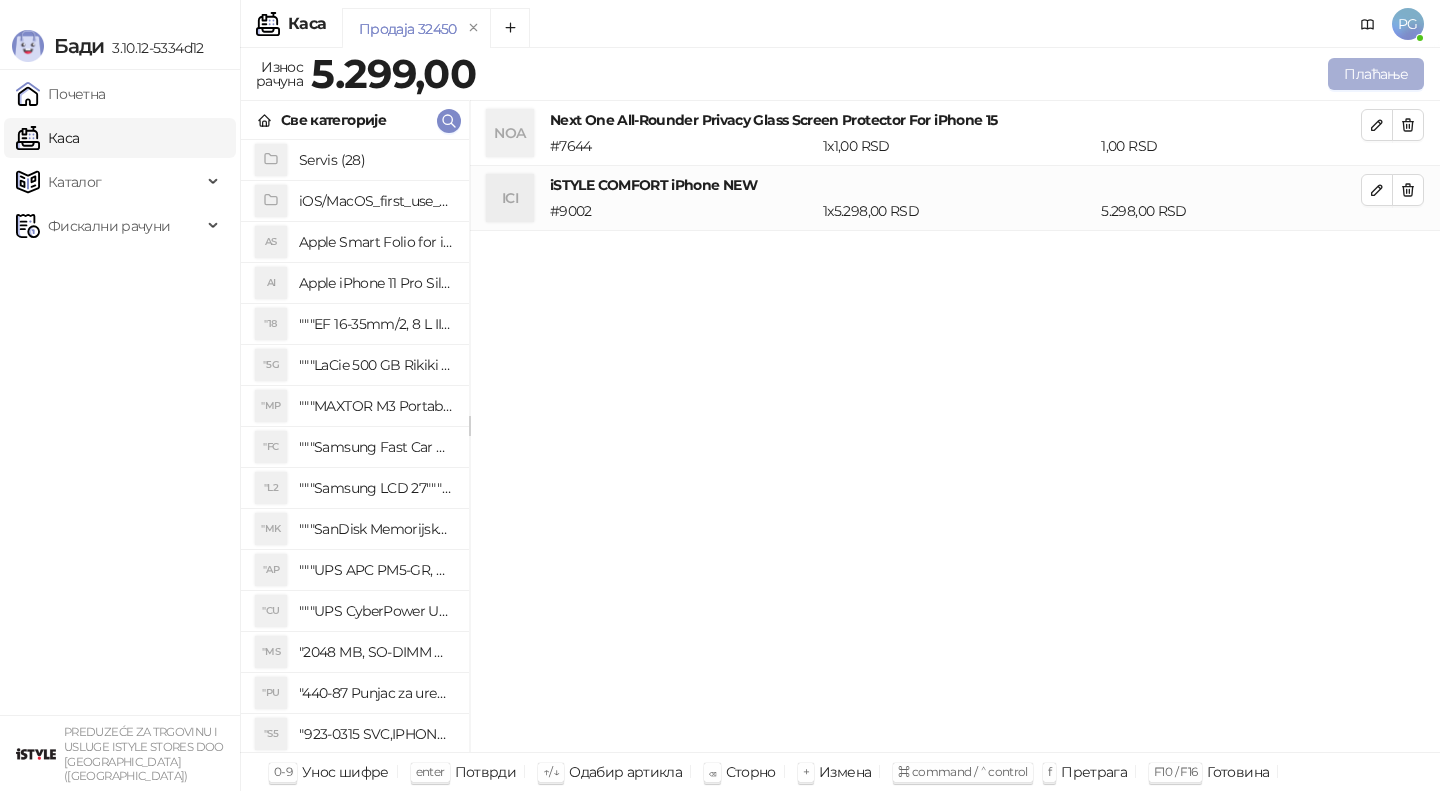 click on "Плаћање" at bounding box center (1376, 74) 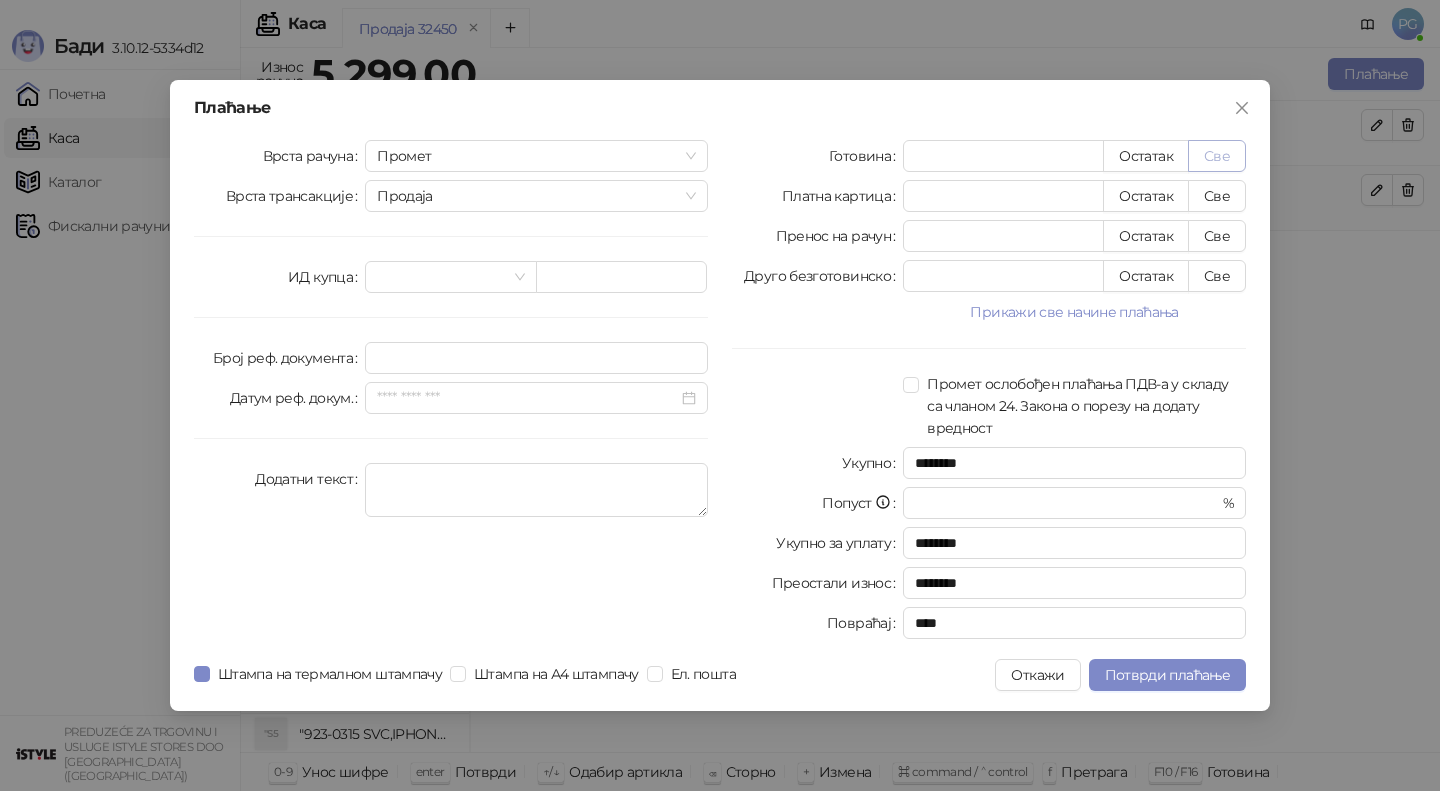 click on "Све" at bounding box center (1217, 156) 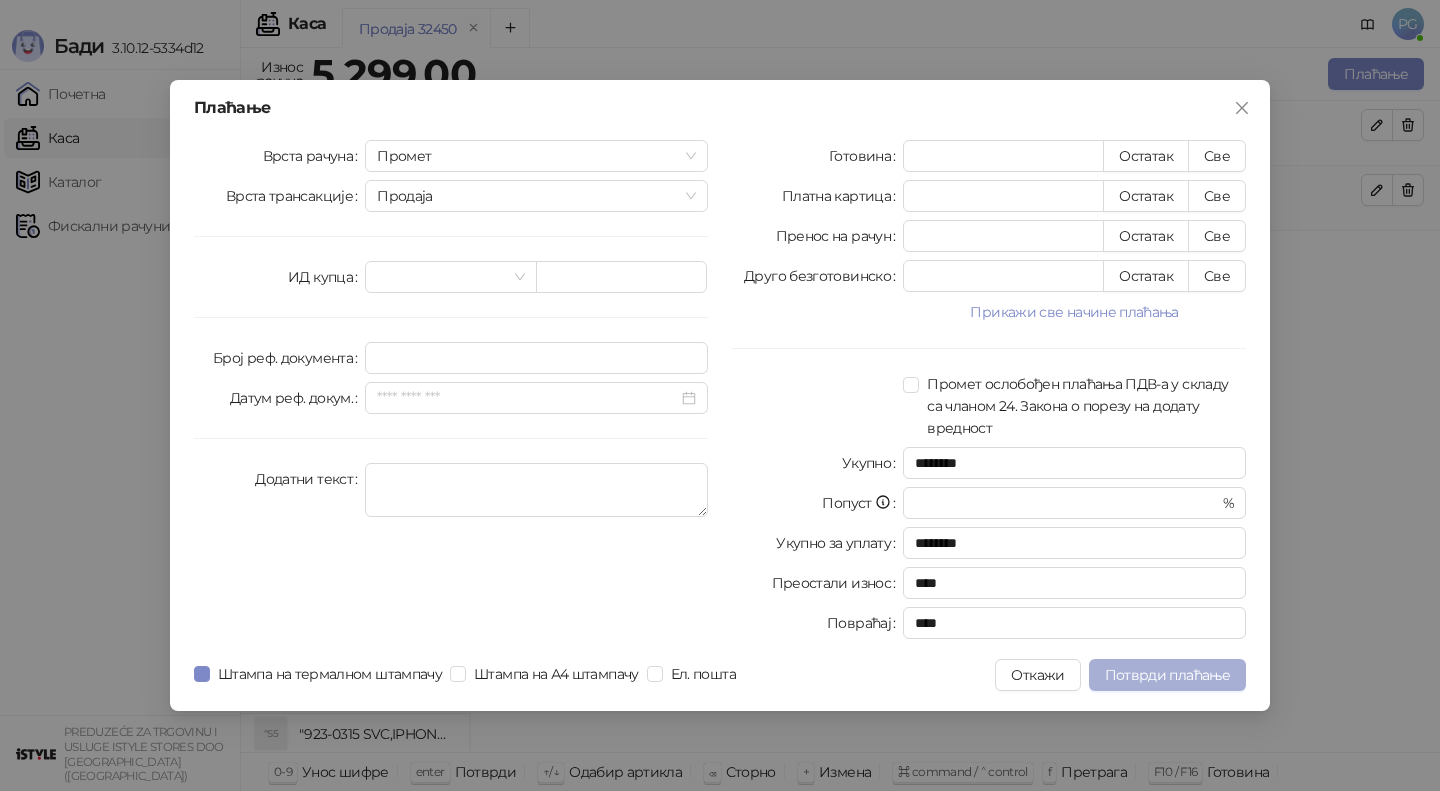 click on "Потврди плаћање" at bounding box center (1167, 675) 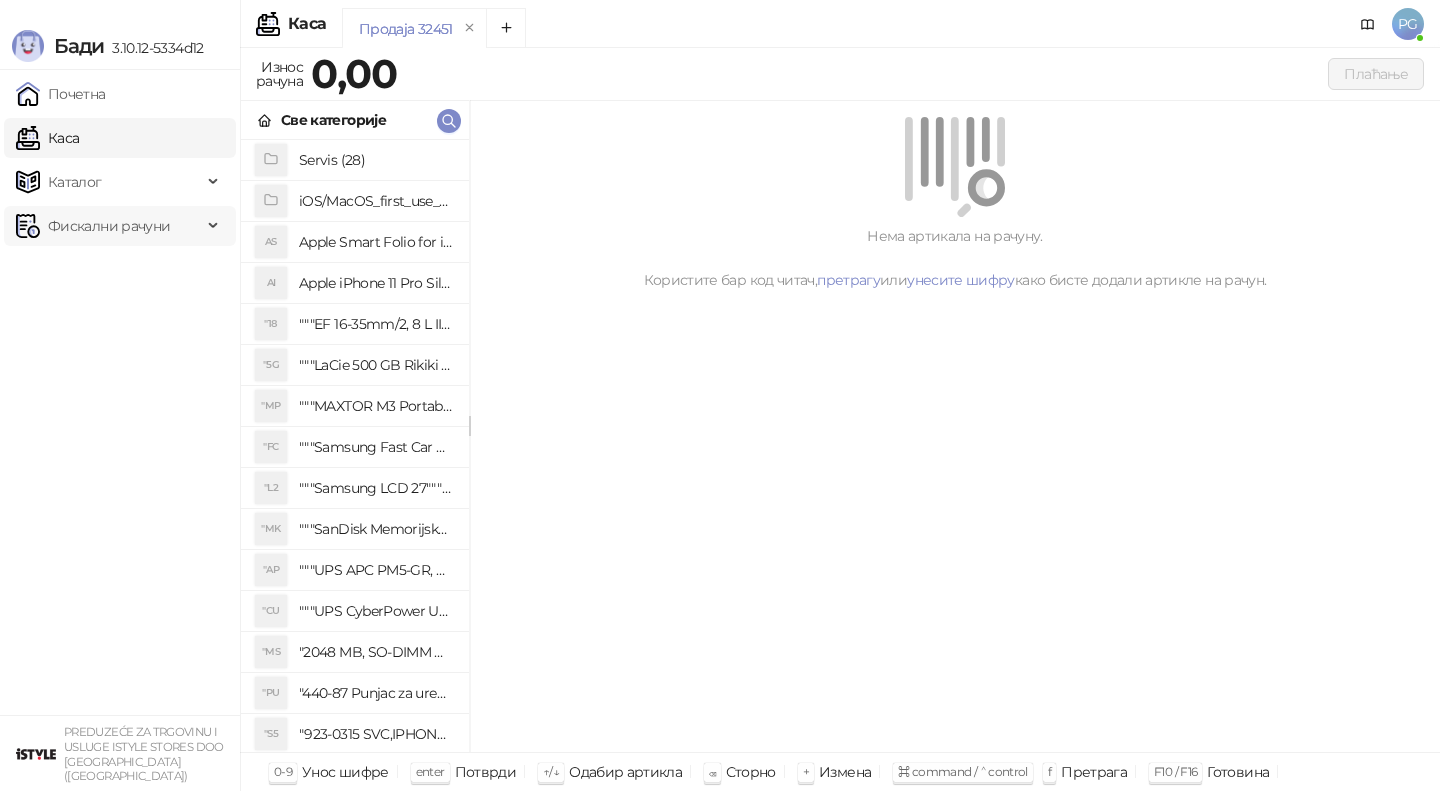 click on "Фискални рачуни" at bounding box center (109, 226) 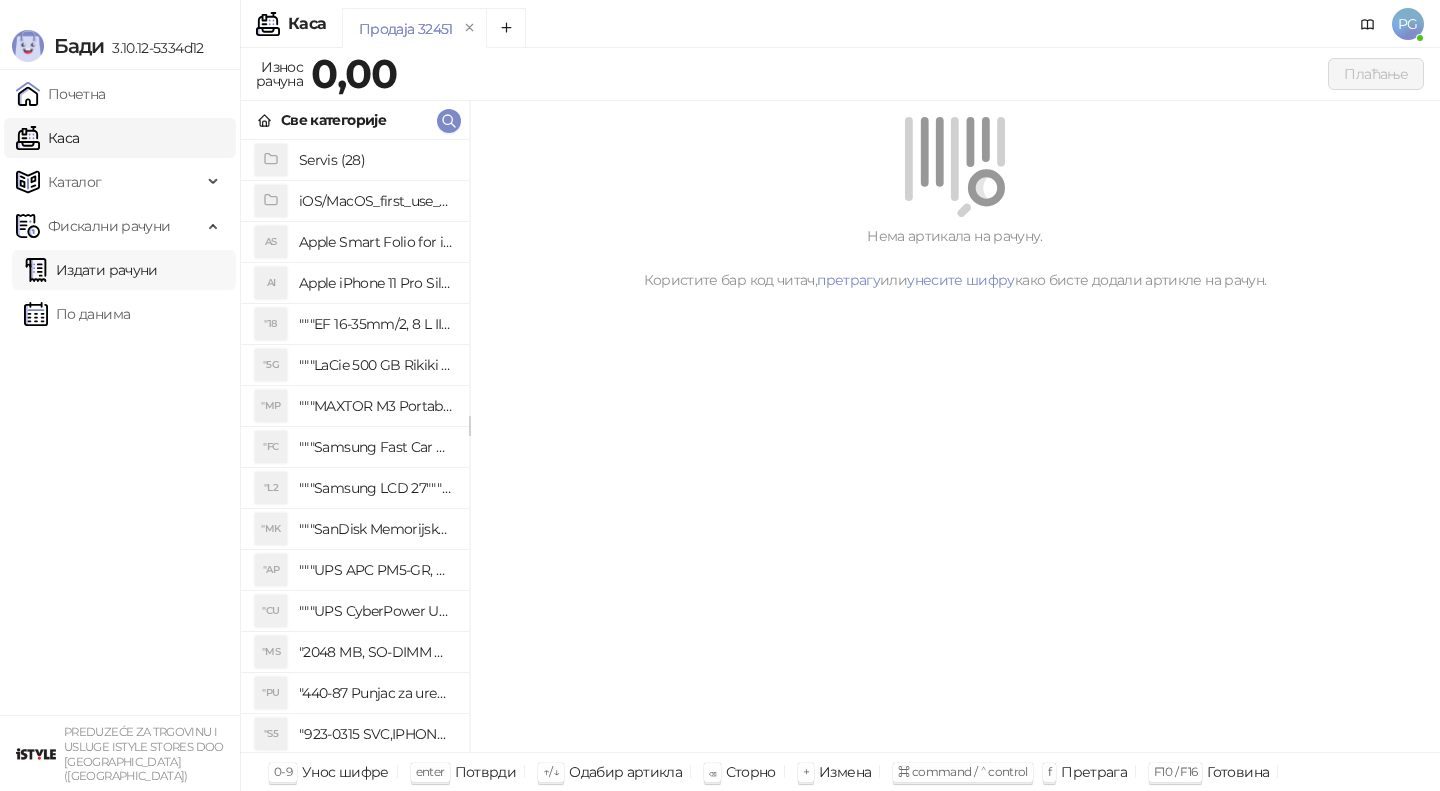 drag, startPoint x: 87, startPoint y: 323, endPoint x: 186, endPoint y: 255, distance: 120.10412 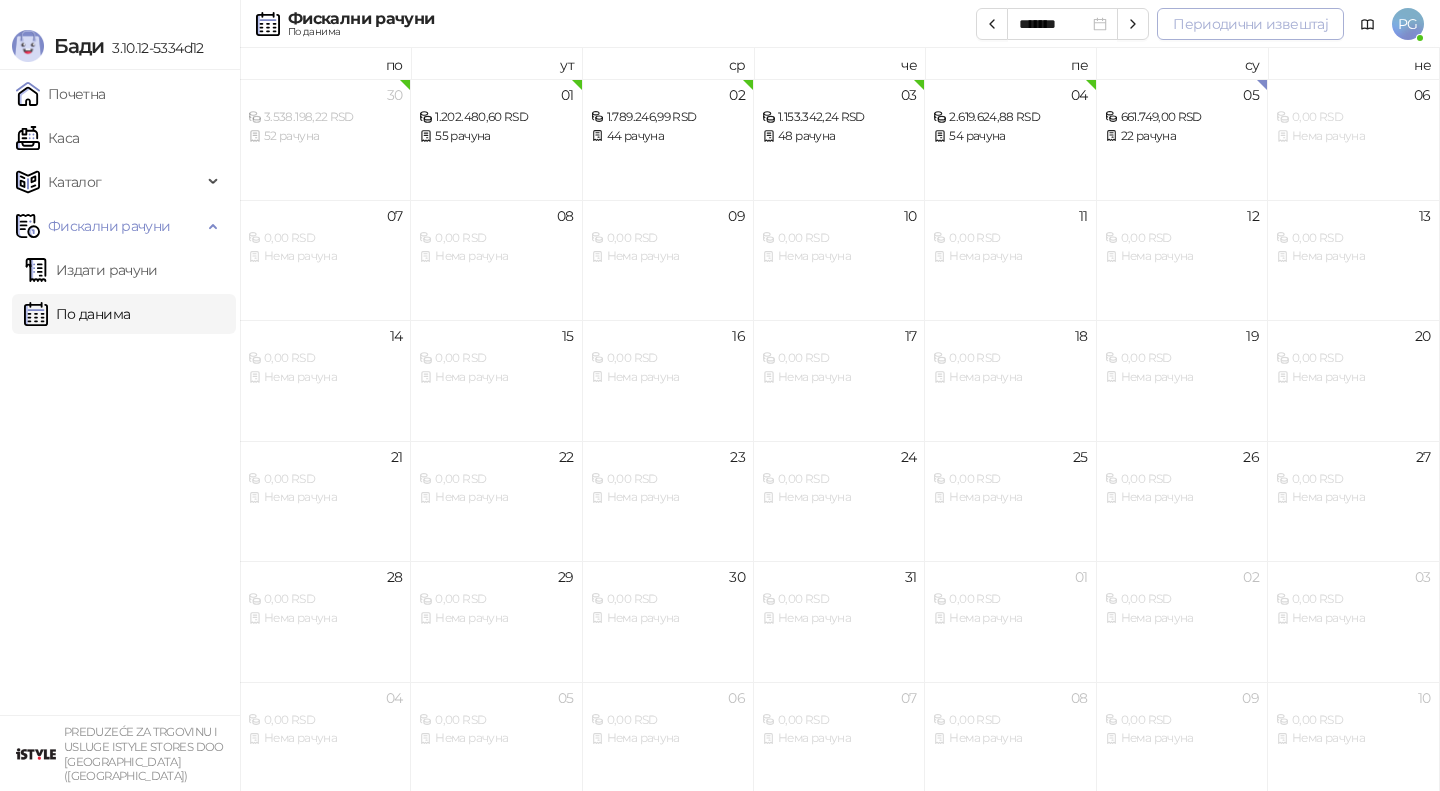 click on "Периодични извештај" at bounding box center [1250, 24] 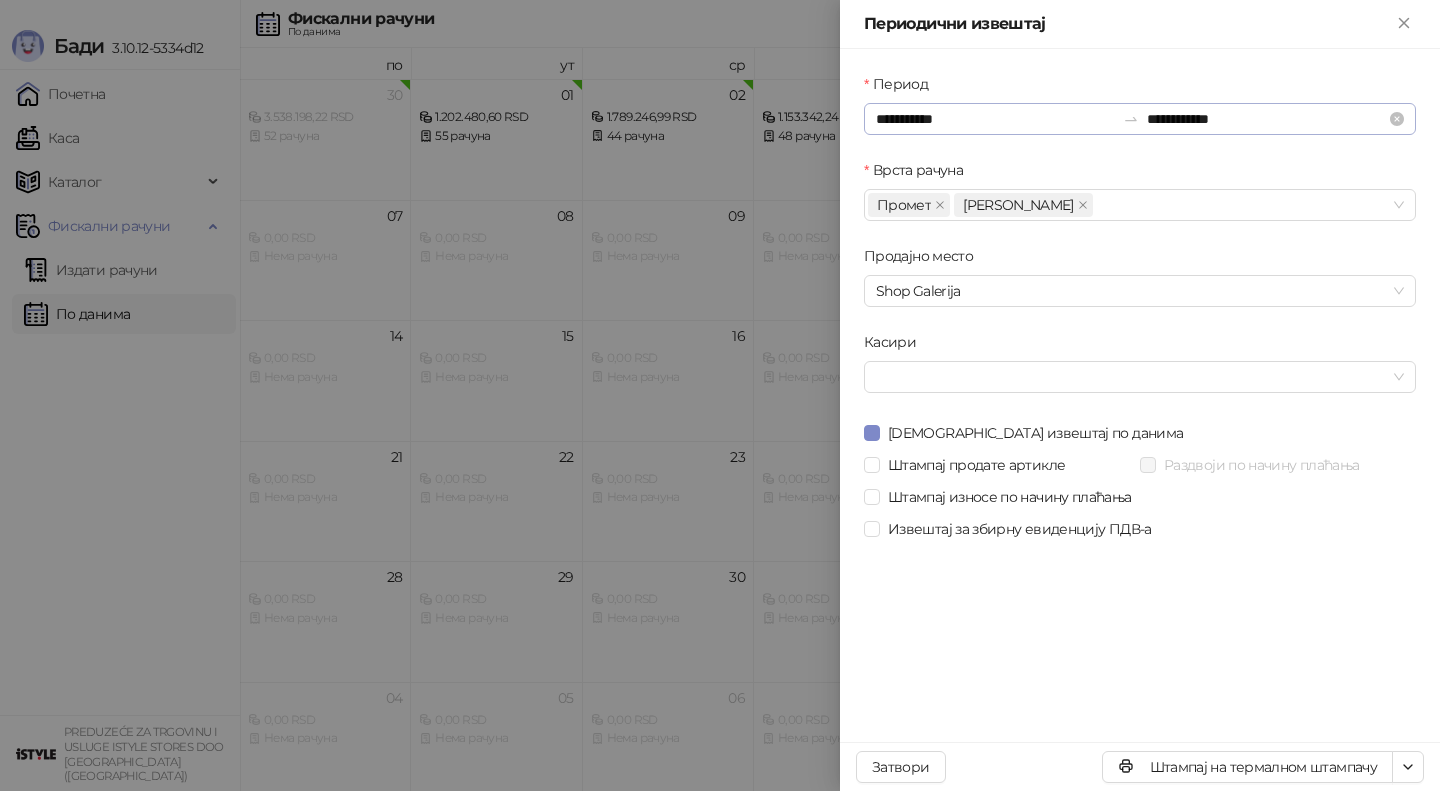 click on "**********" at bounding box center [1140, 119] 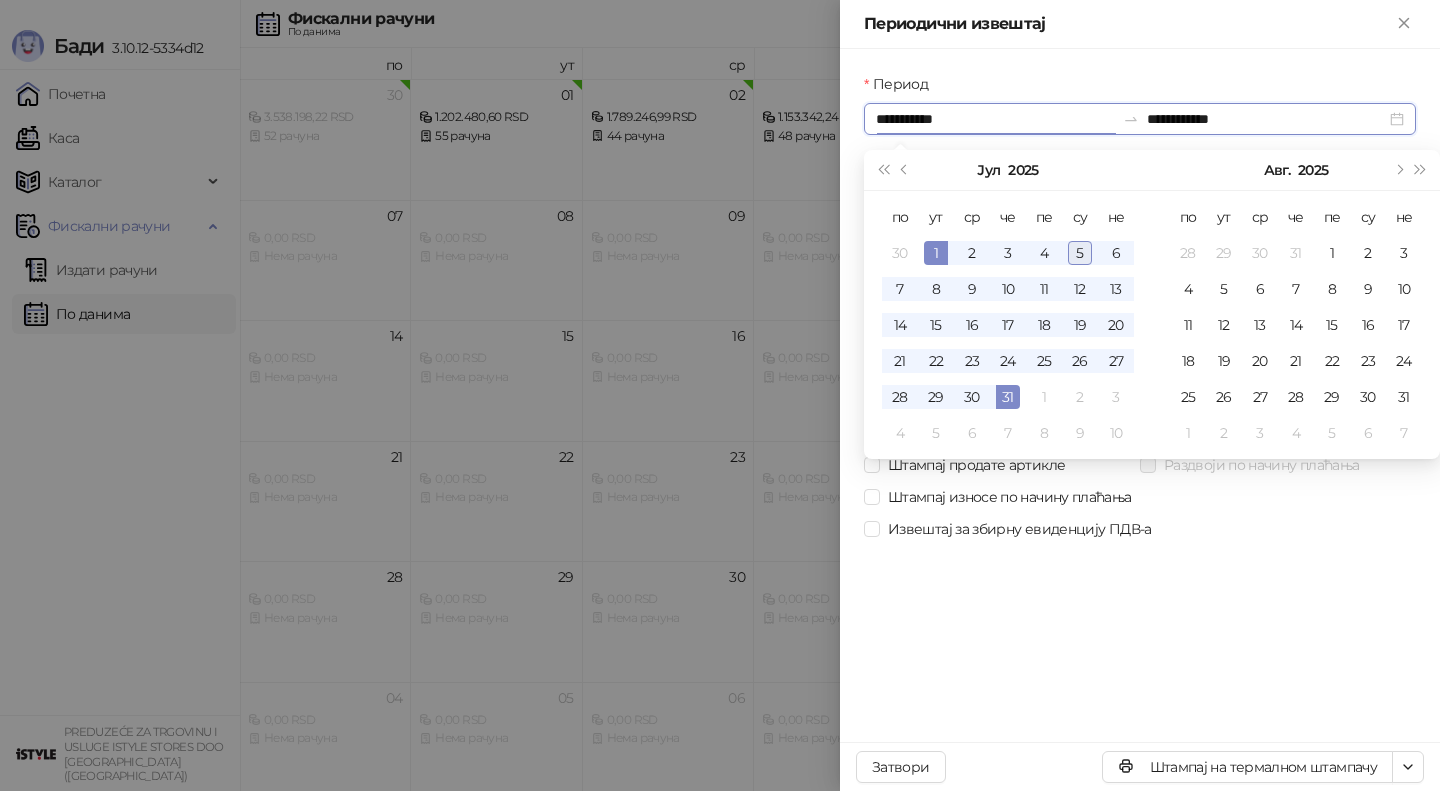 type on "**********" 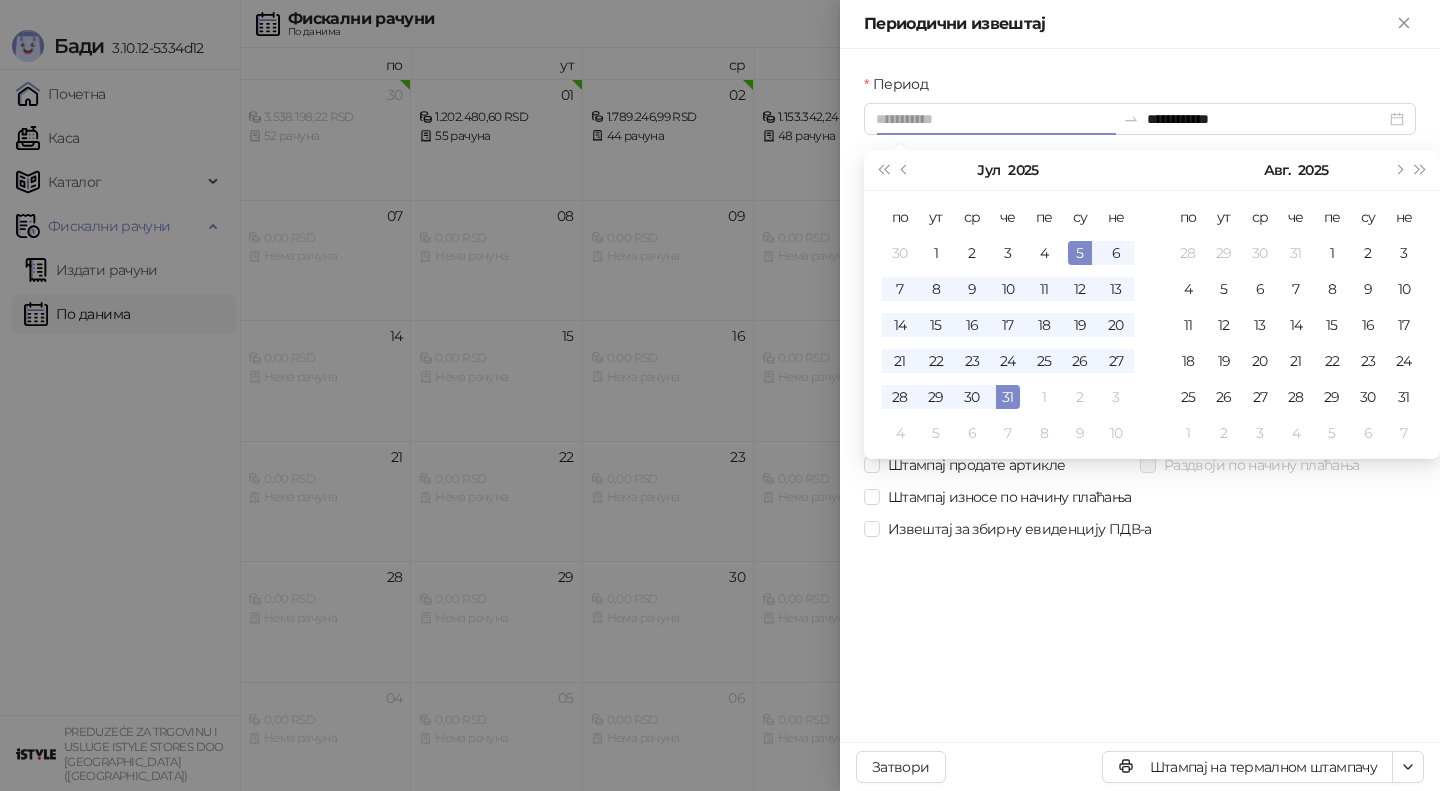 click on "5" at bounding box center [1080, 253] 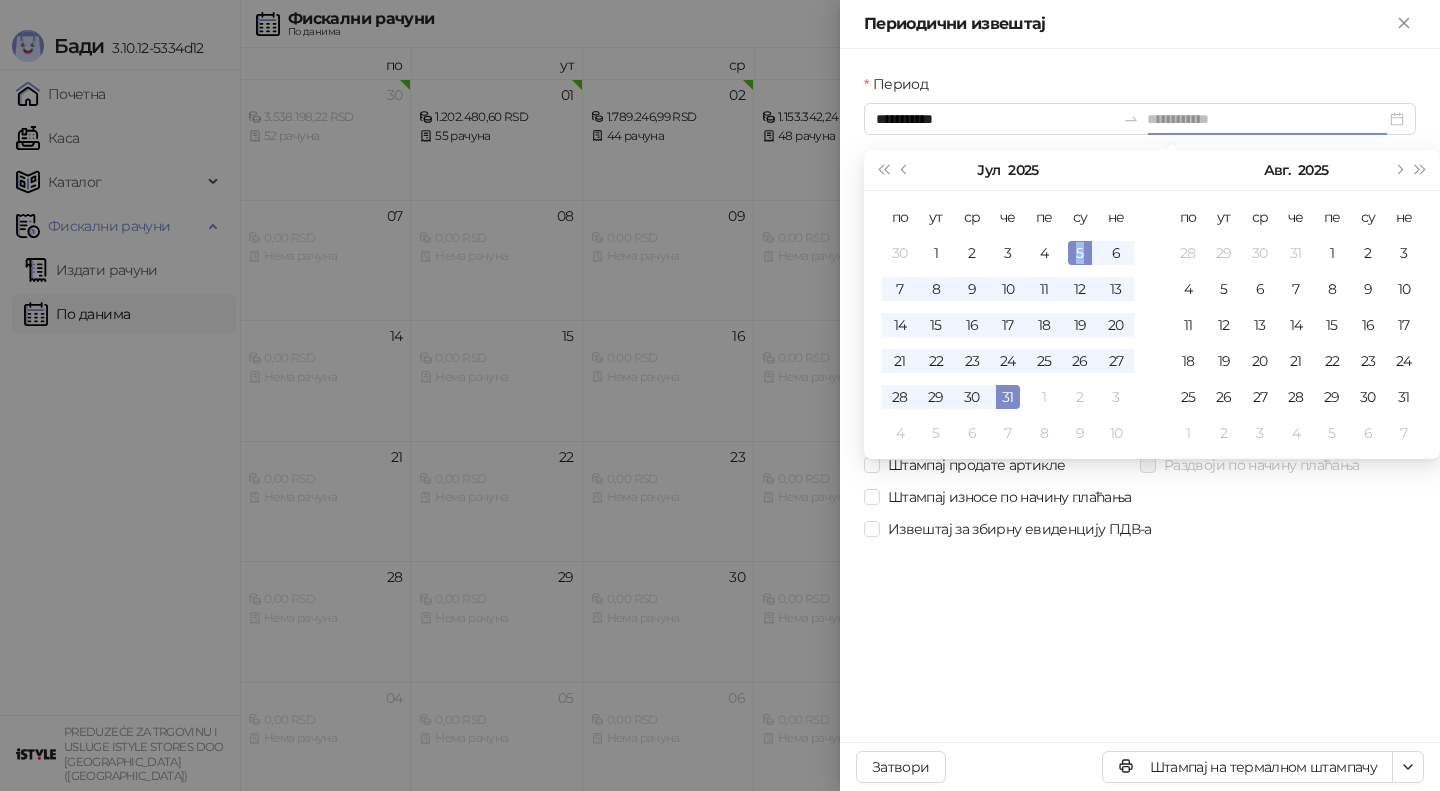 click on "5" at bounding box center (1080, 253) 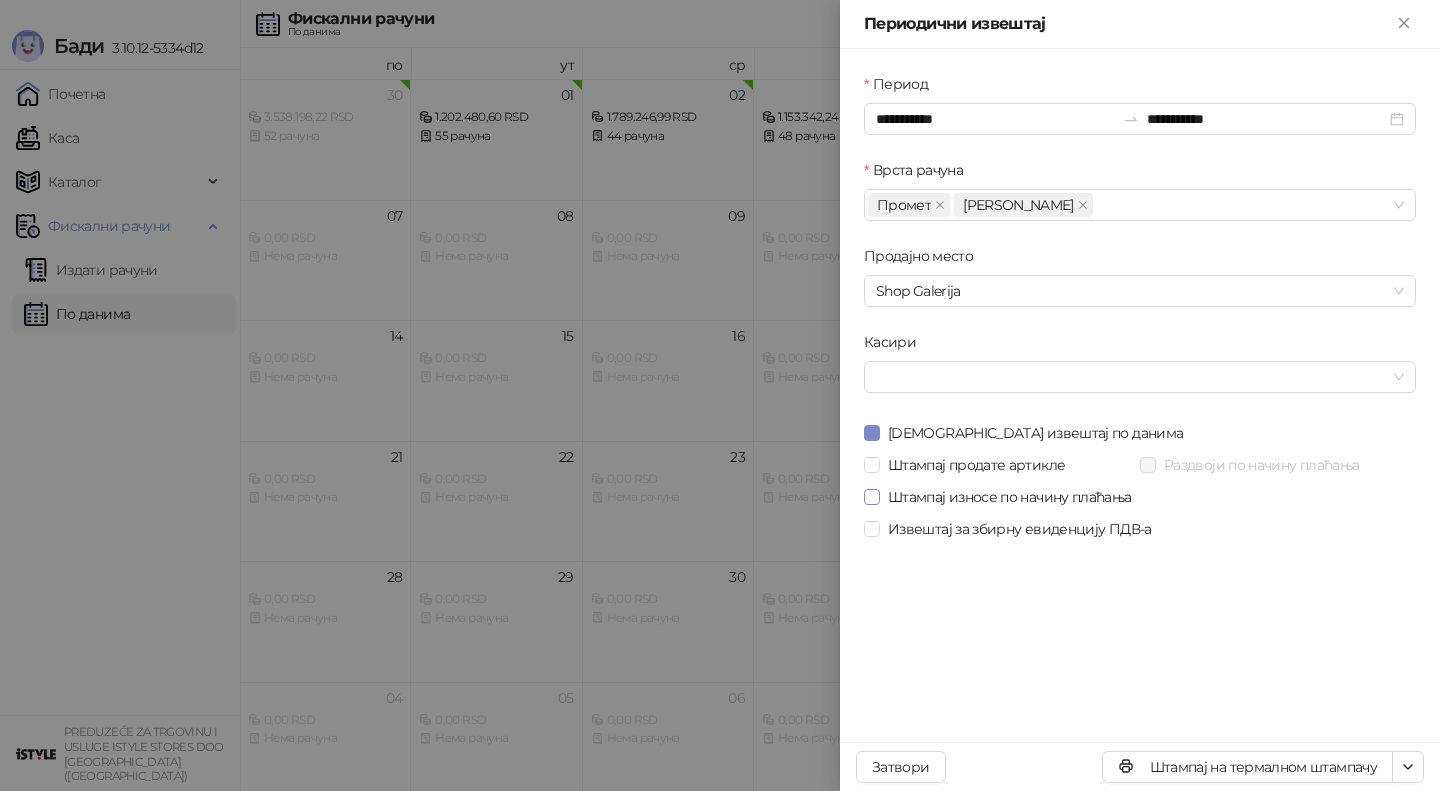 click on "Штампај износе по начину плаћања" at bounding box center [1010, 497] 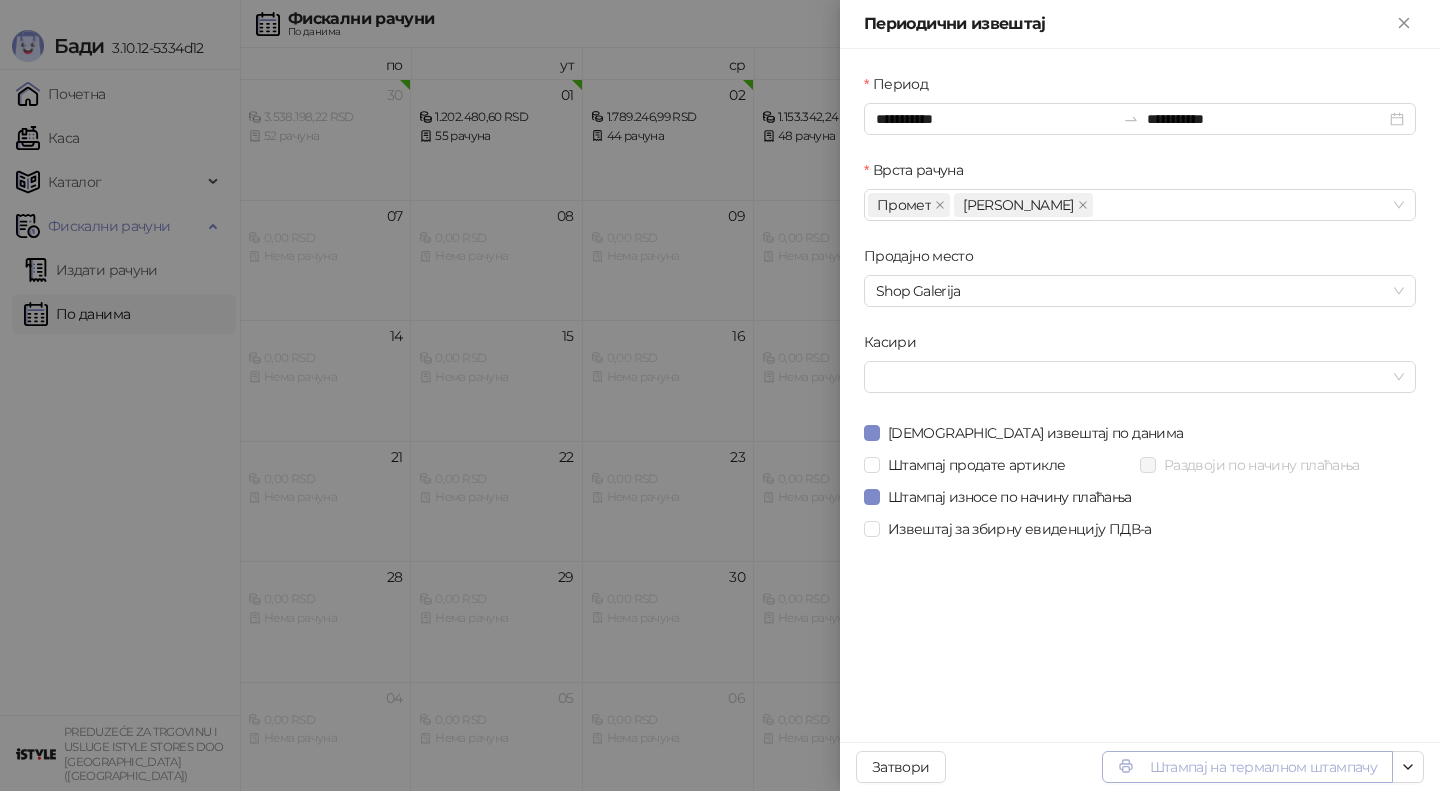 click on "Штампај на термалном штампачу" at bounding box center [1247, 767] 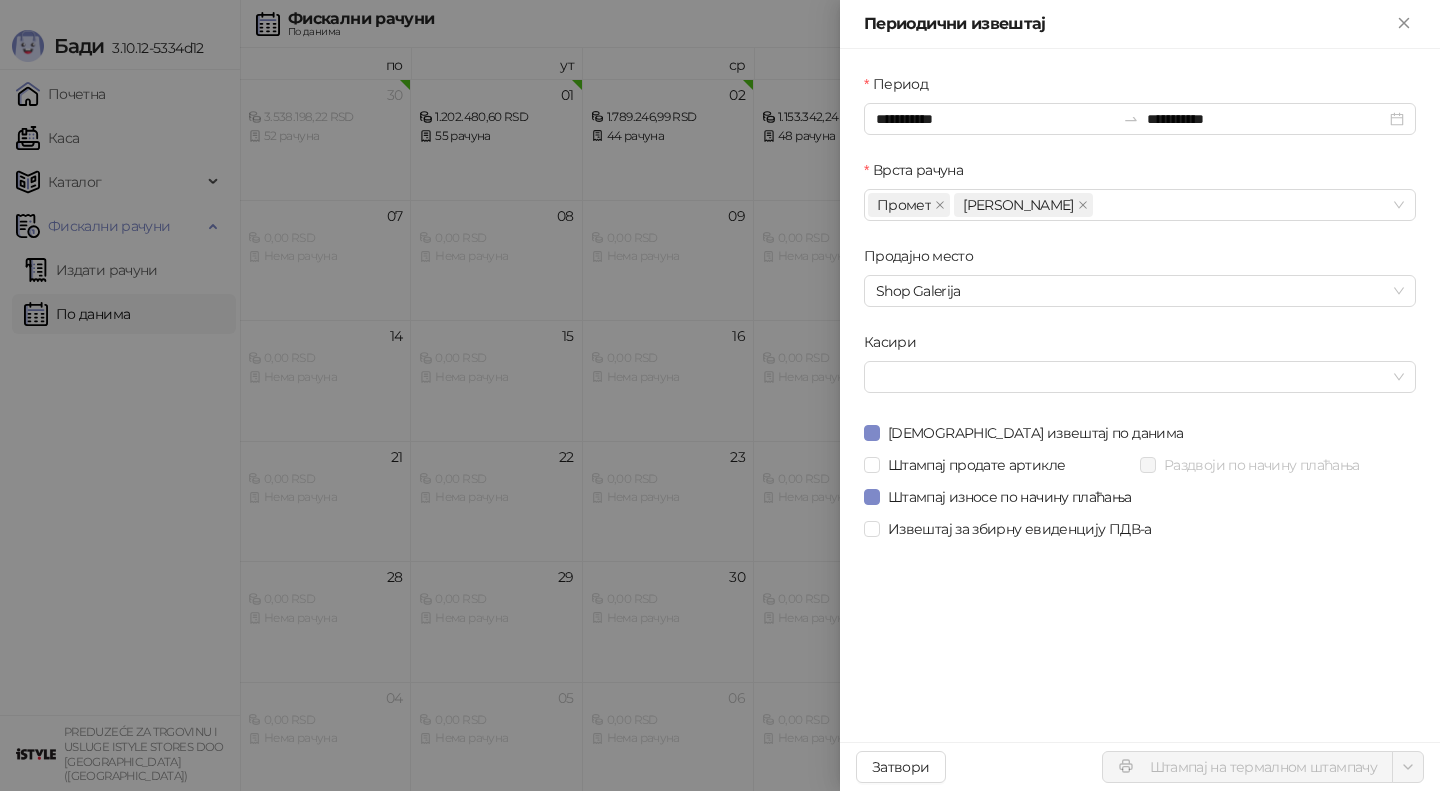 click at bounding box center [720, 395] 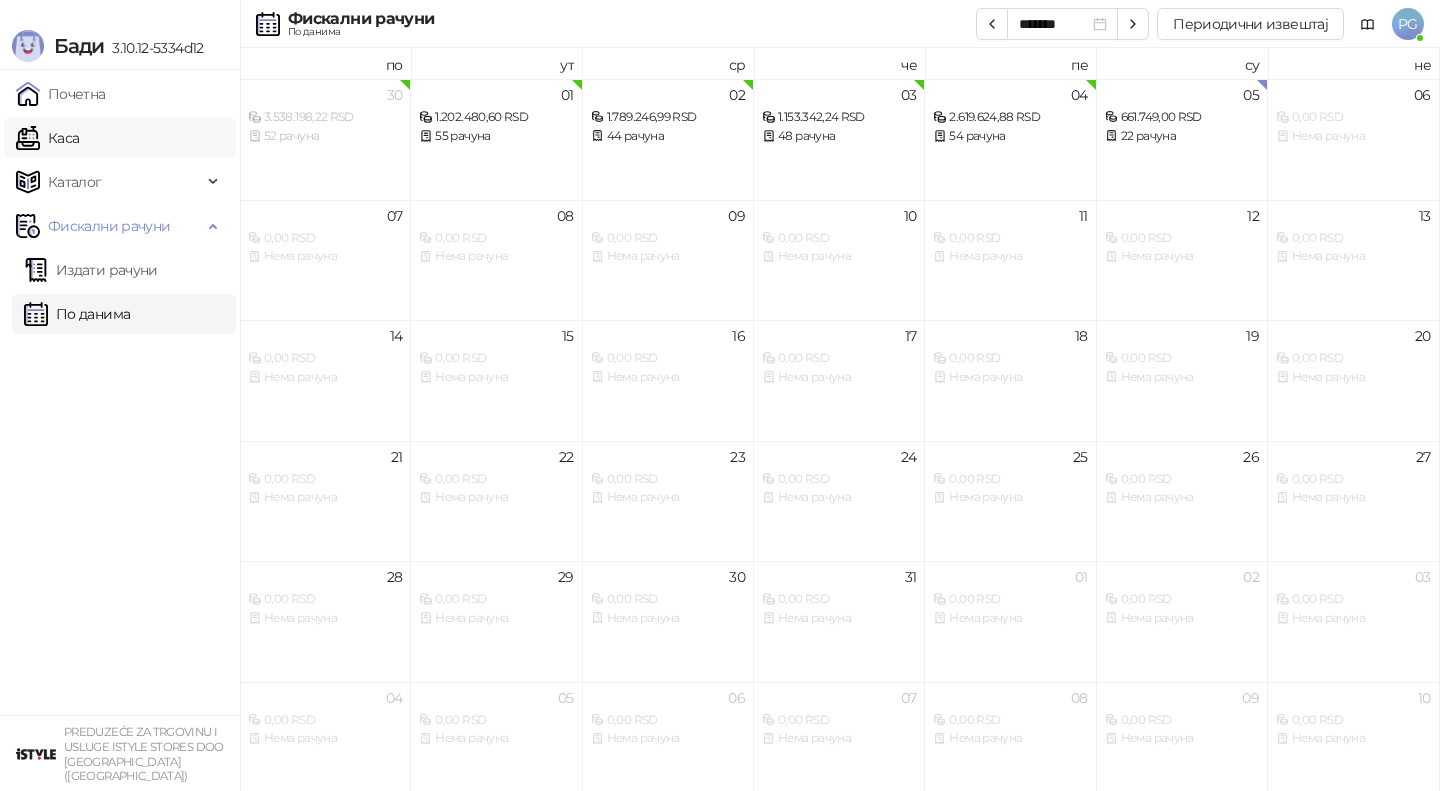 click on "Каса" at bounding box center [47, 138] 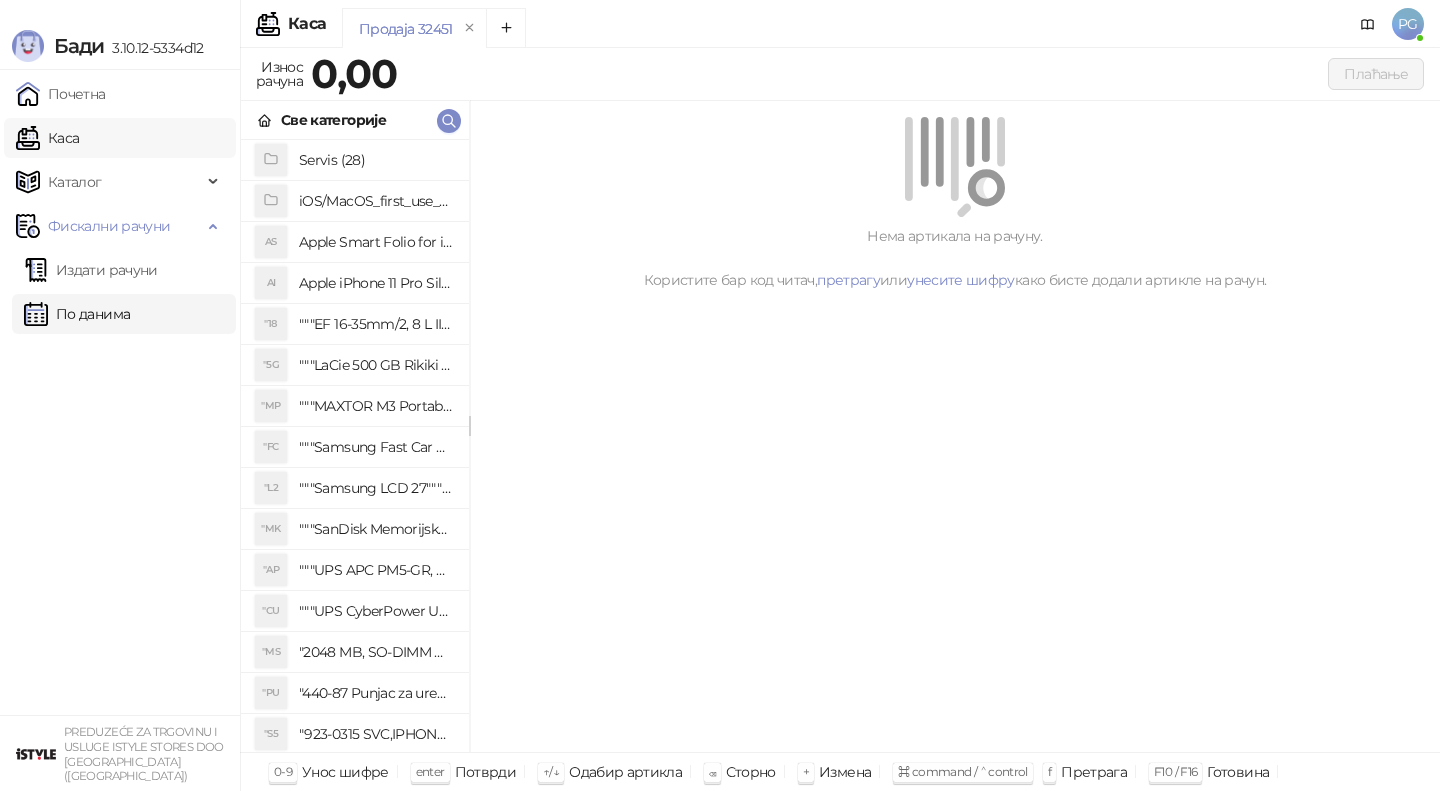 click on "Каса" at bounding box center (47, 138) 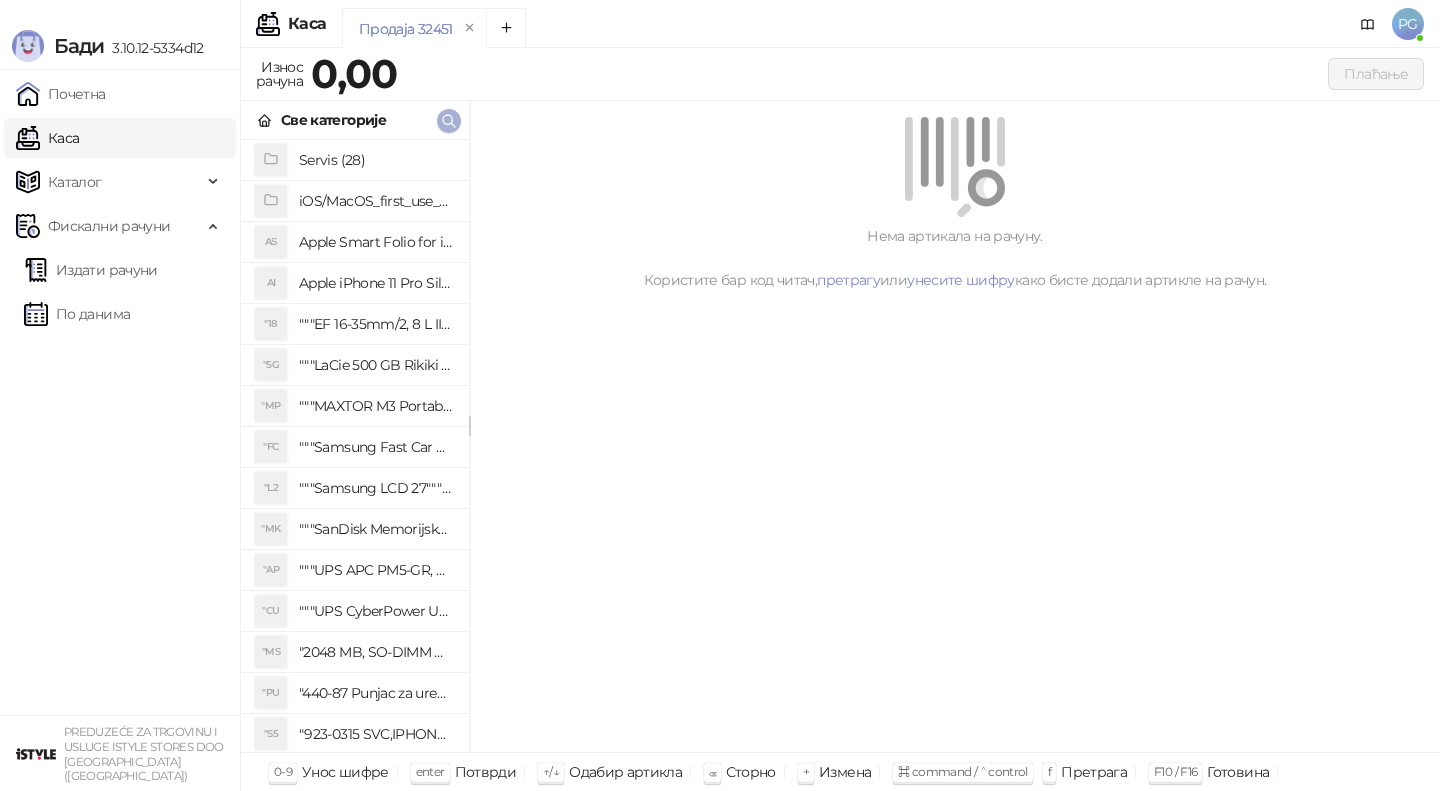 click 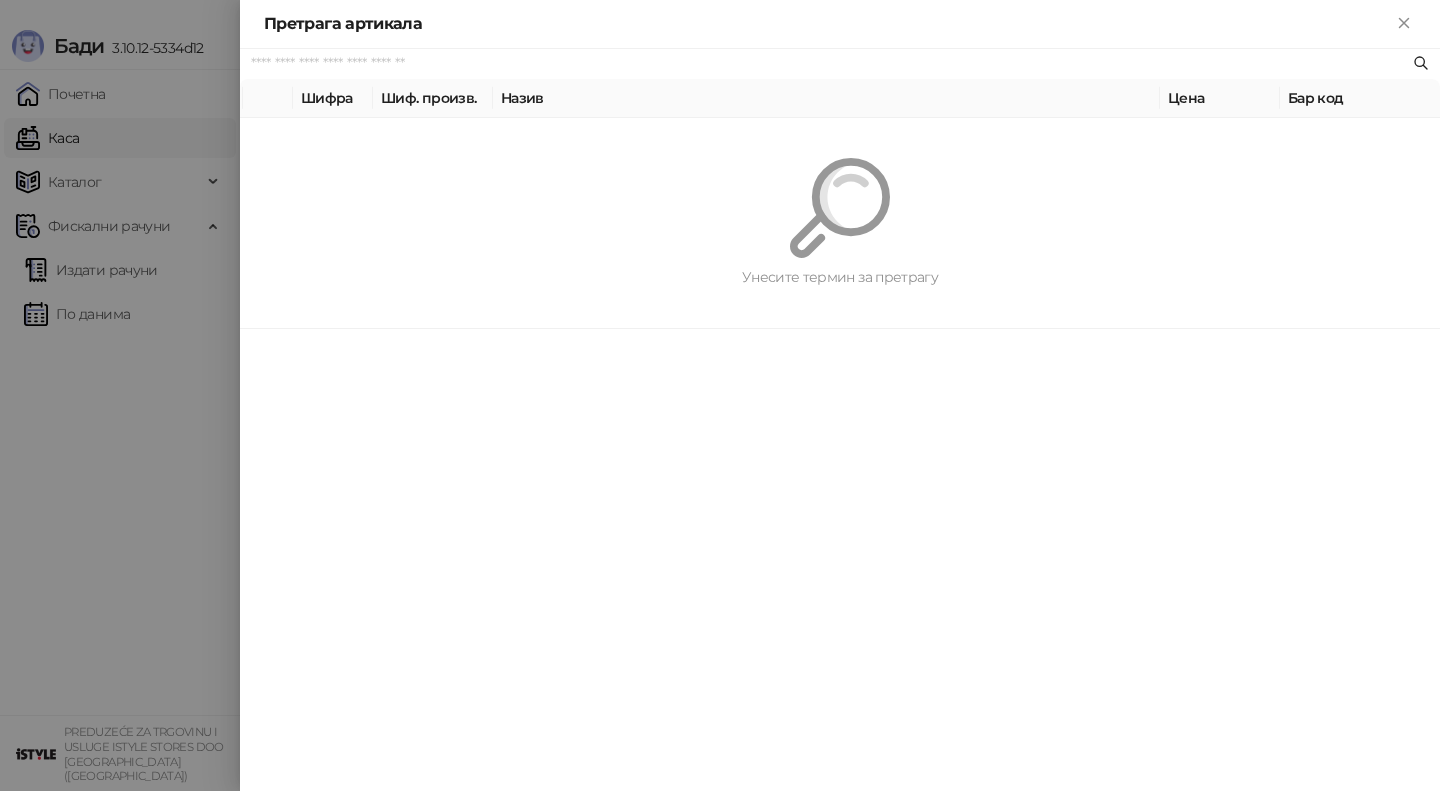 paste on "*********" 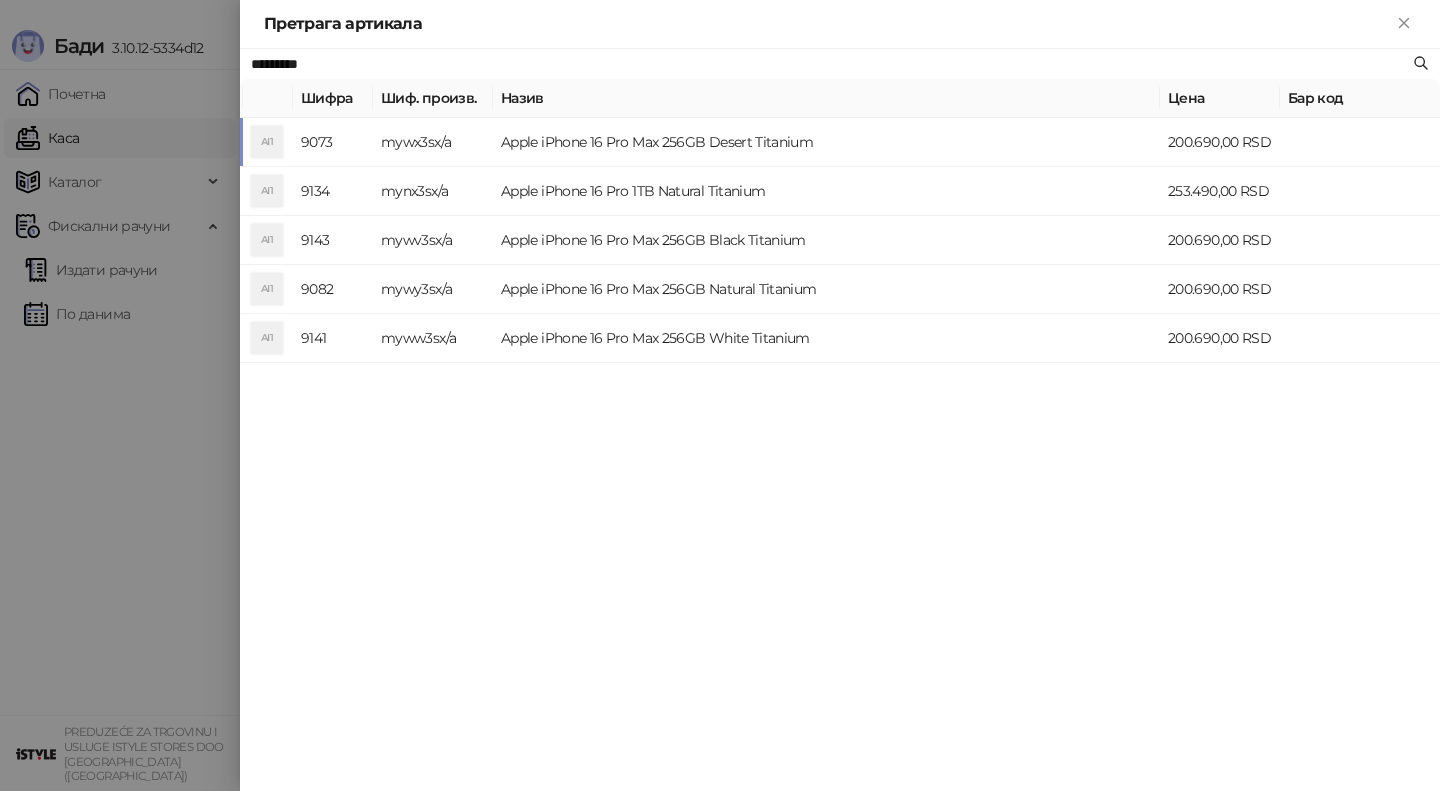 type on "*********" 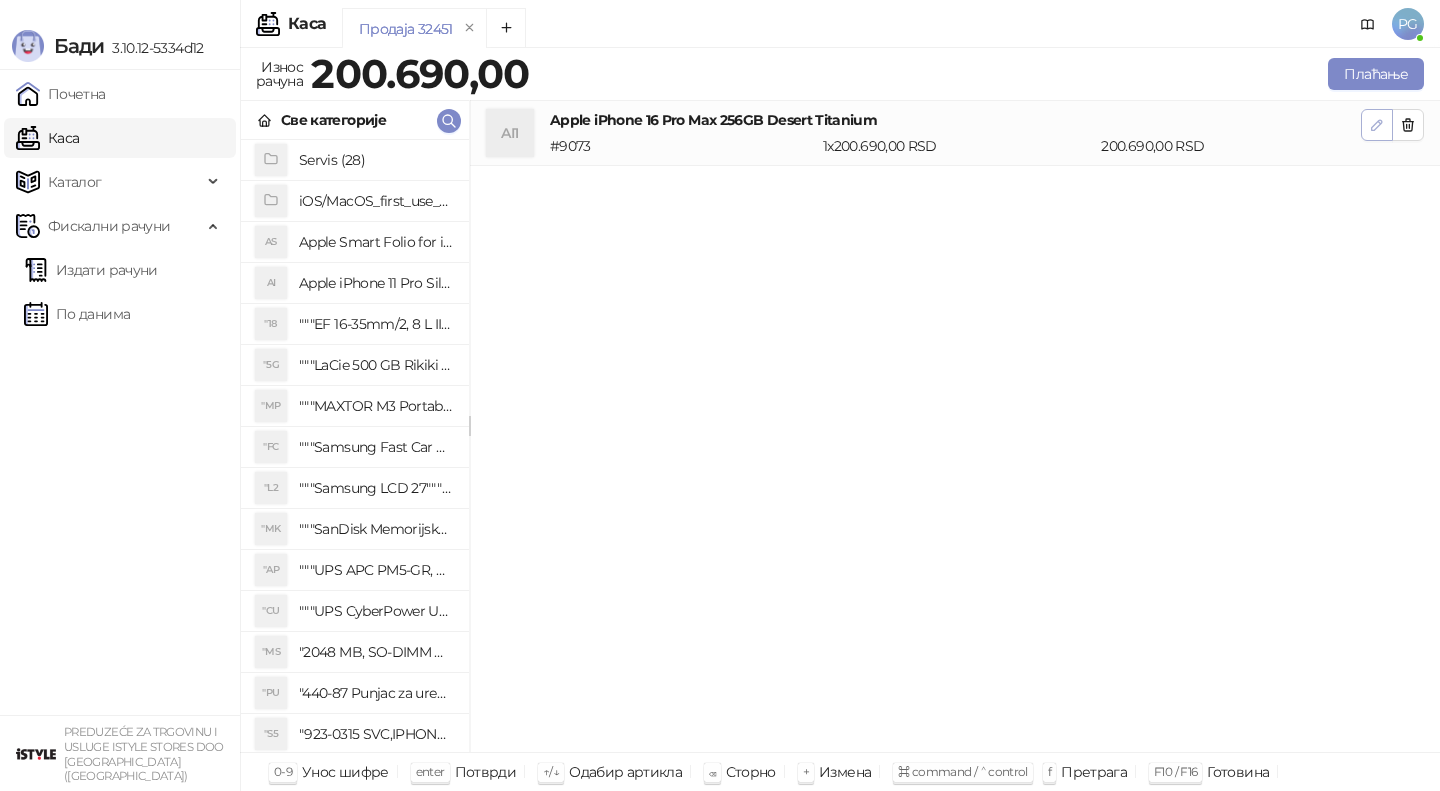 click 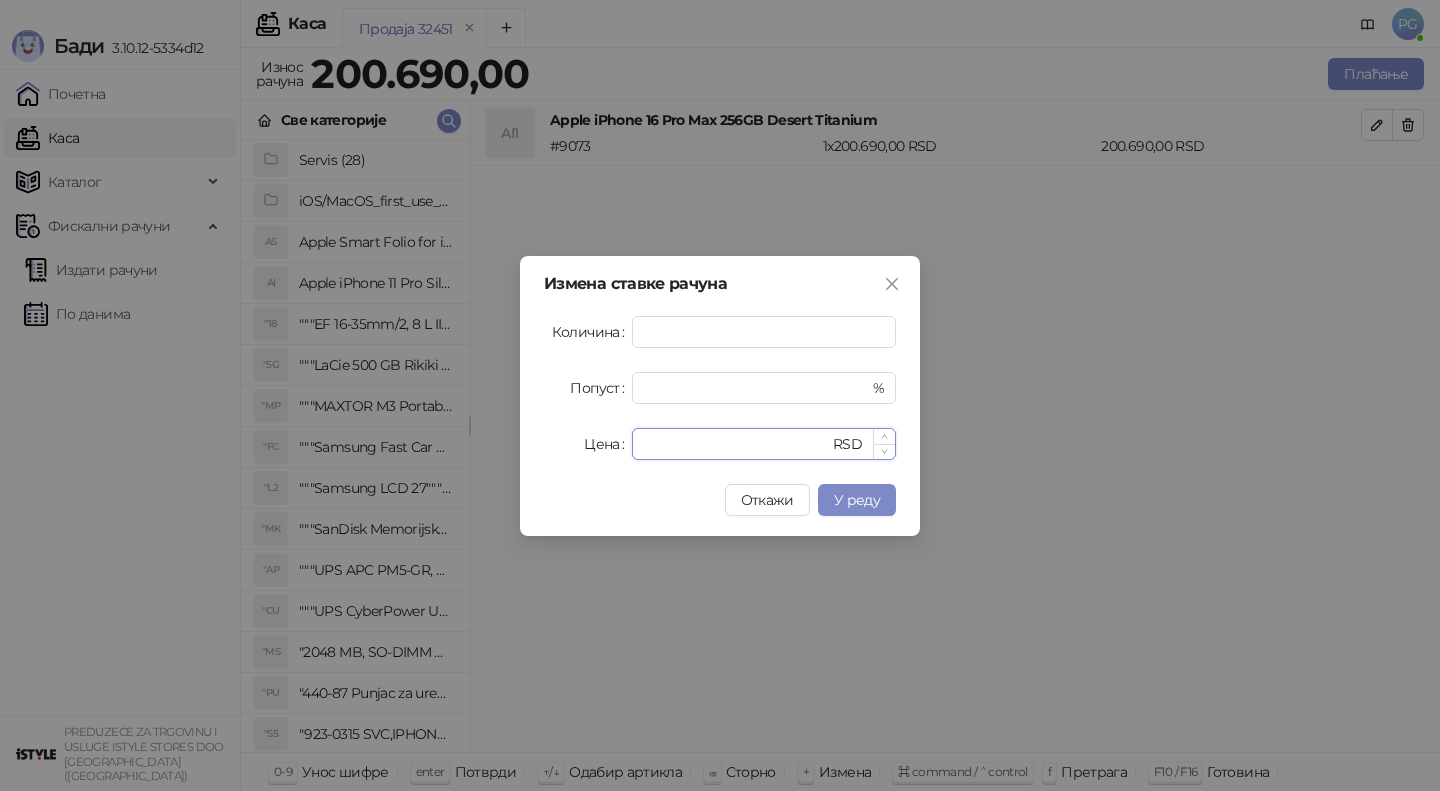 click on "******" at bounding box center [736, 444] 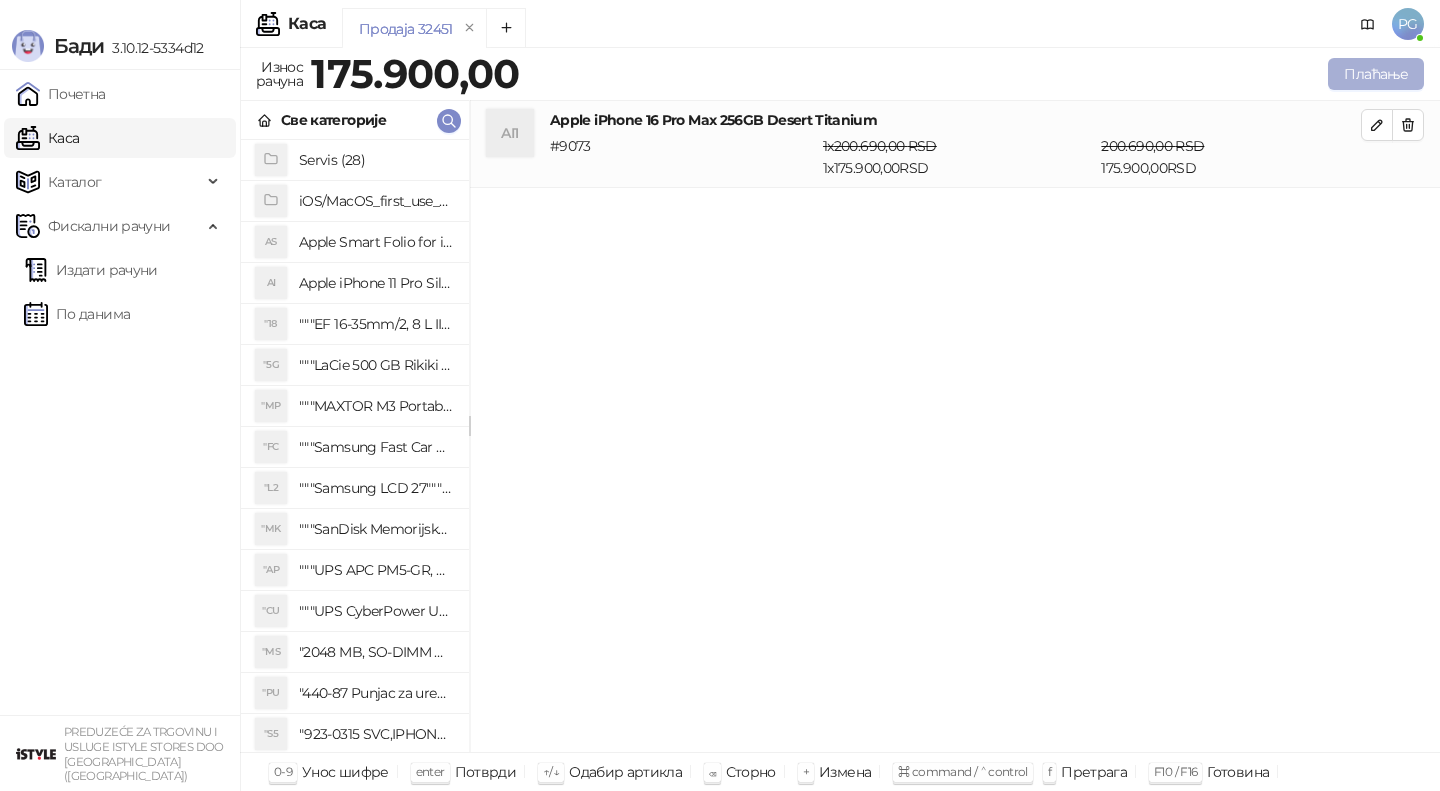 click on "Плаћање" at bounding box center [1376, 74] 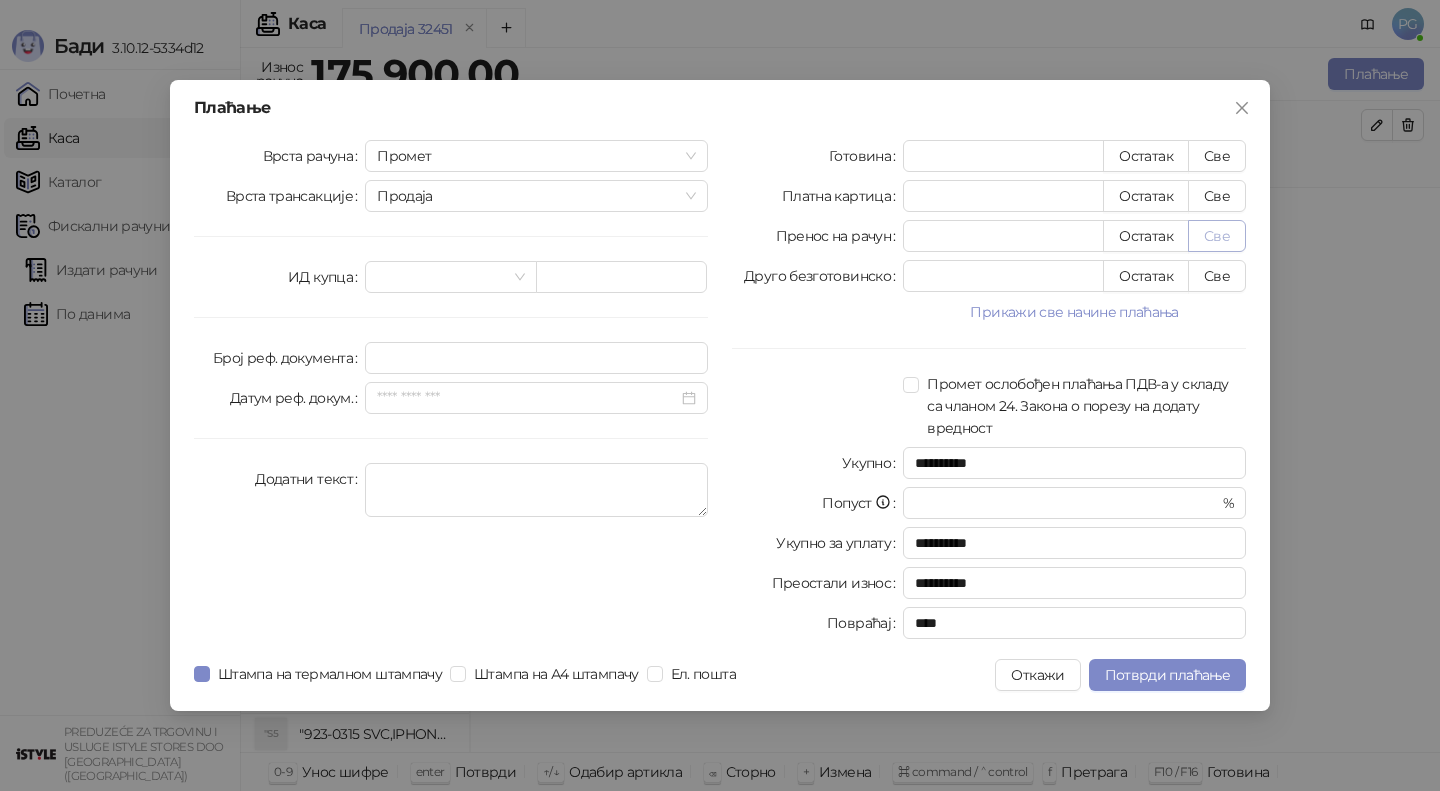 click on "Све" at bounding box center (1217, 236) 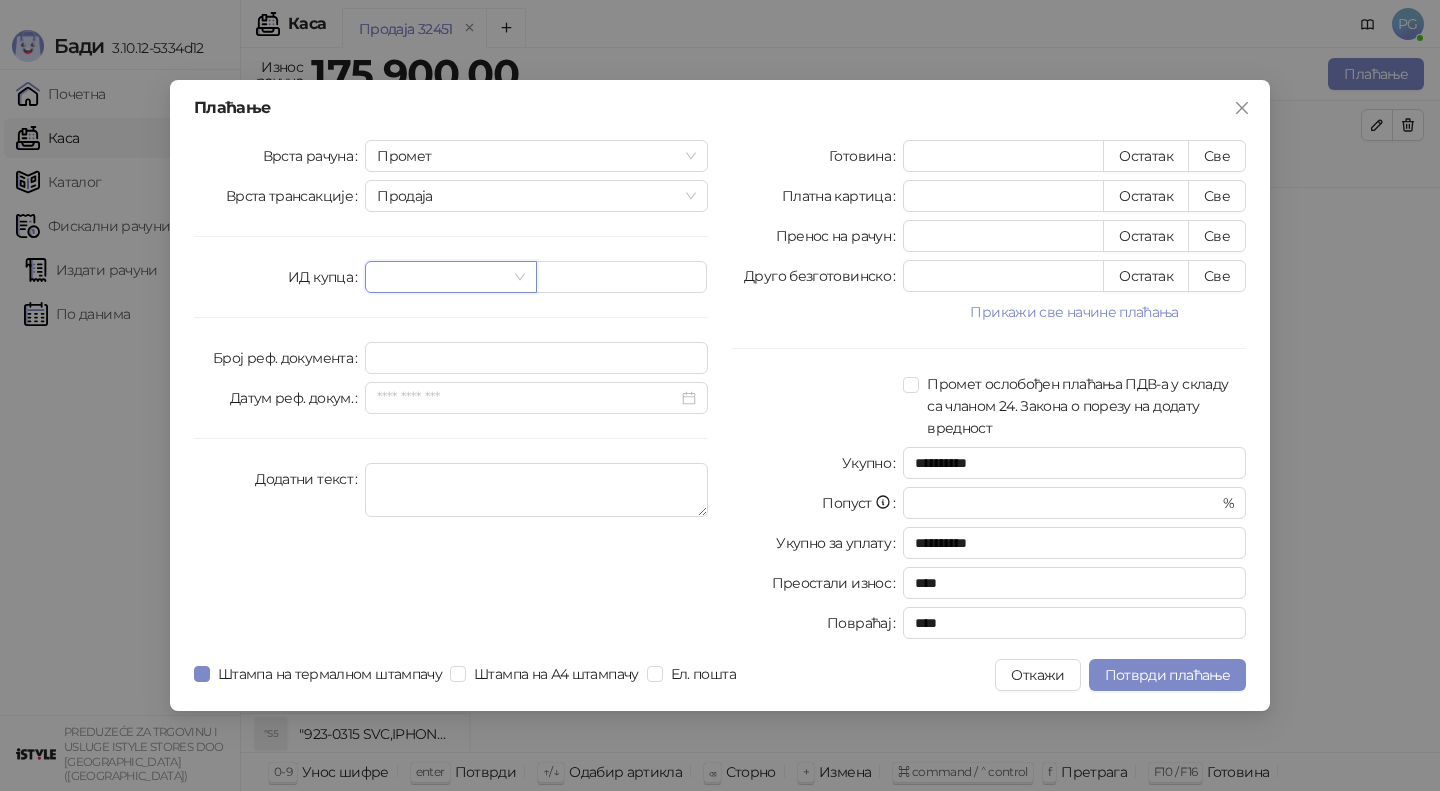 click at bounding box center [441, 277] 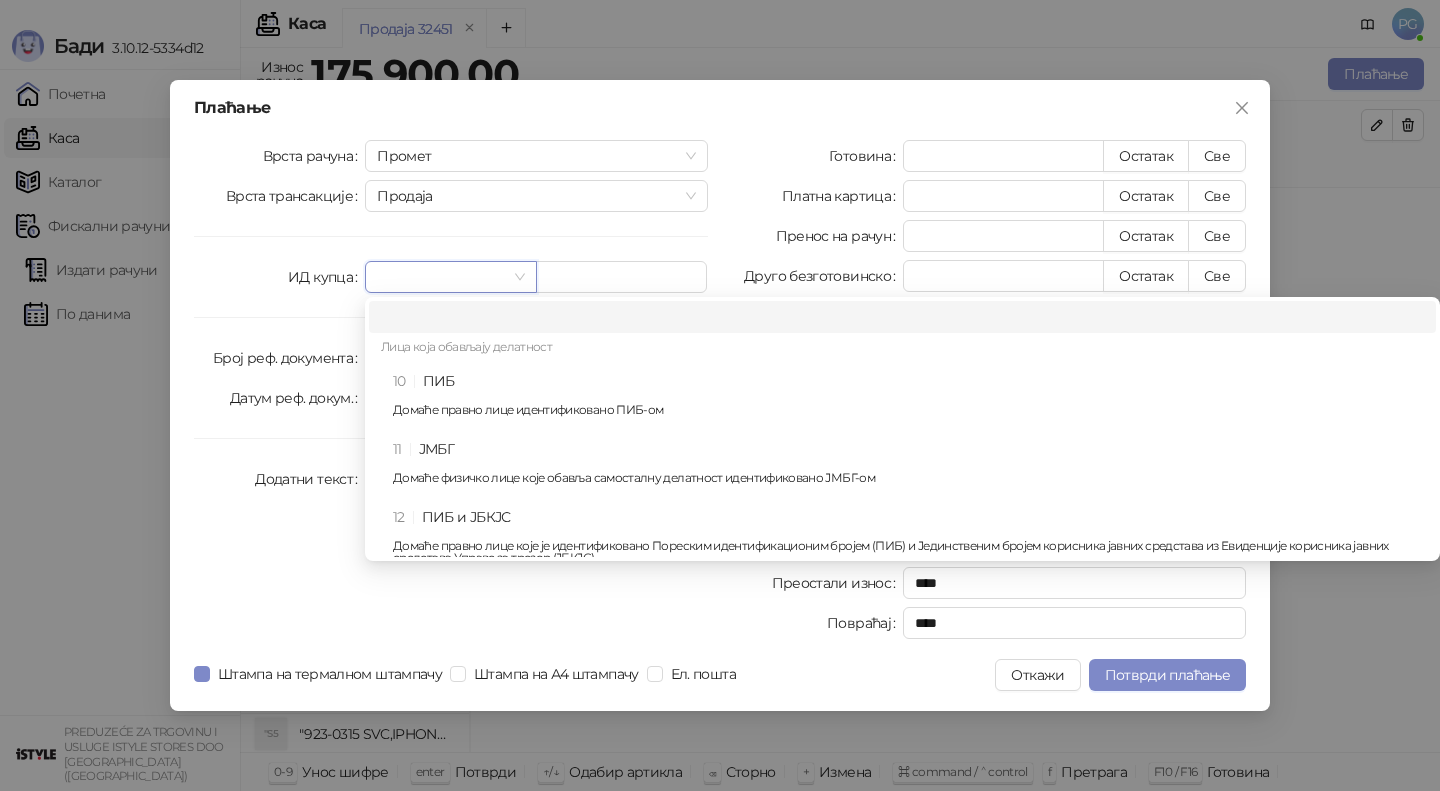 click on "10 ПИБ Домаће правно лице идентификовано ПИБ-ом" at bounding box center (908, 399) 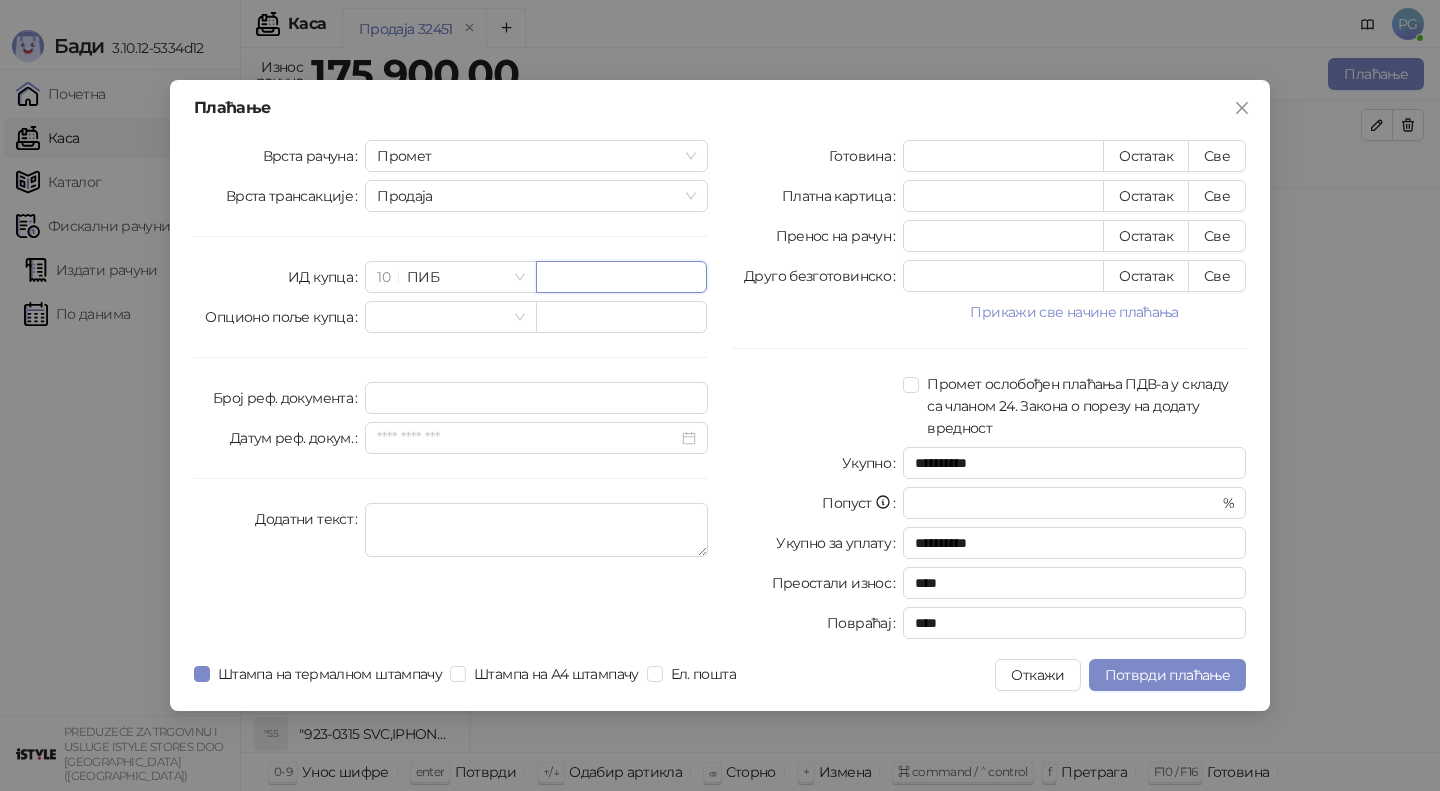 paste on "*********" 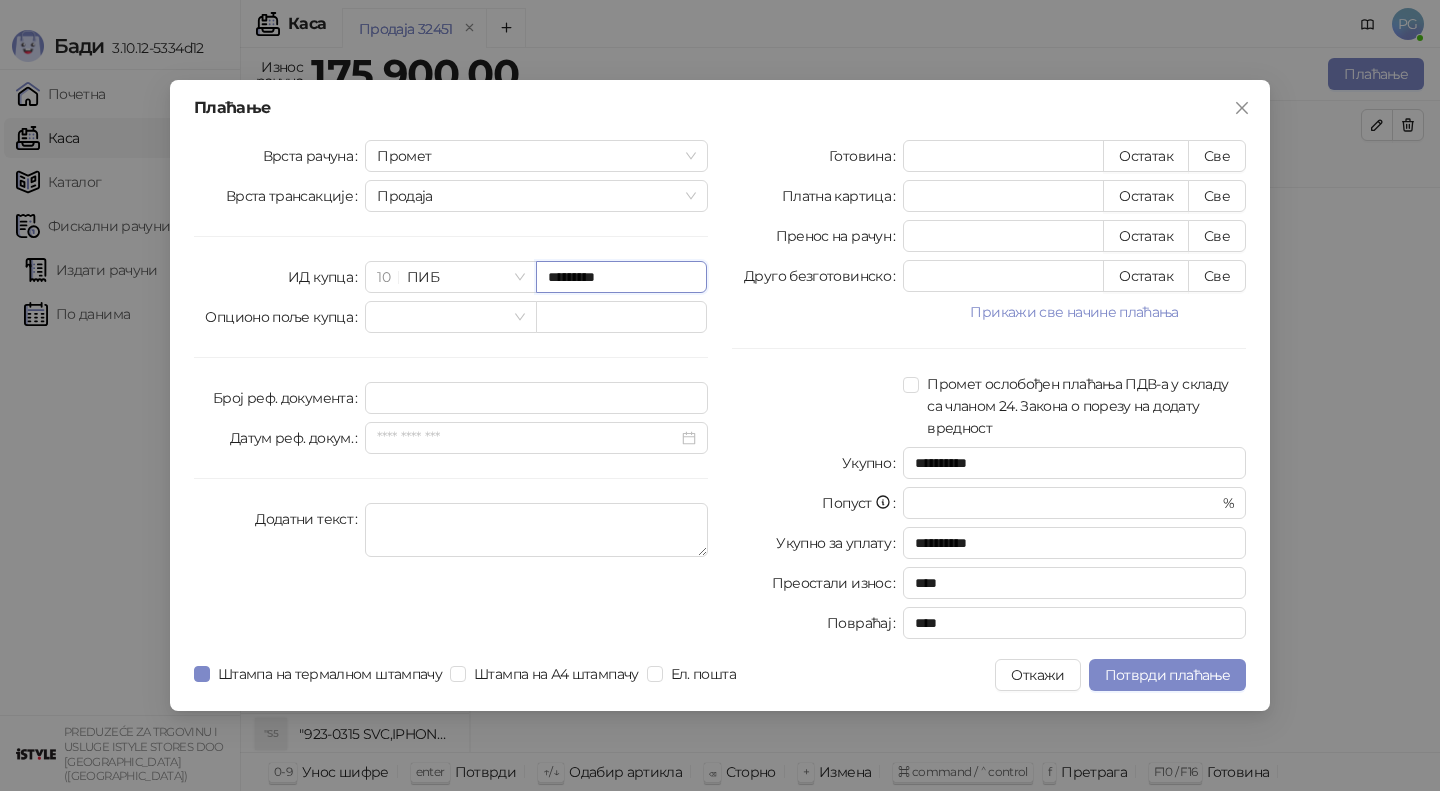 type on "*********" 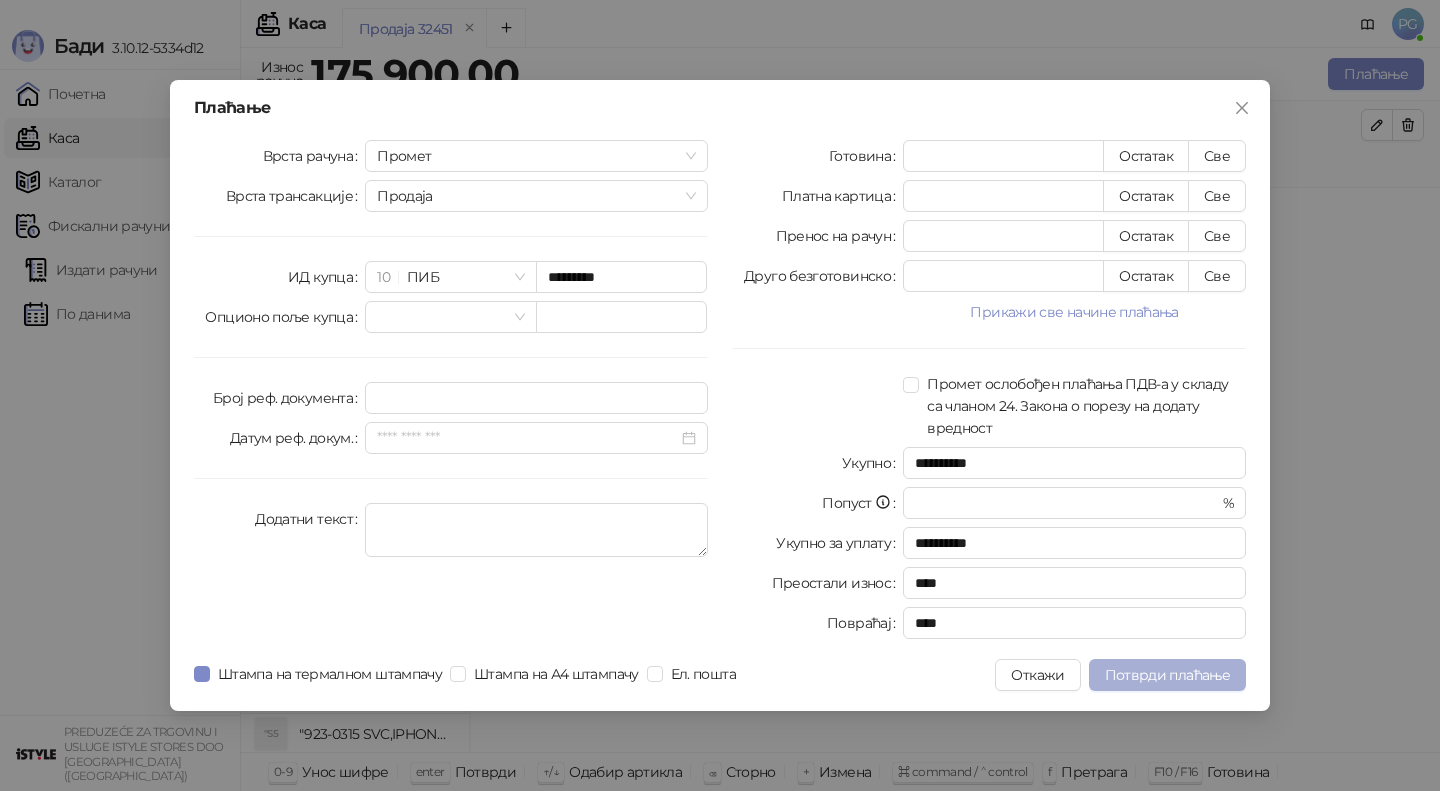 click on "Потврди плаћање" at bounding box center [1167, 675] 